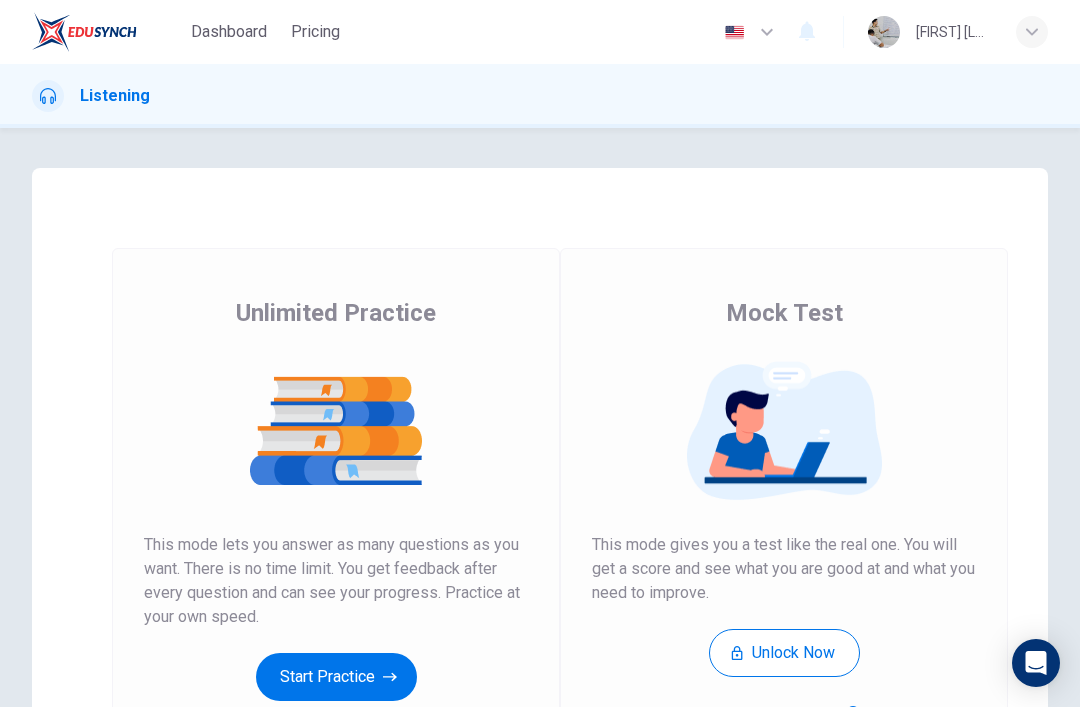 scroll, scrollTop: 0, scrollLeft: 0, axis: both 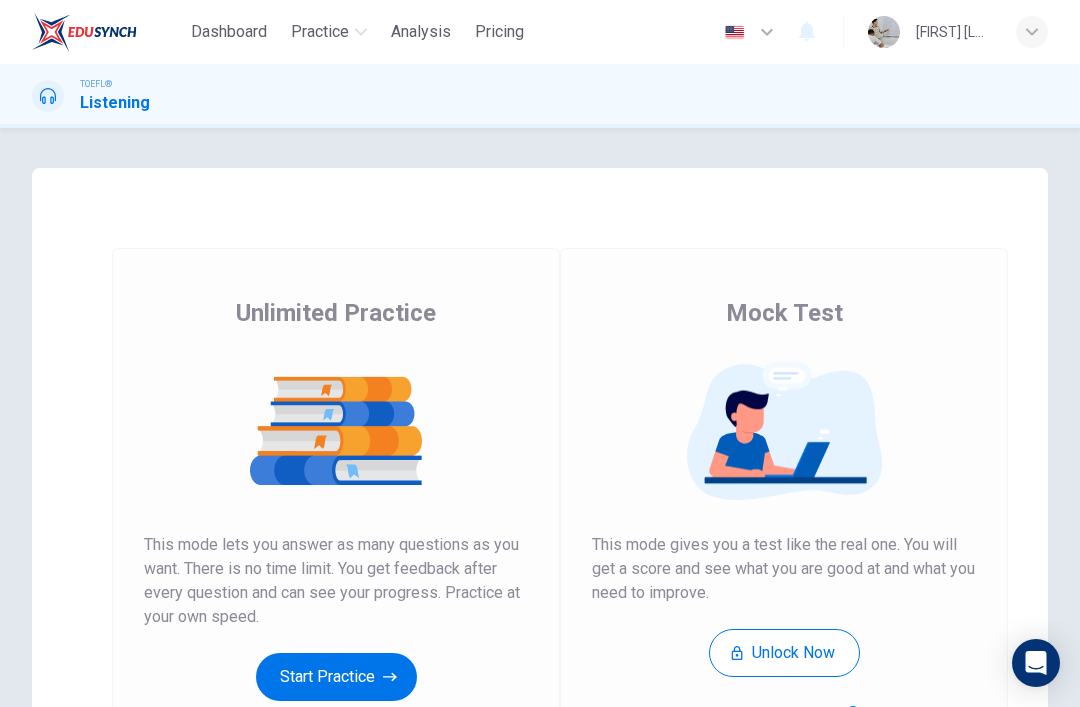 click on "Start Practice" at bounding box center [336, 677] 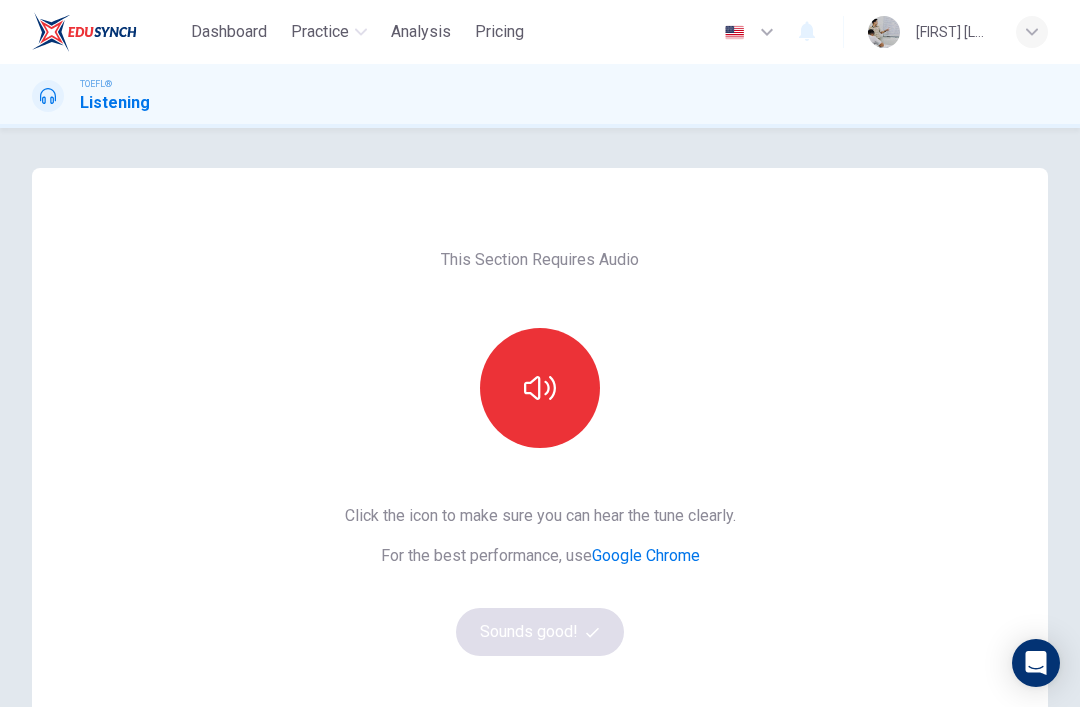 click at bounding box center (540, 388) 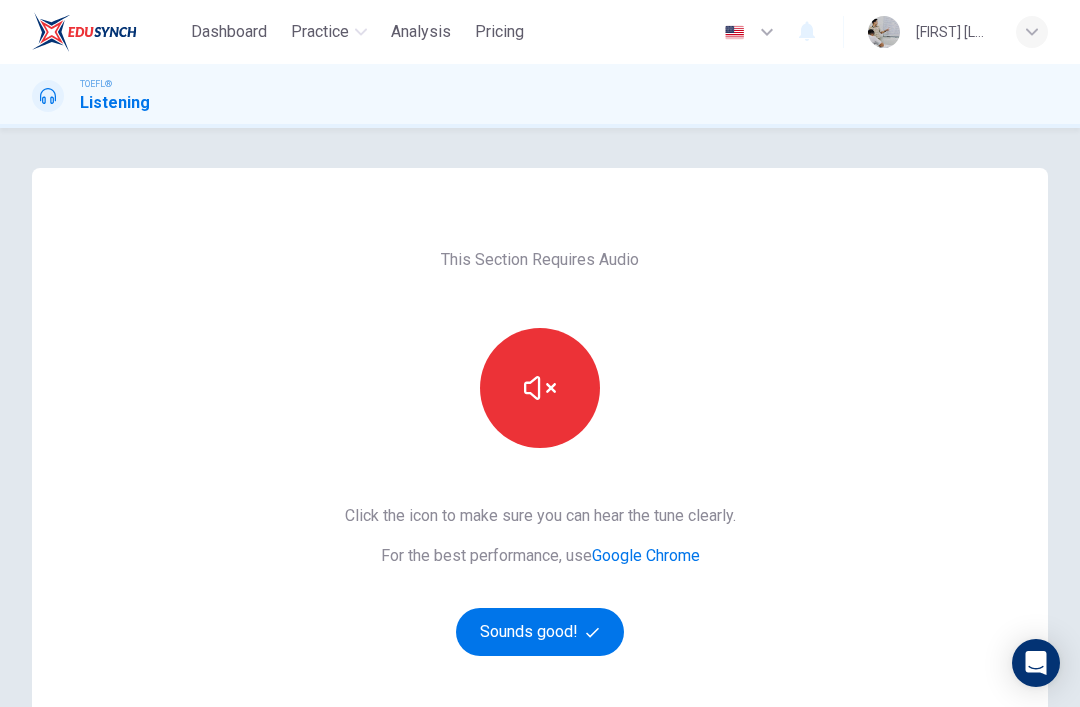 click on "Sounds good!" at bounding box center (540, 632) 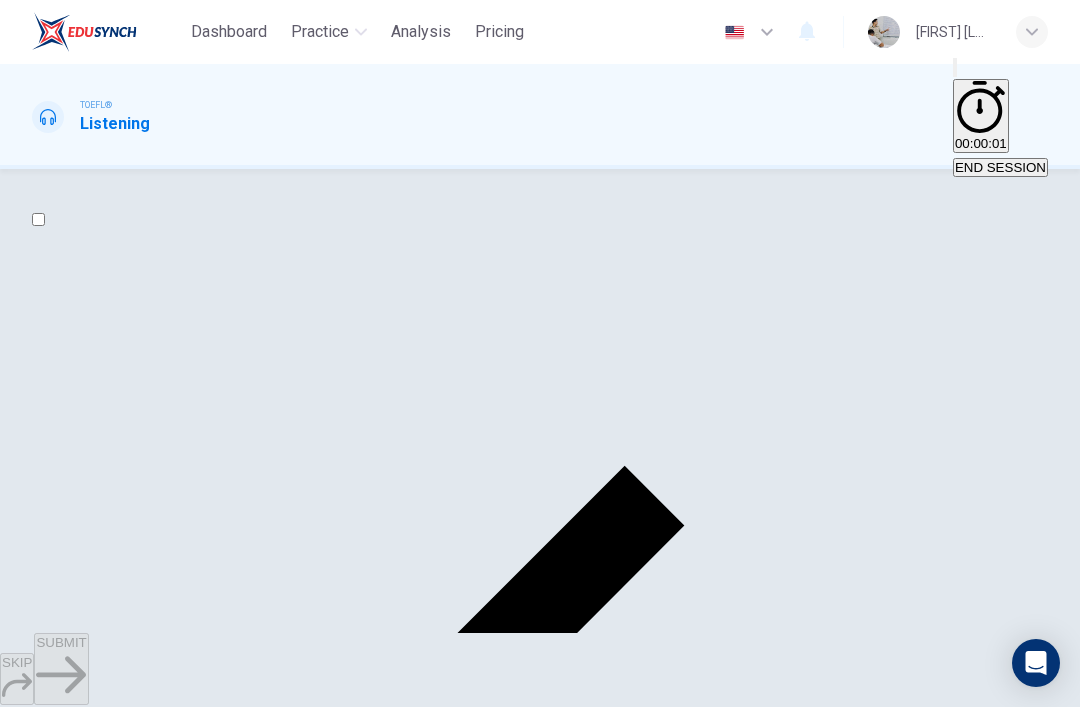 click at bounding box center [38, 219] 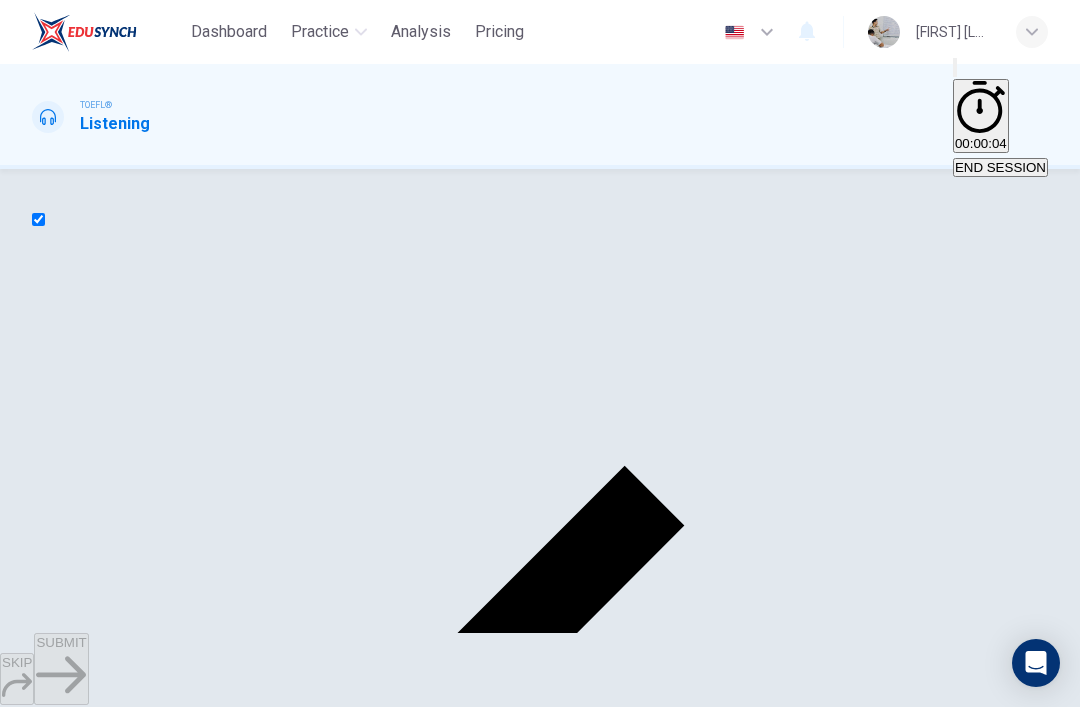 scroll, scrollTop: 112, scrollLeft: 0, axis: vertical 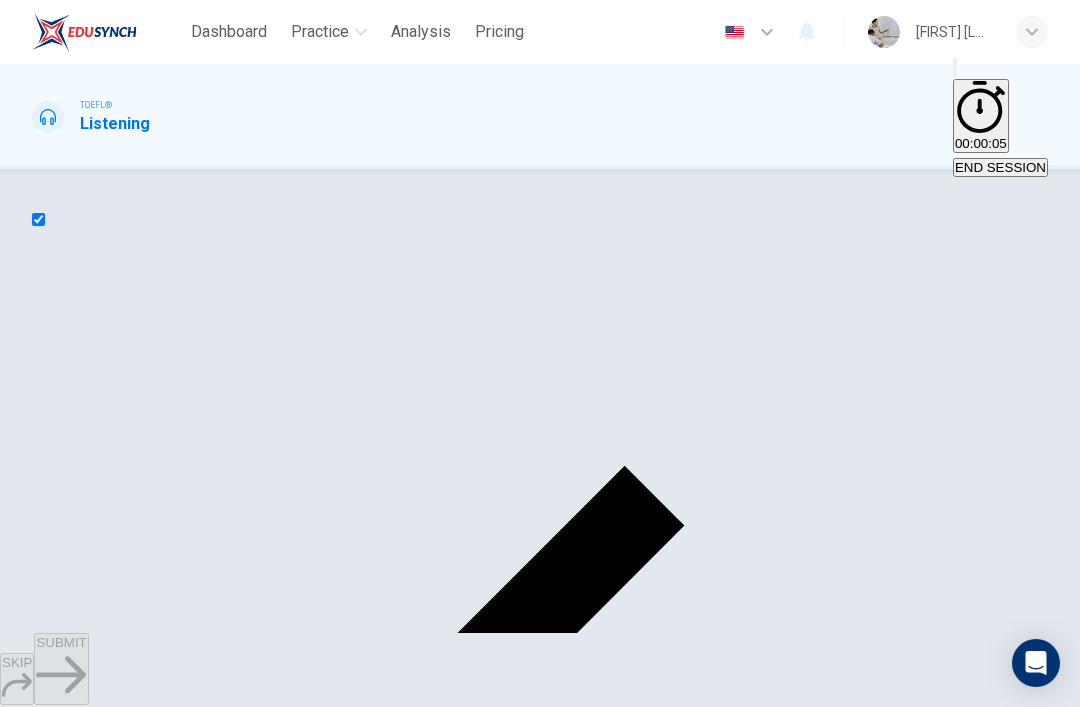 click on "SKIP SUBMIT" at bounding box center [540, 670] 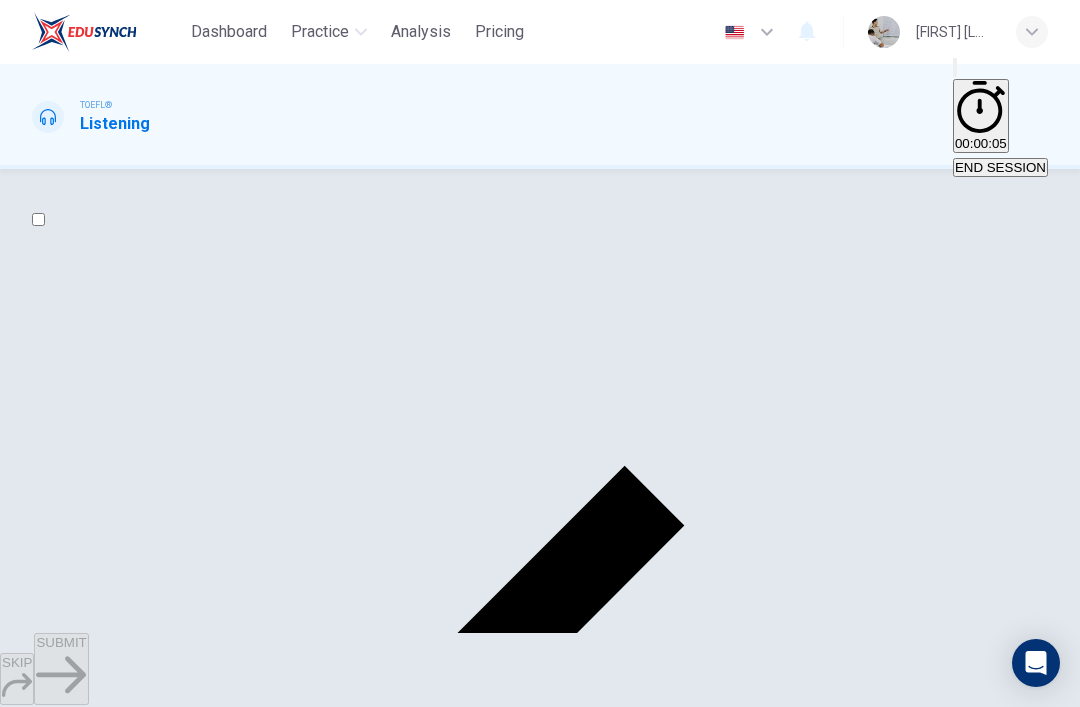 scroll, scrollTop: 0, scrollLeft: 0, axis: both 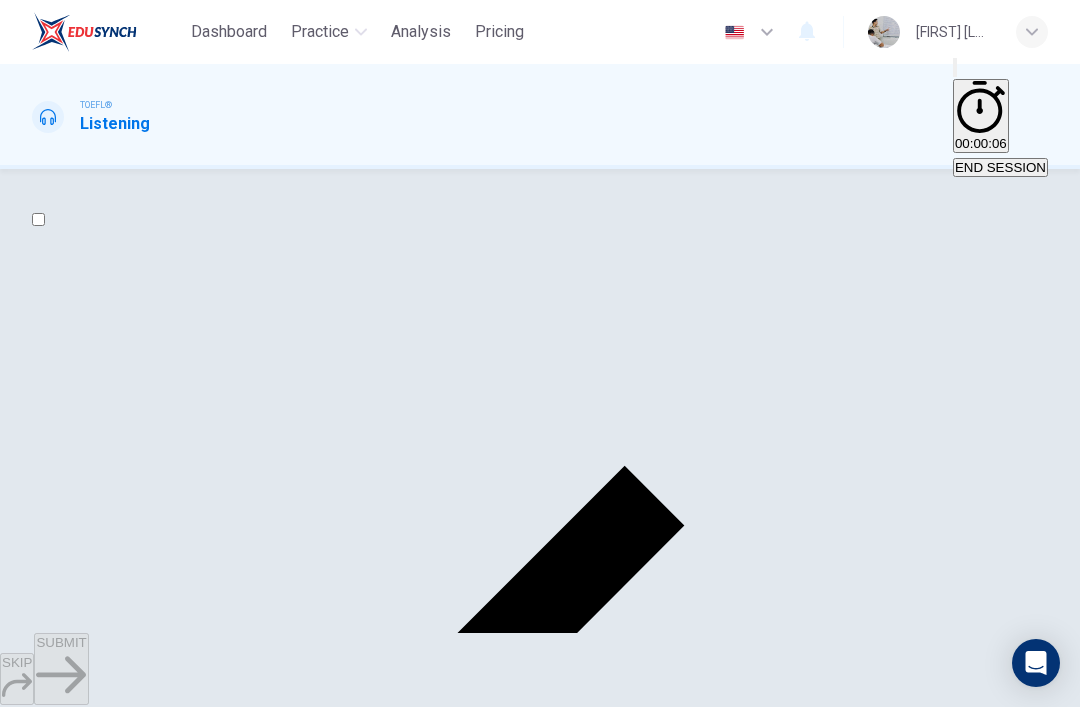 click on "The professor lectures about the history of how the spiral galaxies were discovered and then explains their characteristics" at bounding box center [392, 2391] 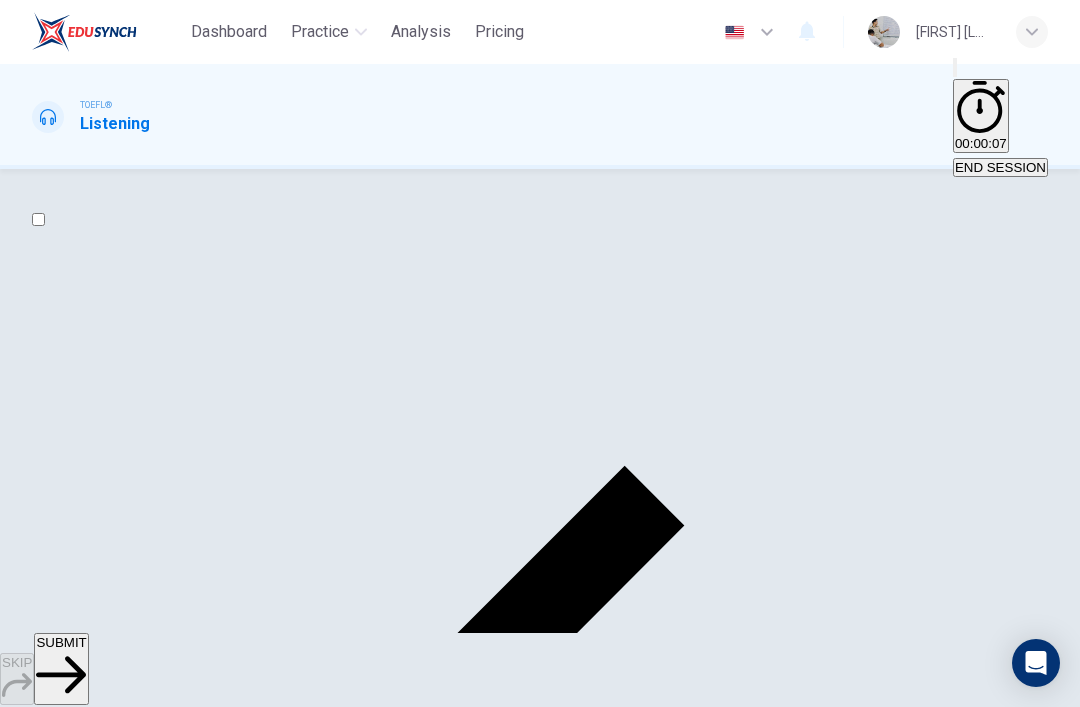 click on "SUBMIT" at bounding box center (61, 642) 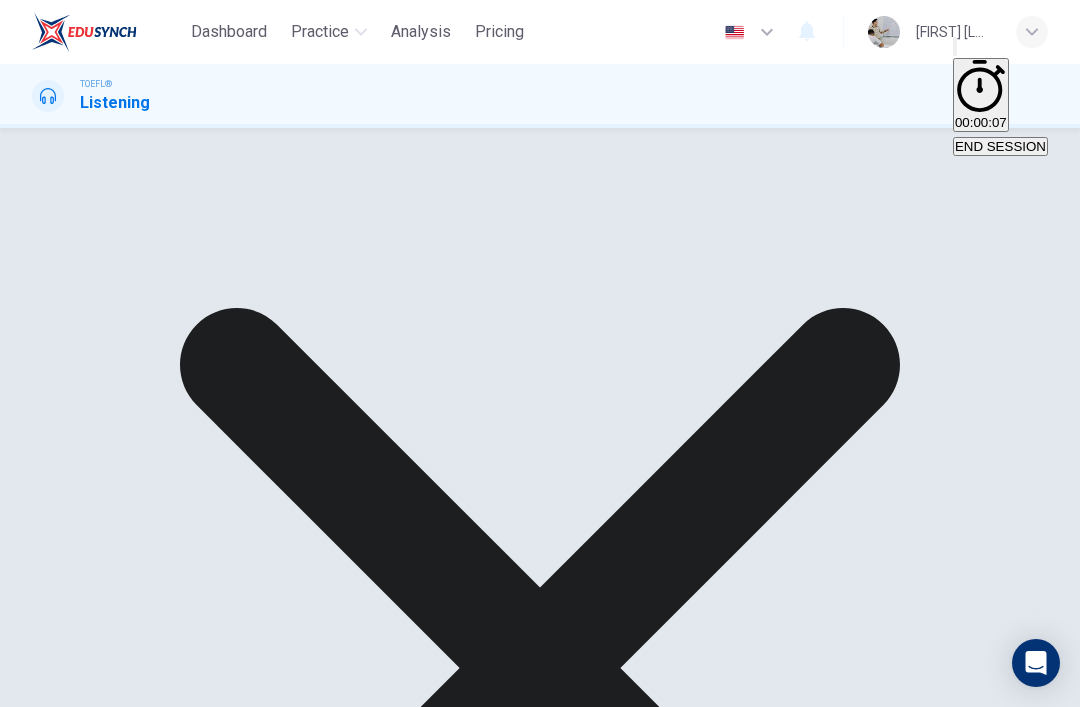 click on "NEXT" at bounding box center [20, 1366] 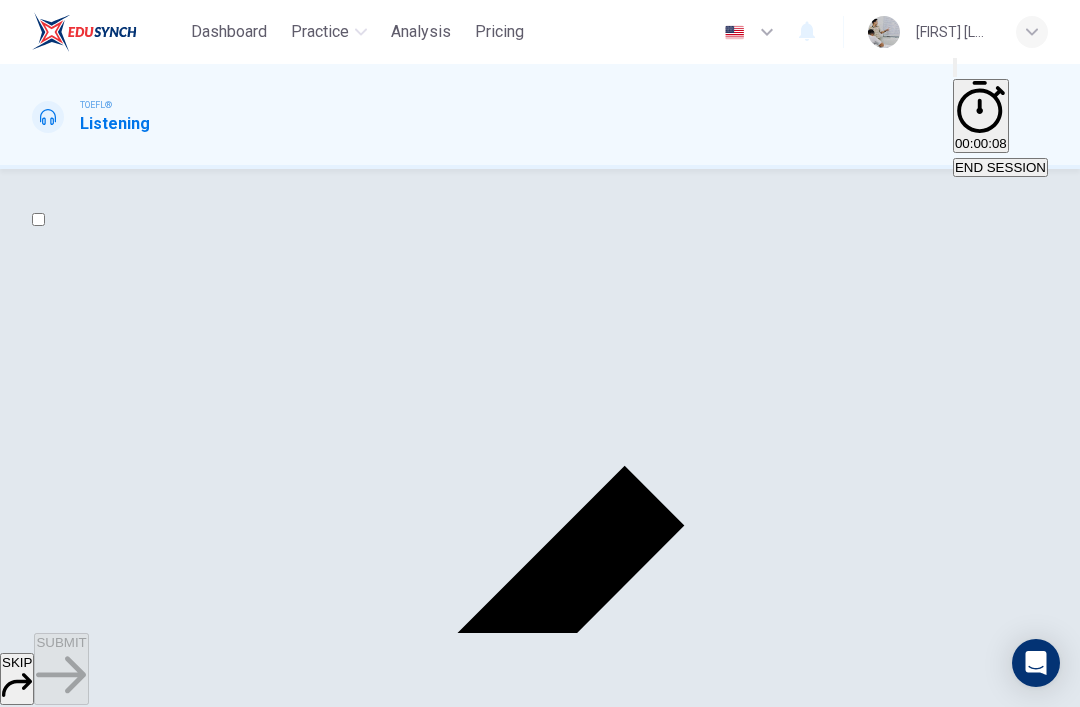 click at bounding box center [38, 219] 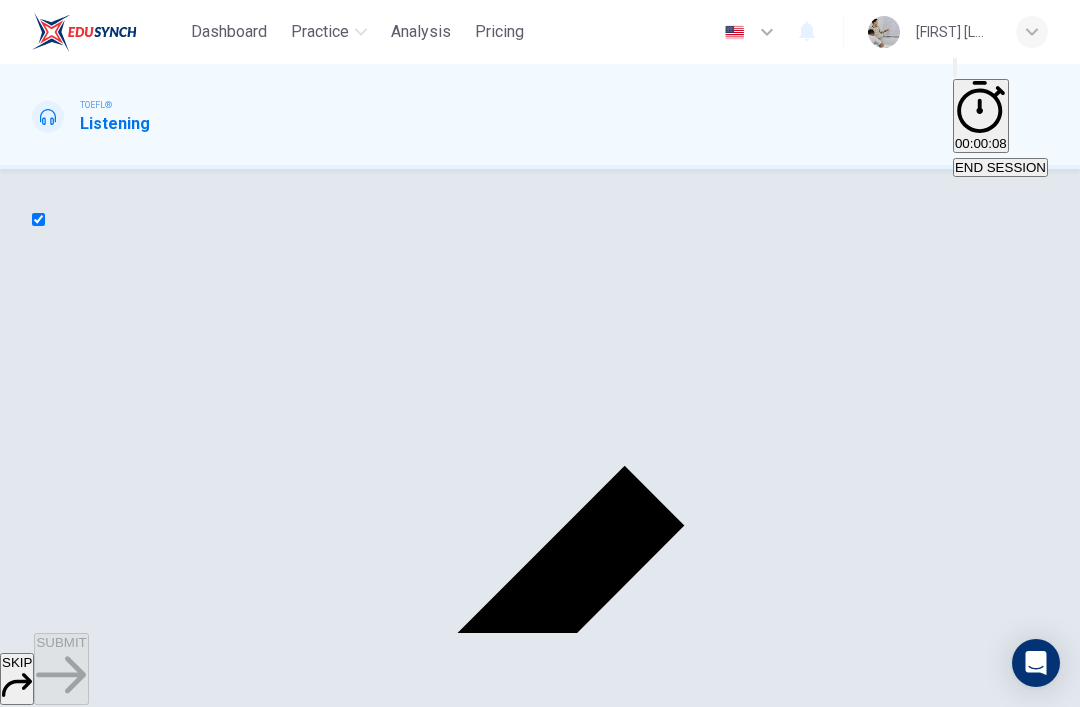 checkbox on "true" 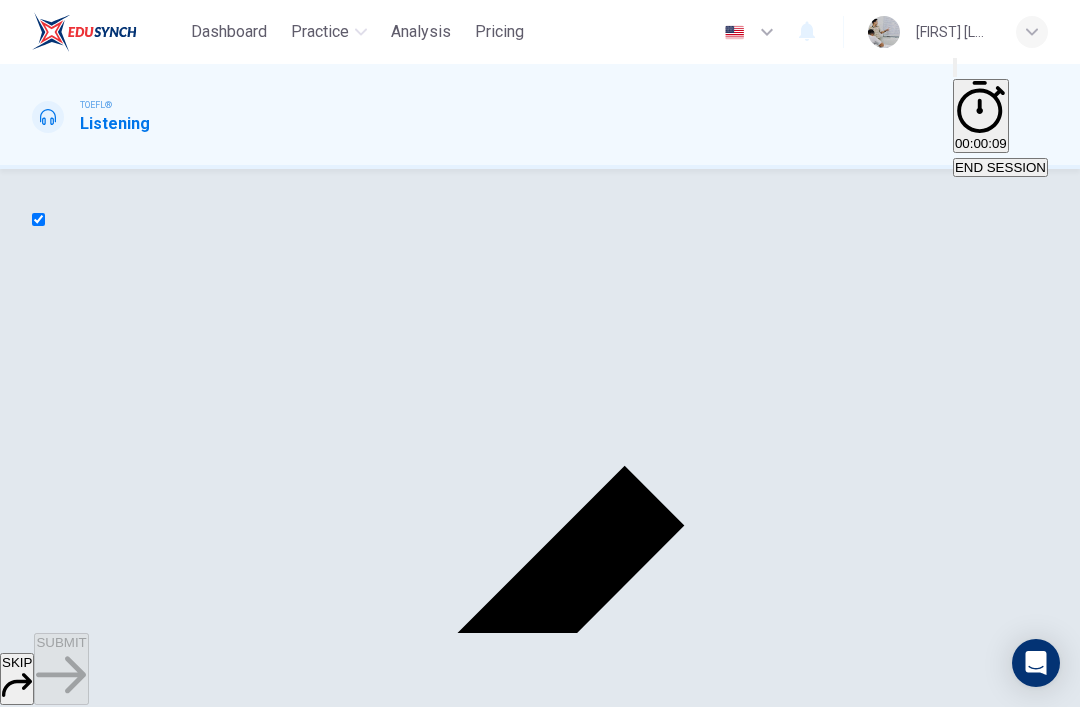 click on "SKIP" at bounding box center (17, 679) 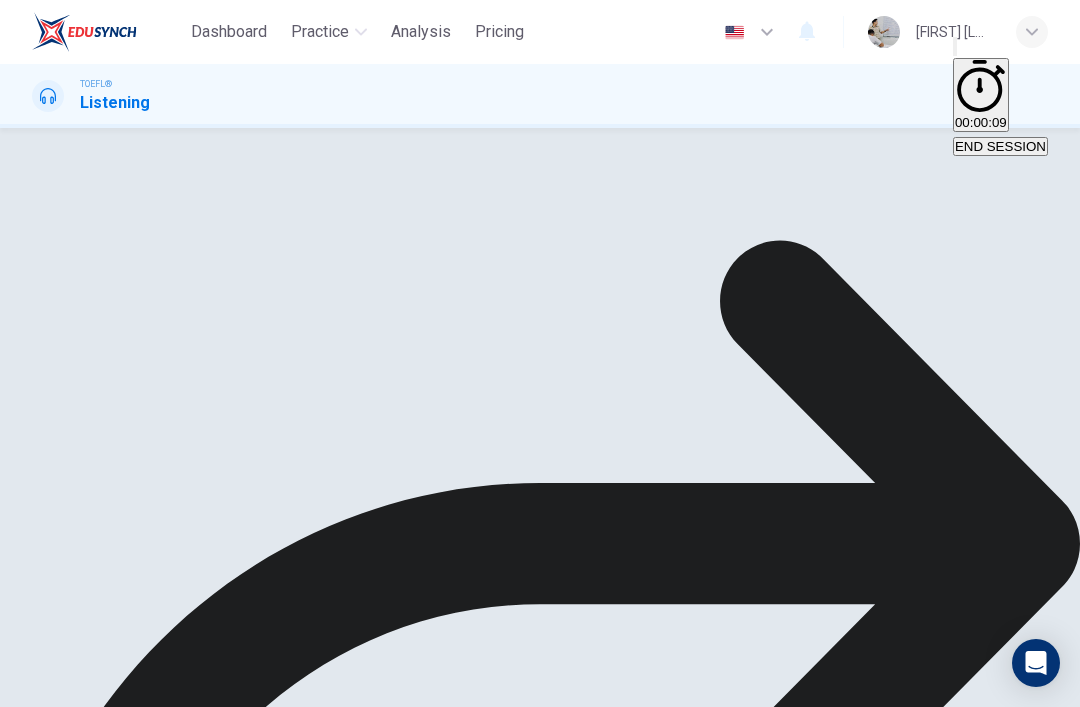 click on "NEXT" at bounding box center [20, 1248] 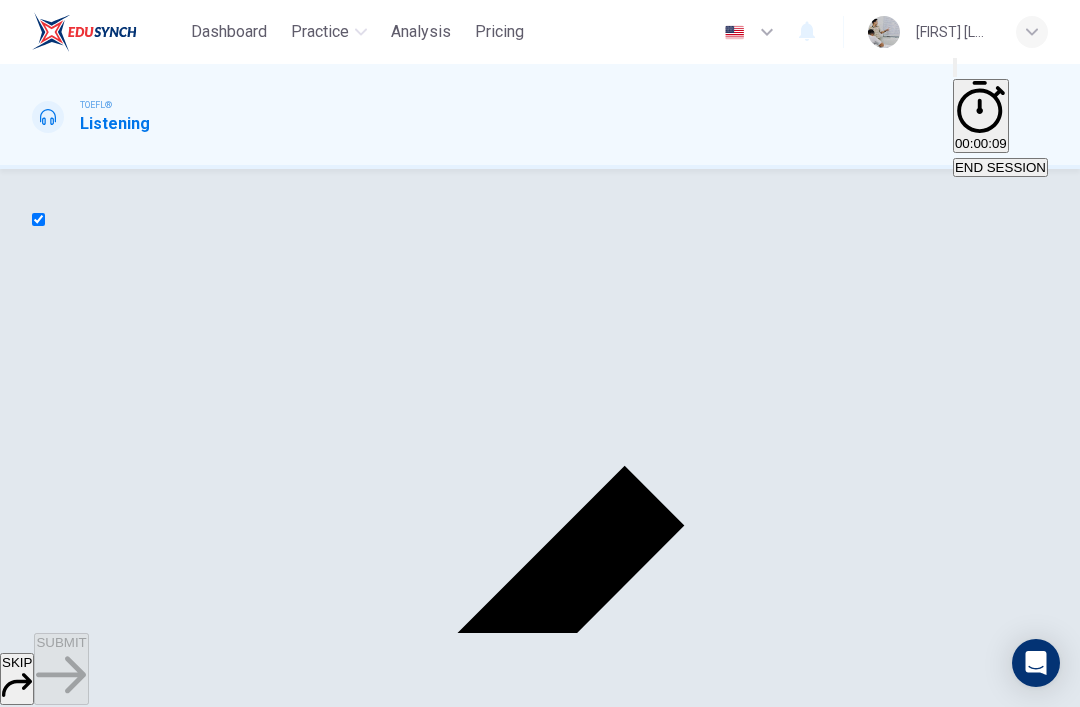 click on "SKIP" at bounding box center [17, 679] 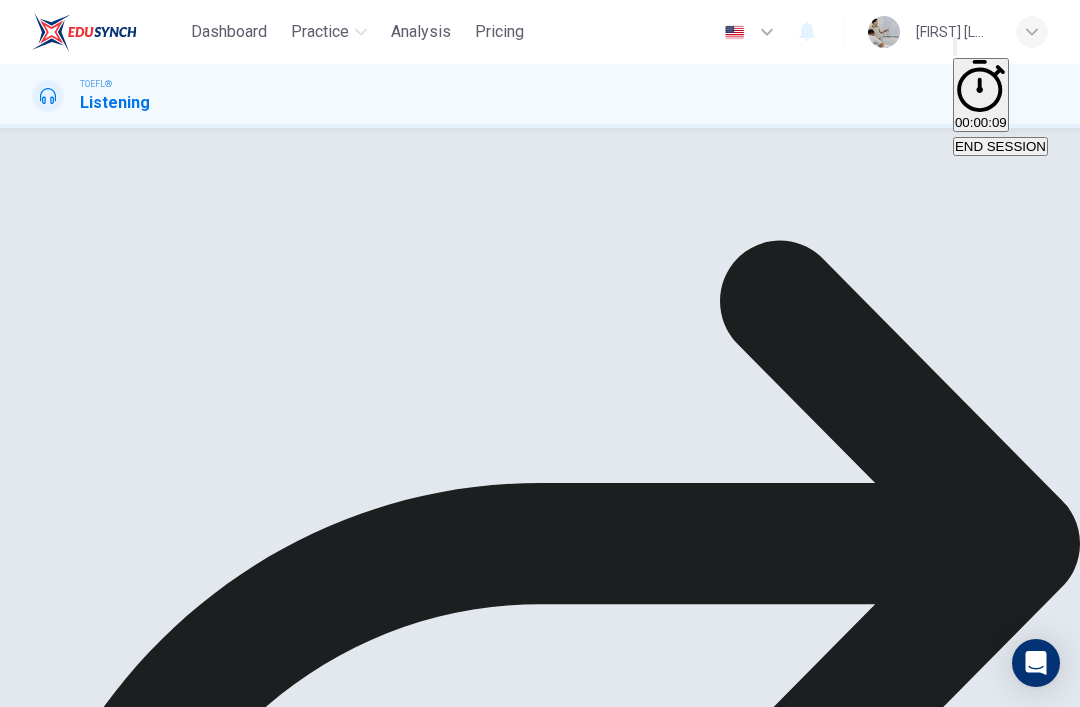 click on "NEXT" at bounding box center [20, 1248] 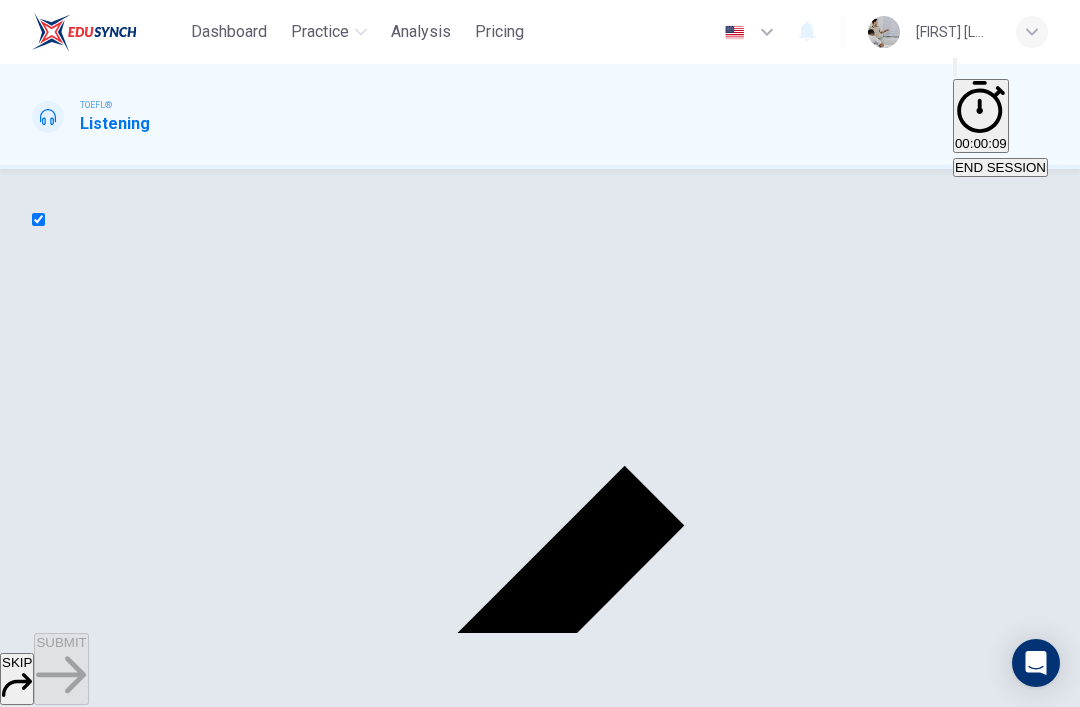 click on "SKIP" at bounding box center [17, 679] 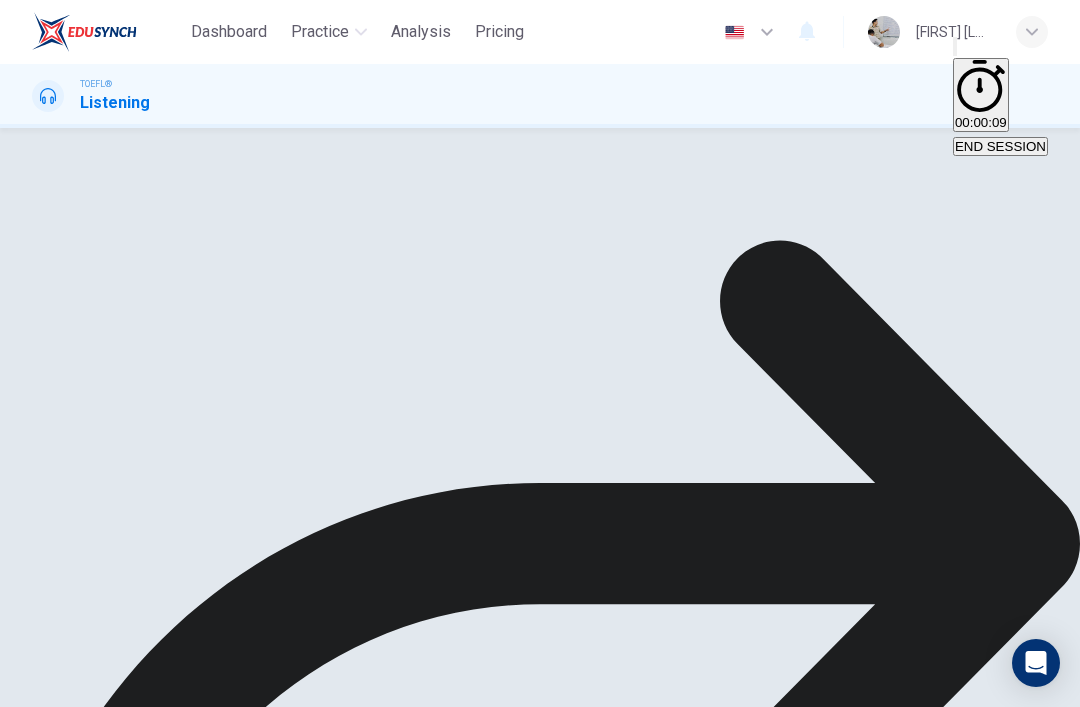 click on "NEXT" at bounding box center (20, 1248) 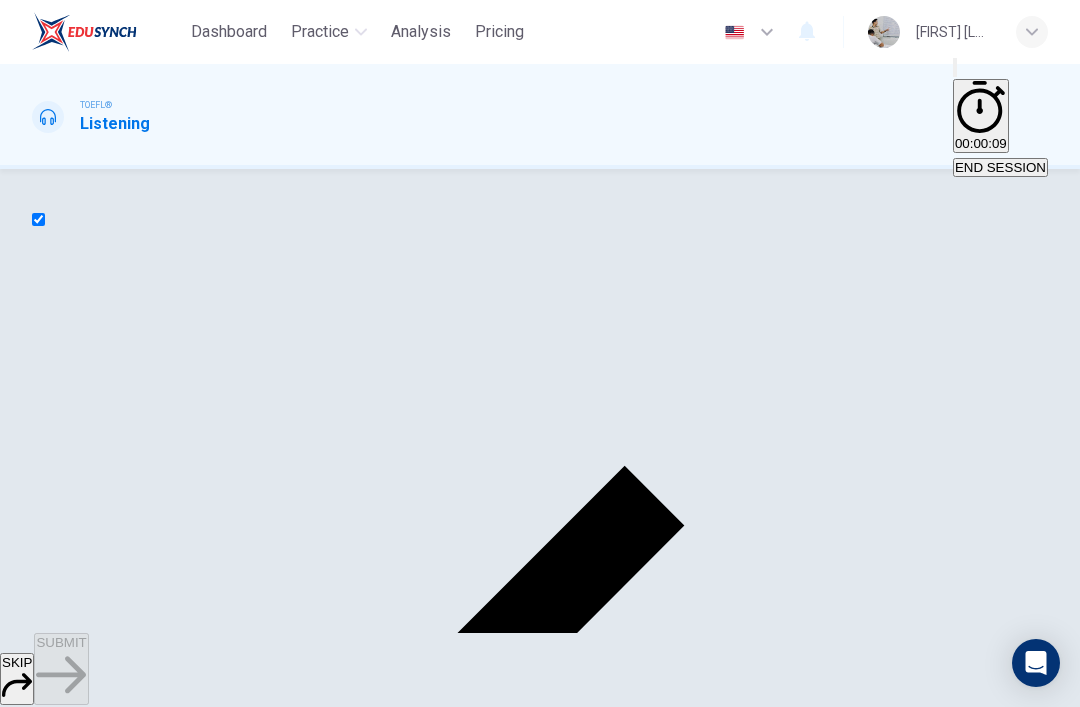 click on "SKIP" at bounding box center [17, 679] 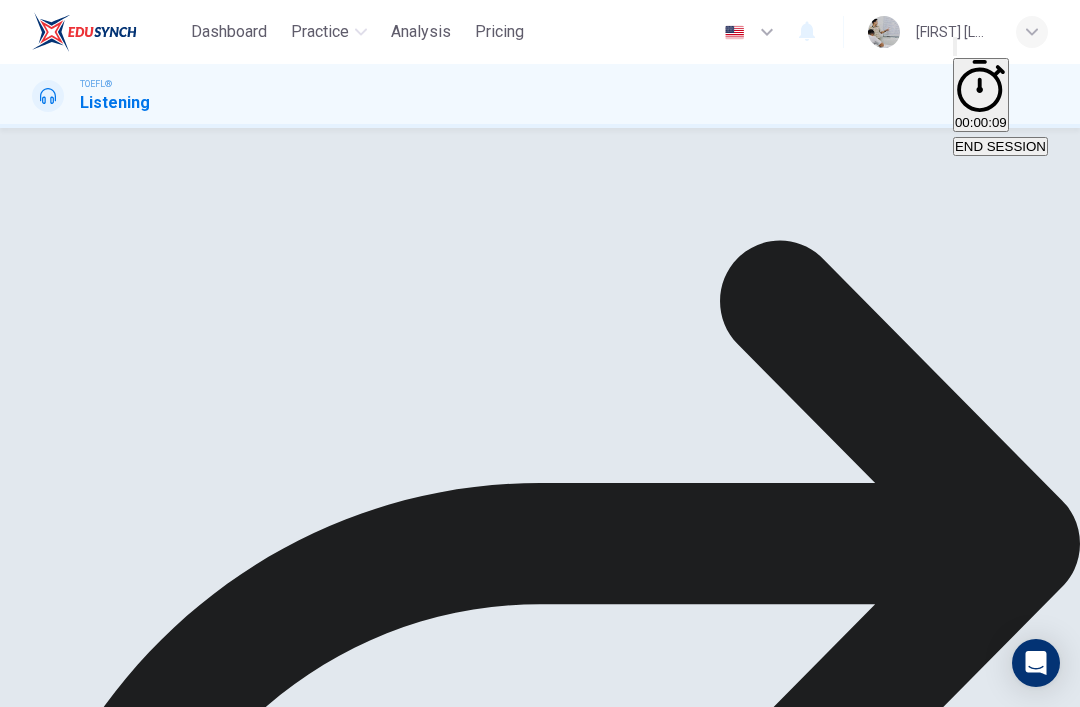 click on "NEXT" at bounding box center (20, 1268) 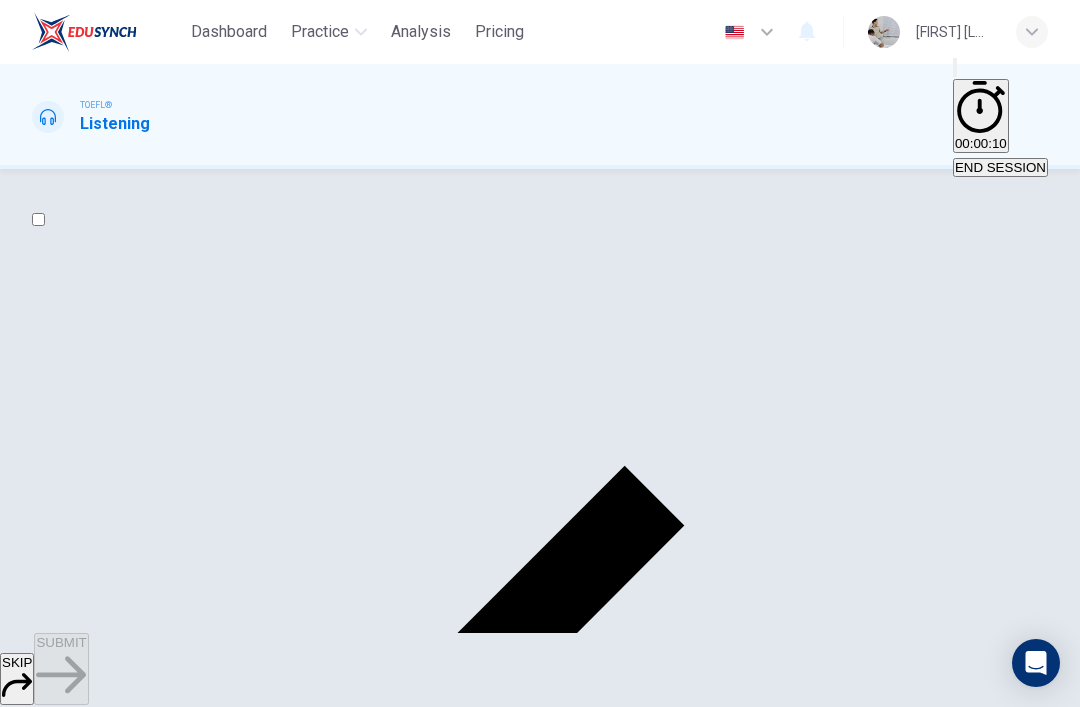click at bounding box center [38, 219] 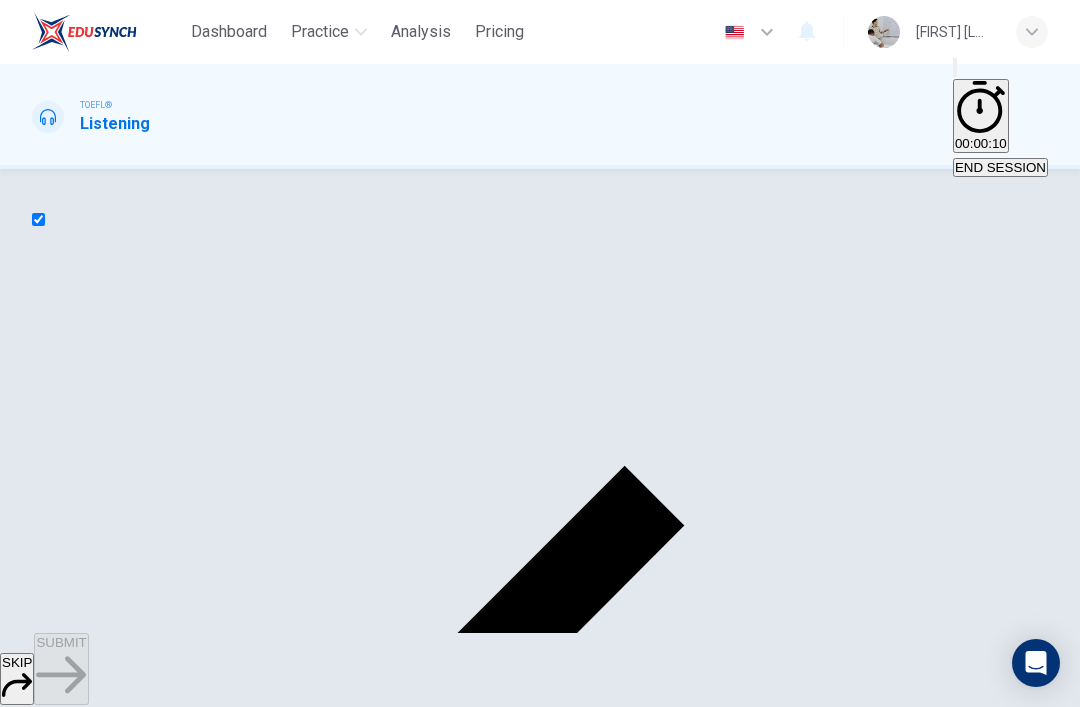 checkbox on "true" 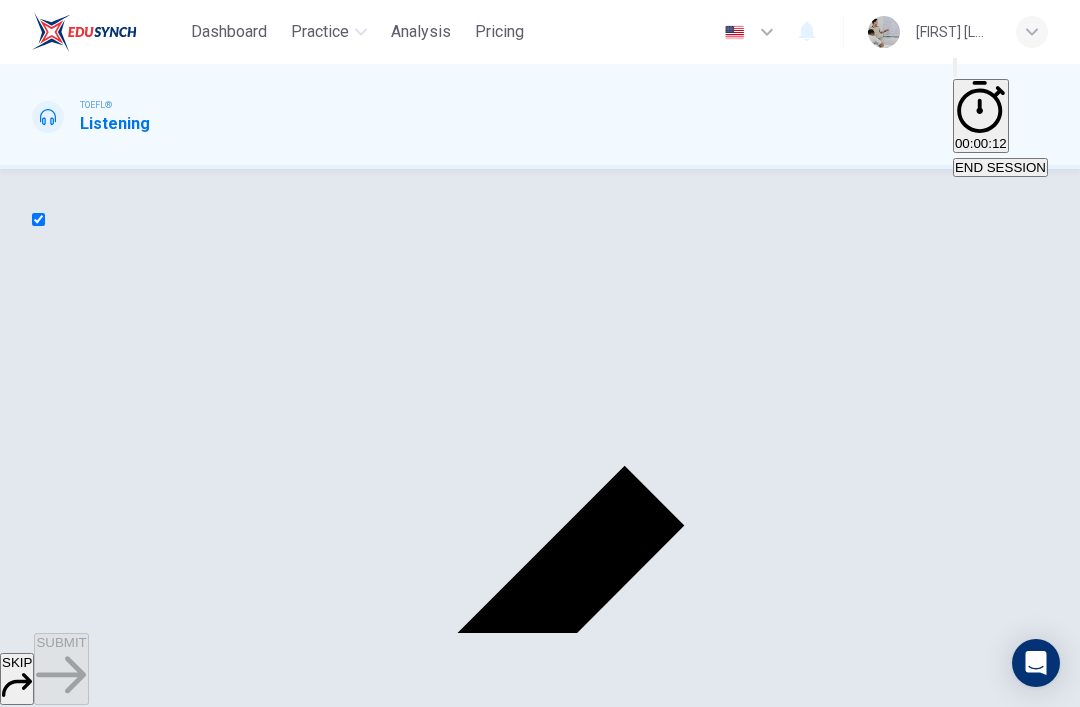 click on "SKIP" at bounding box center (17, 679) 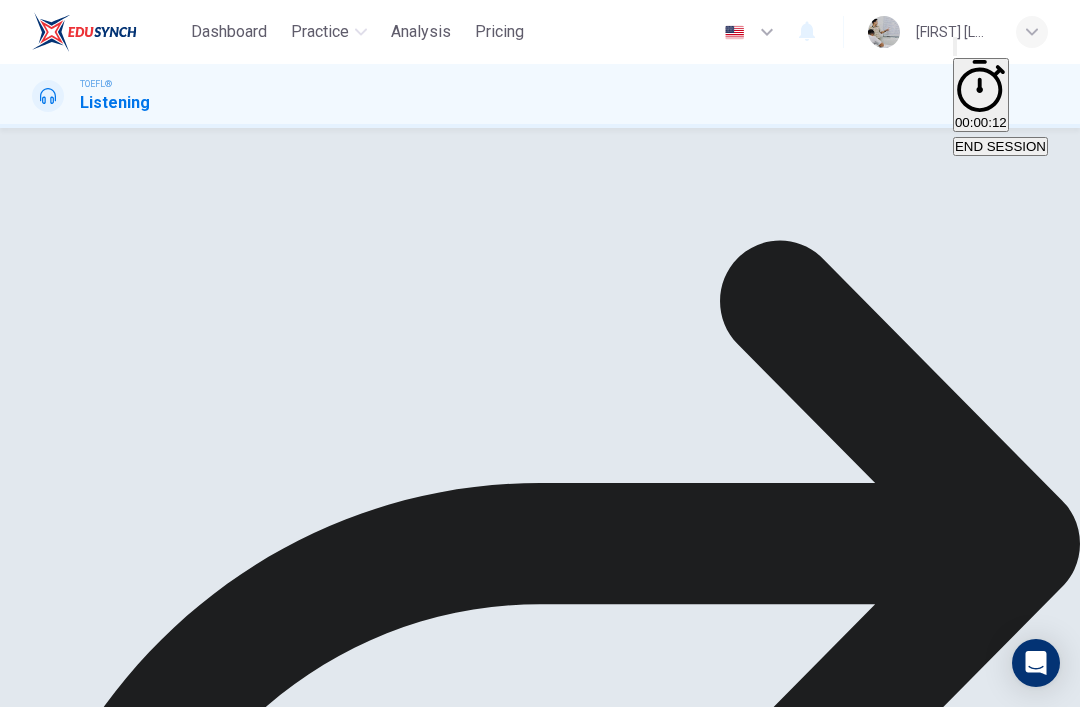 click on "NEXT" at bounding box center [20, 1248] 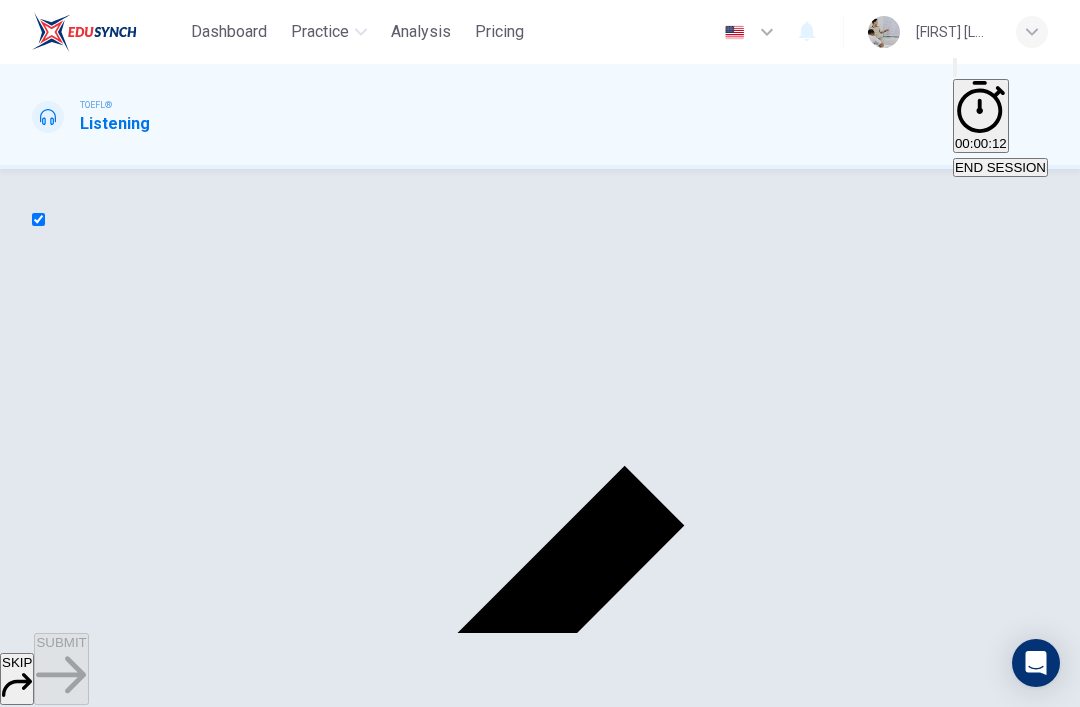 click 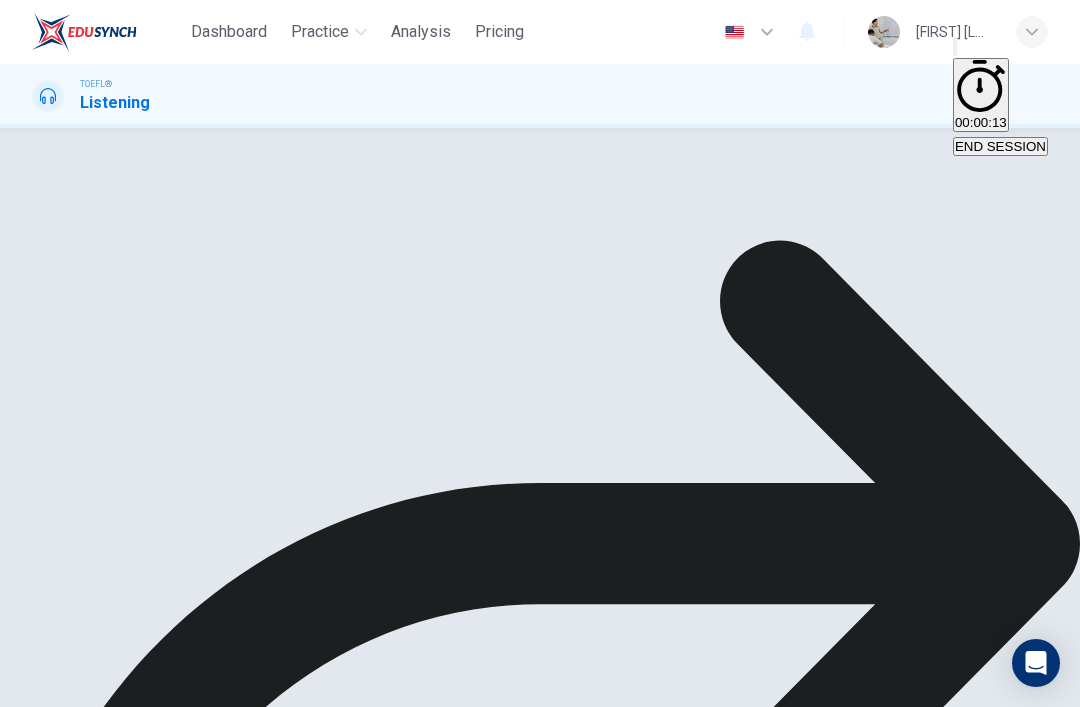 click on "NEXT" at bounding box center (20, 1248) 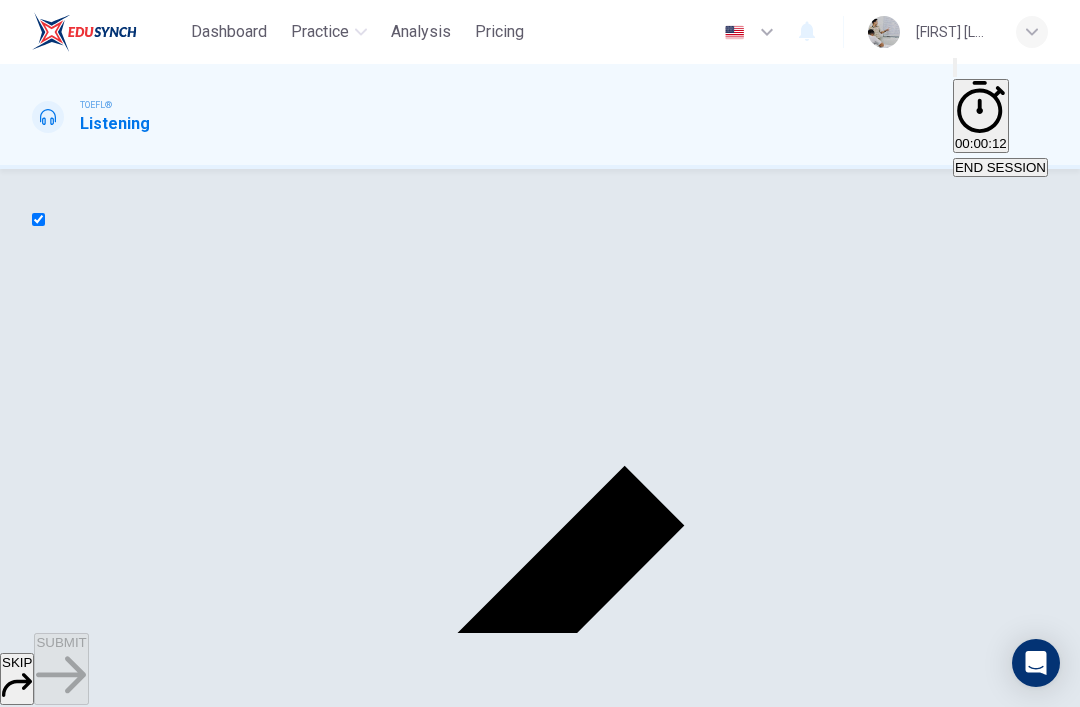 click on "SKIP" at bounding box center [17, 679] 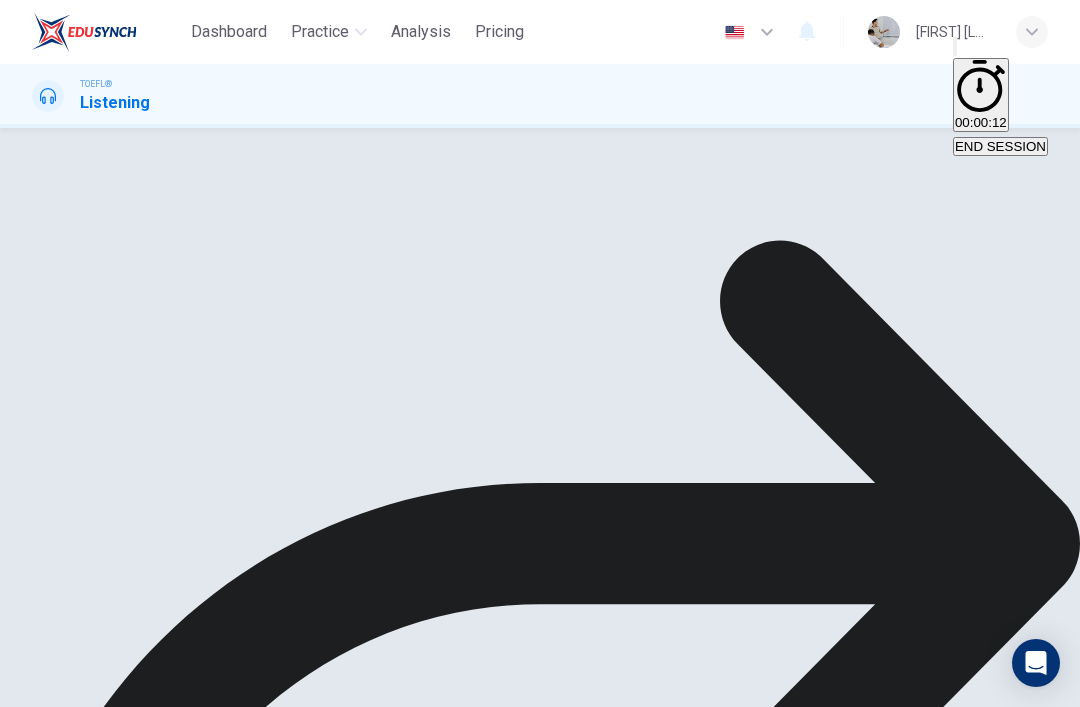 click on "NEXT" at bounding box center [20, 1248] 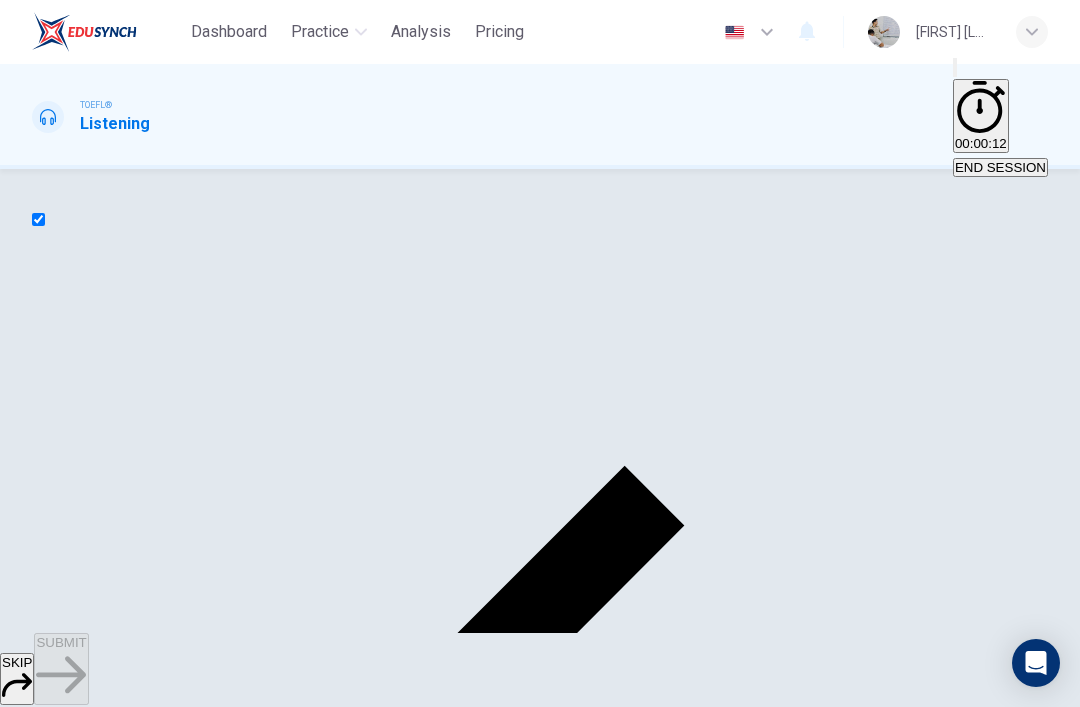 click on "SKIP" at bounding box center [17, 662] 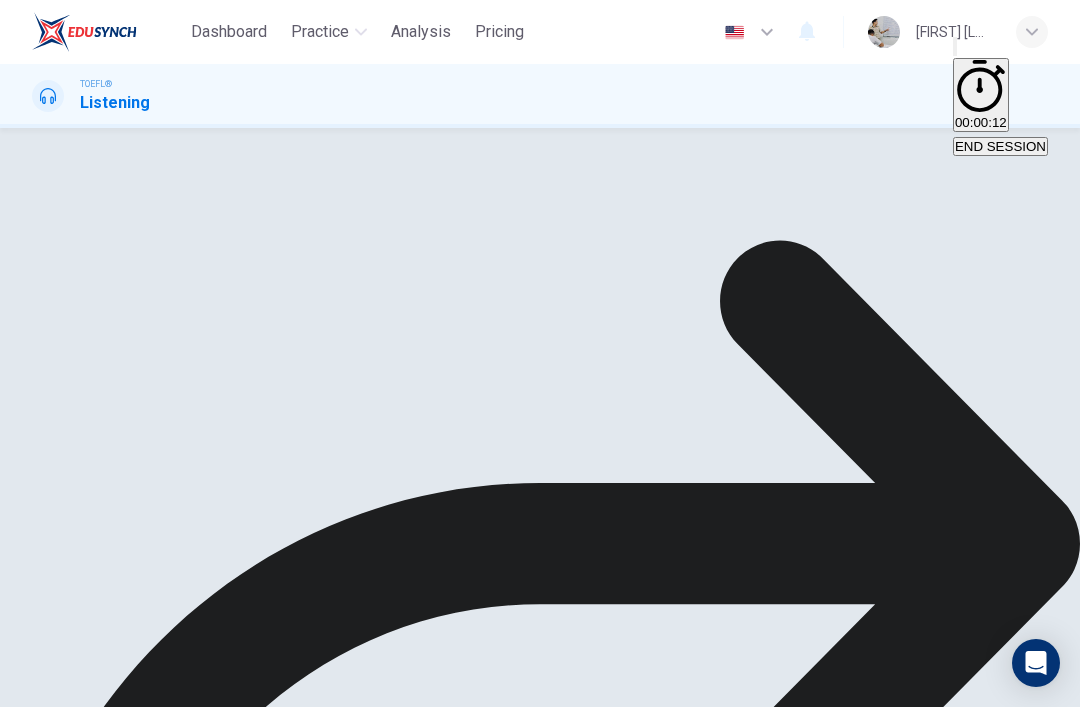 click on "NEXT" at bounding box center (20, 1248) 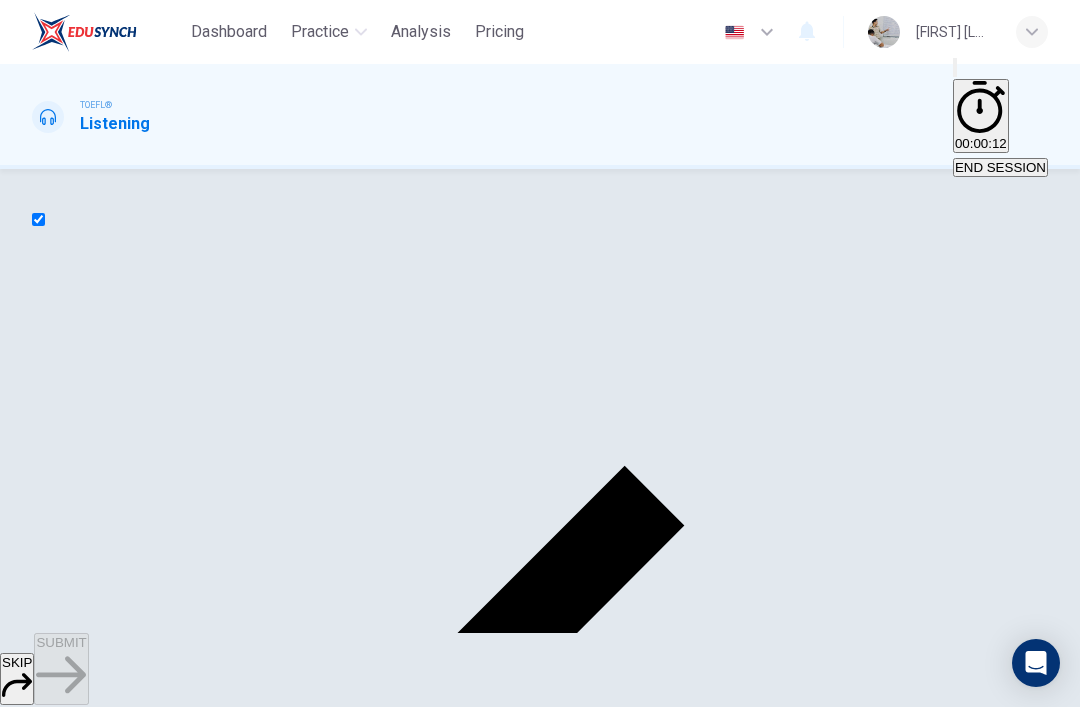 click on "SKIP" at bounding box center (17, 662) 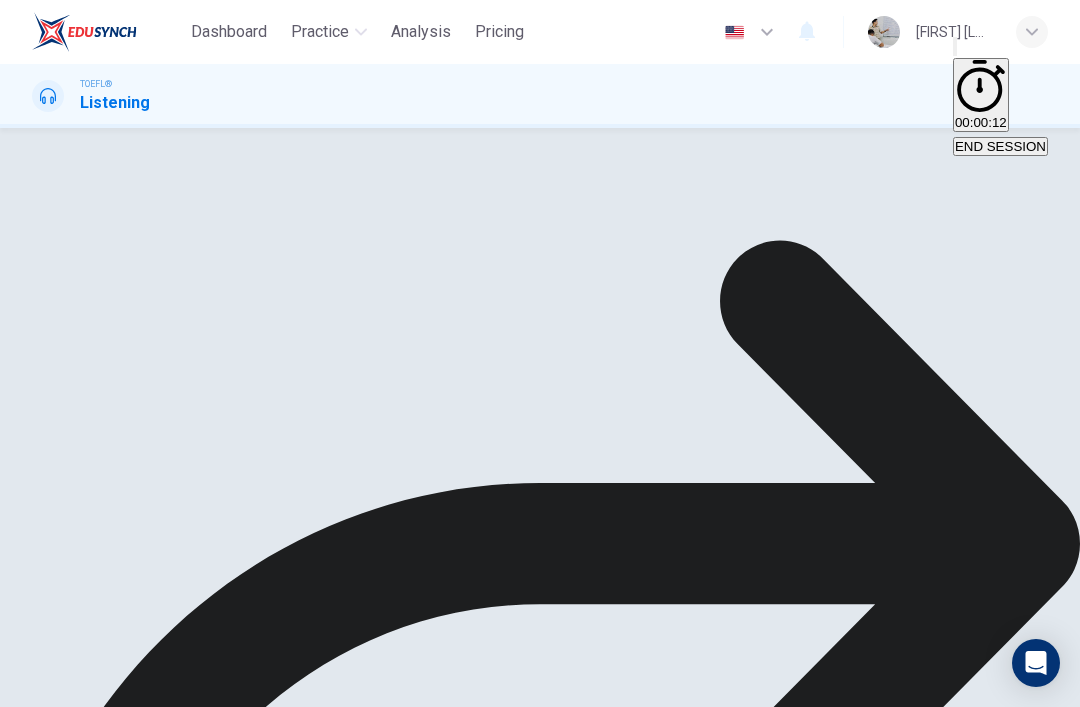 click on "NEXT" at bounding box center (20, 1248) 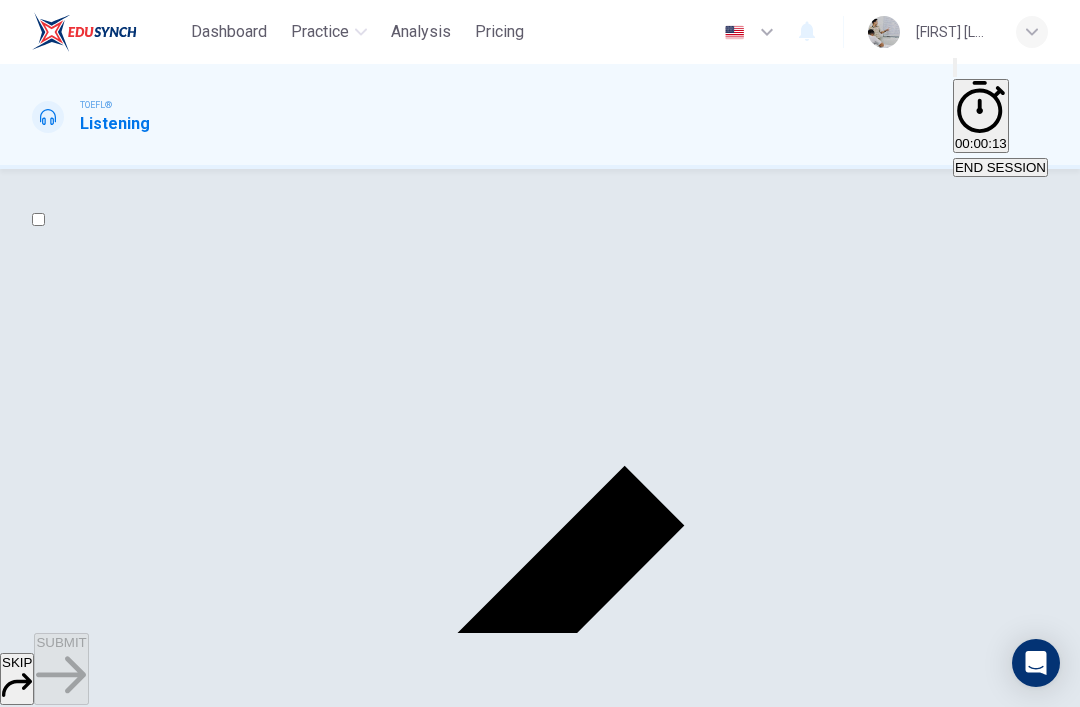 click at bounding box center (38, 219) 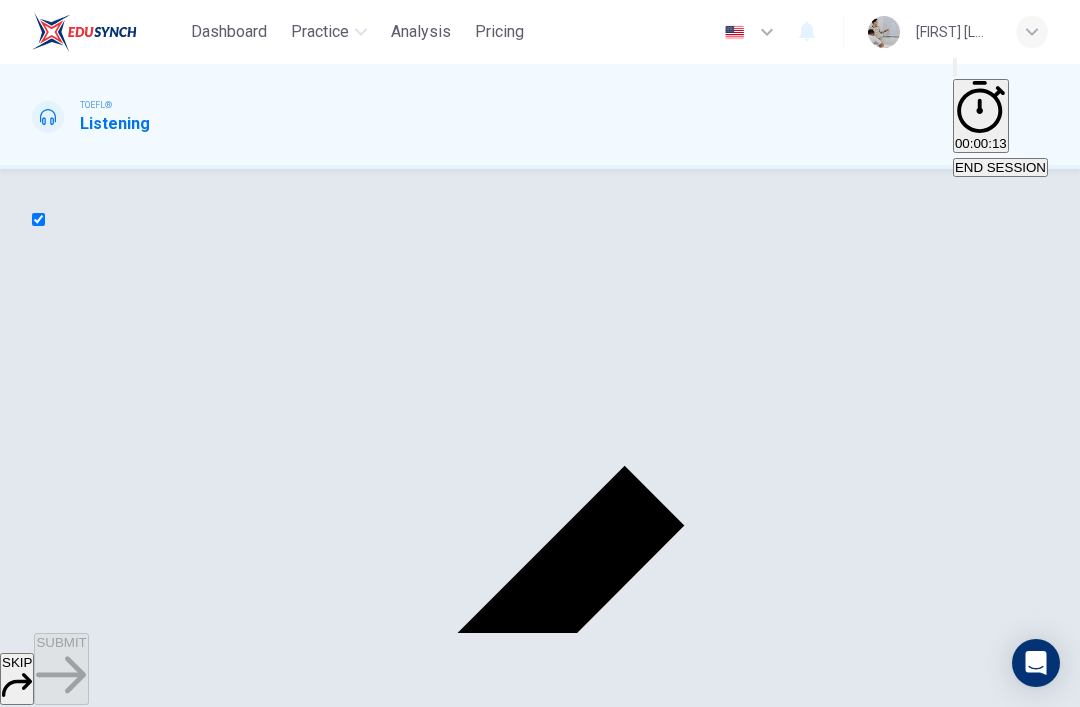 checkbox on "true" 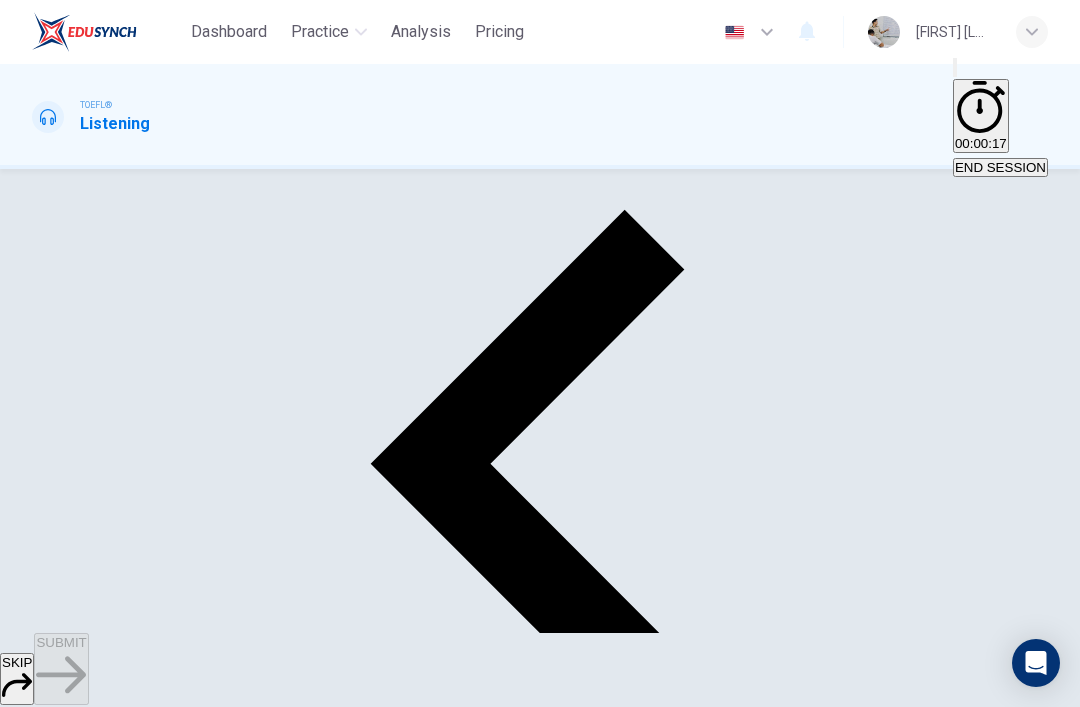scroll, scrollTop: 253, scrollLeft: 0, axis: vertical 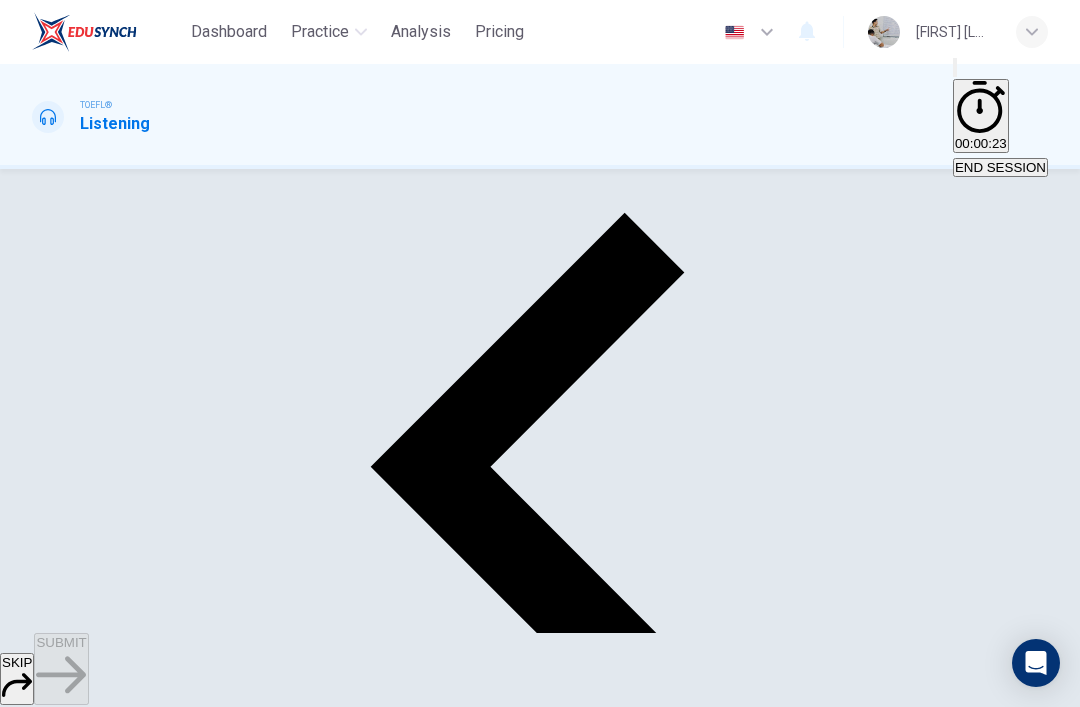 click 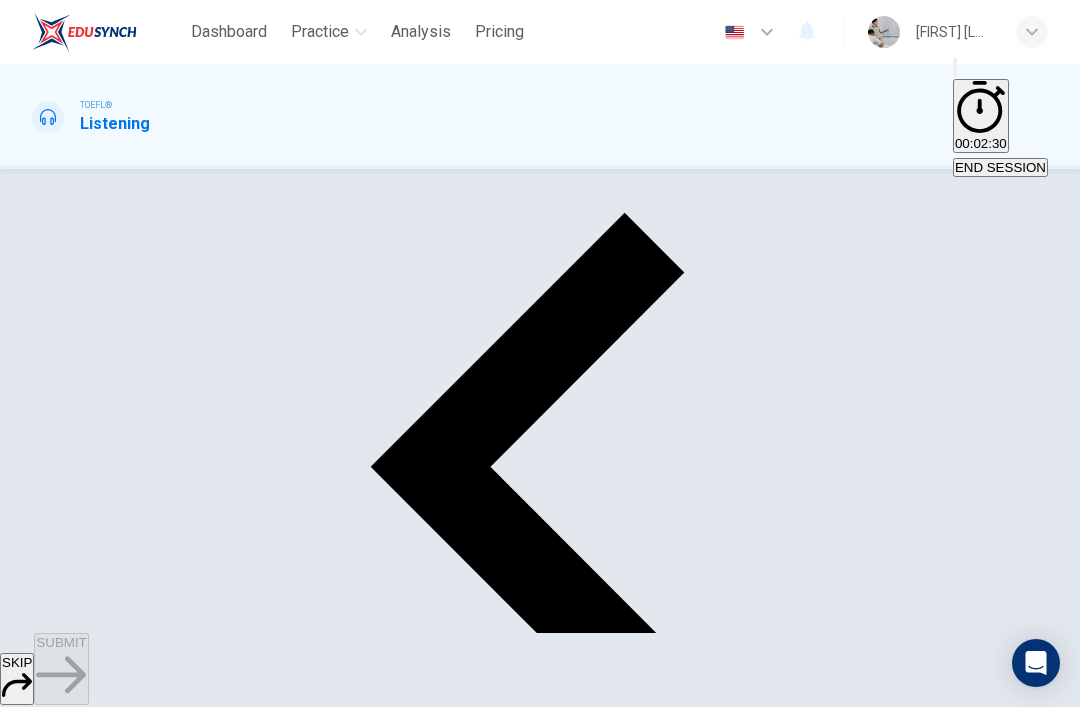 click on "SKIP" at bounding box center (17, 679) 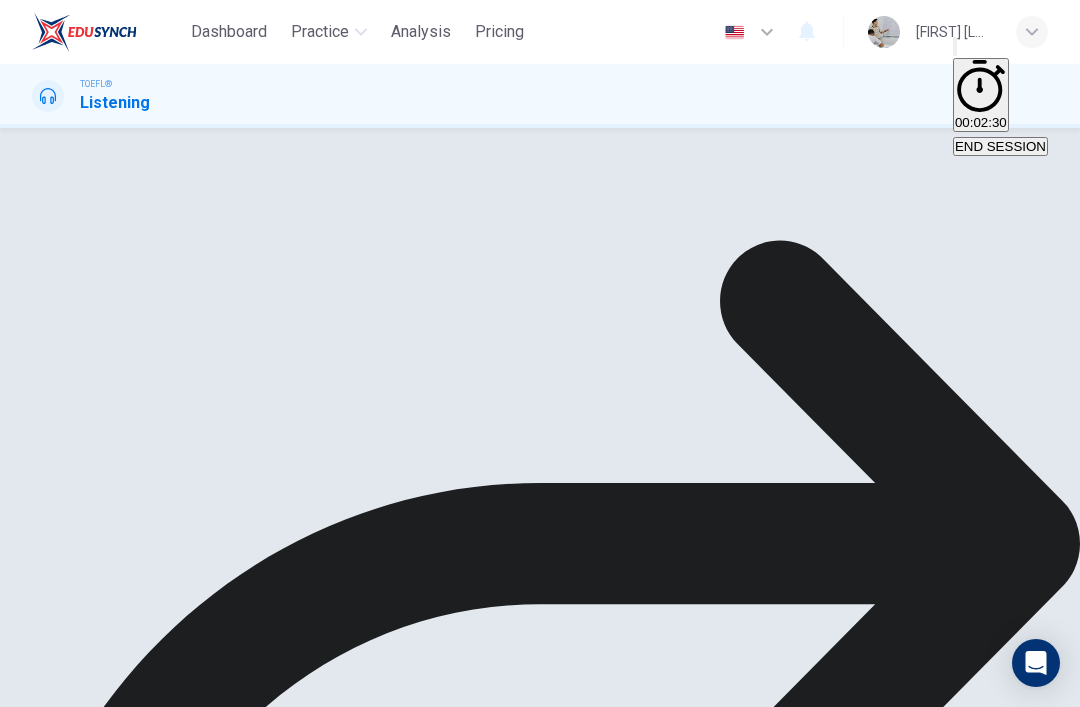 type on "98" 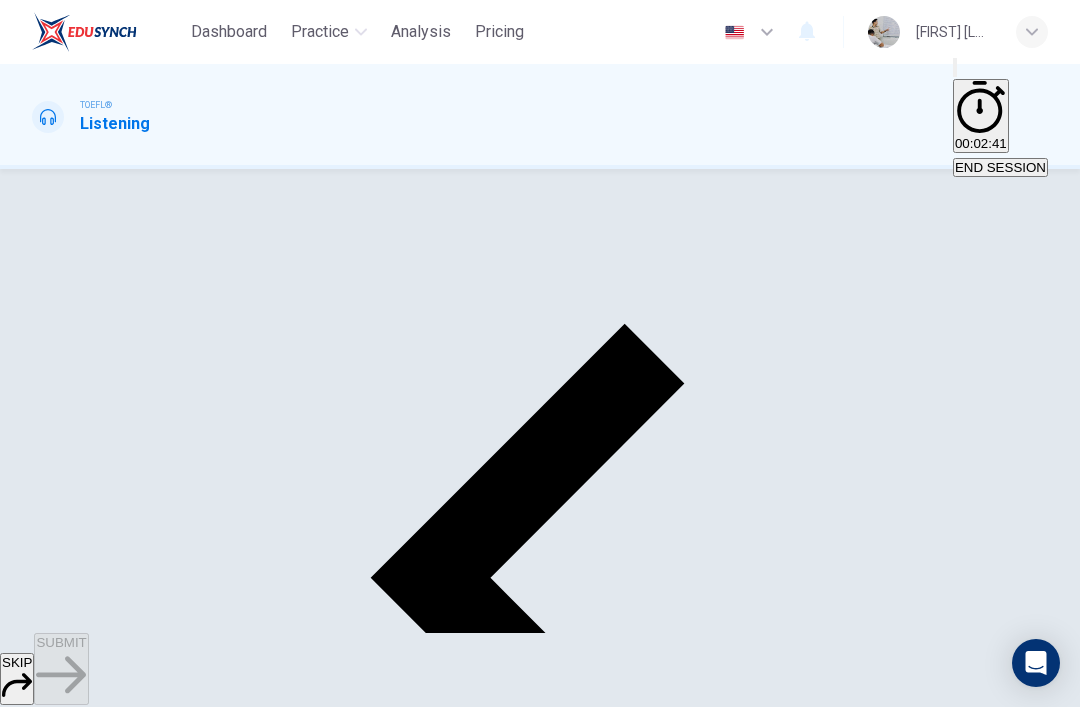 click on "B A program in which many disciplines come together to learn a lot about one topic" at bounding box center [672, 2206] 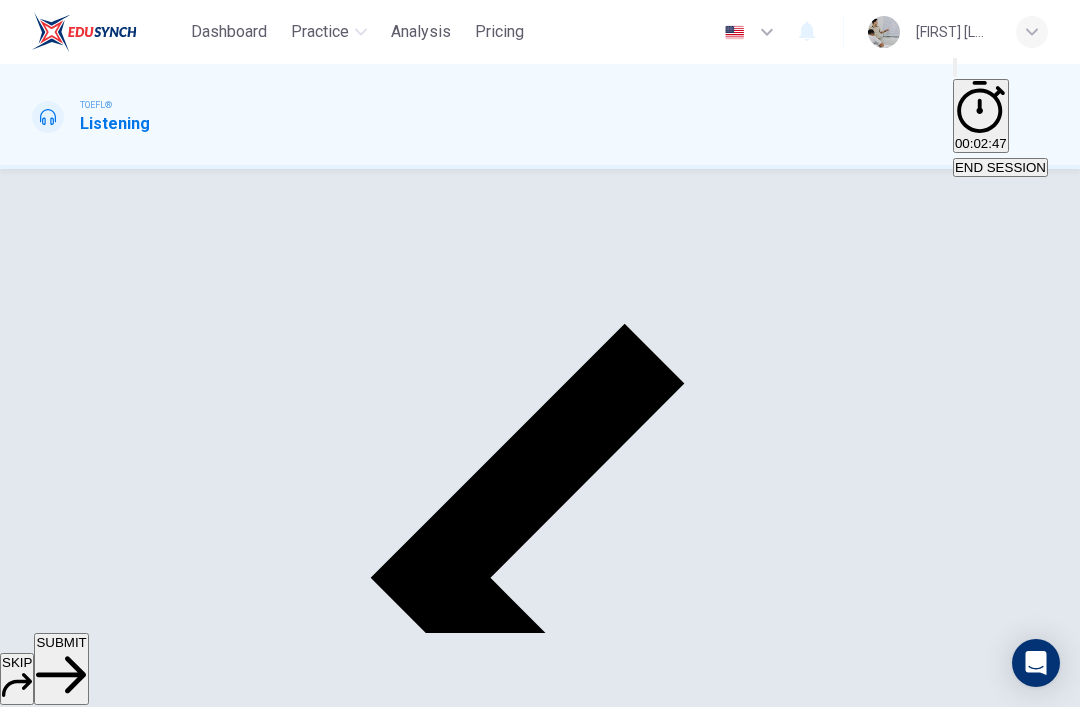 click on "SUBMIT" at bounding box center (61, 669) 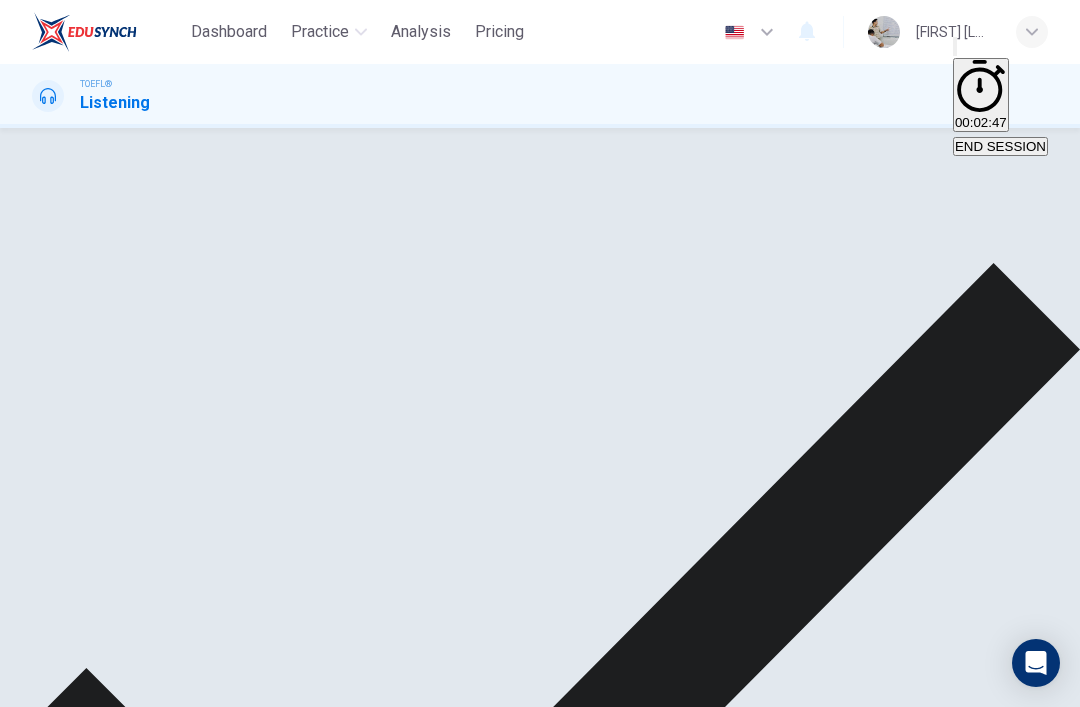 click 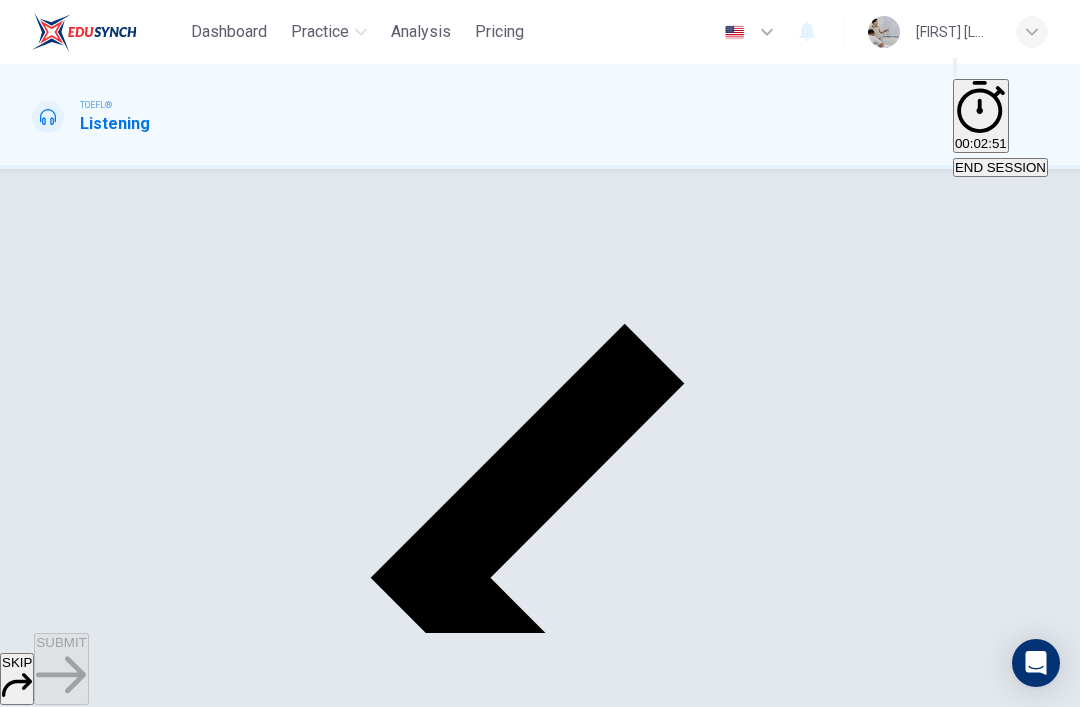 click on "Latin" at bounding box center (128, 2213) 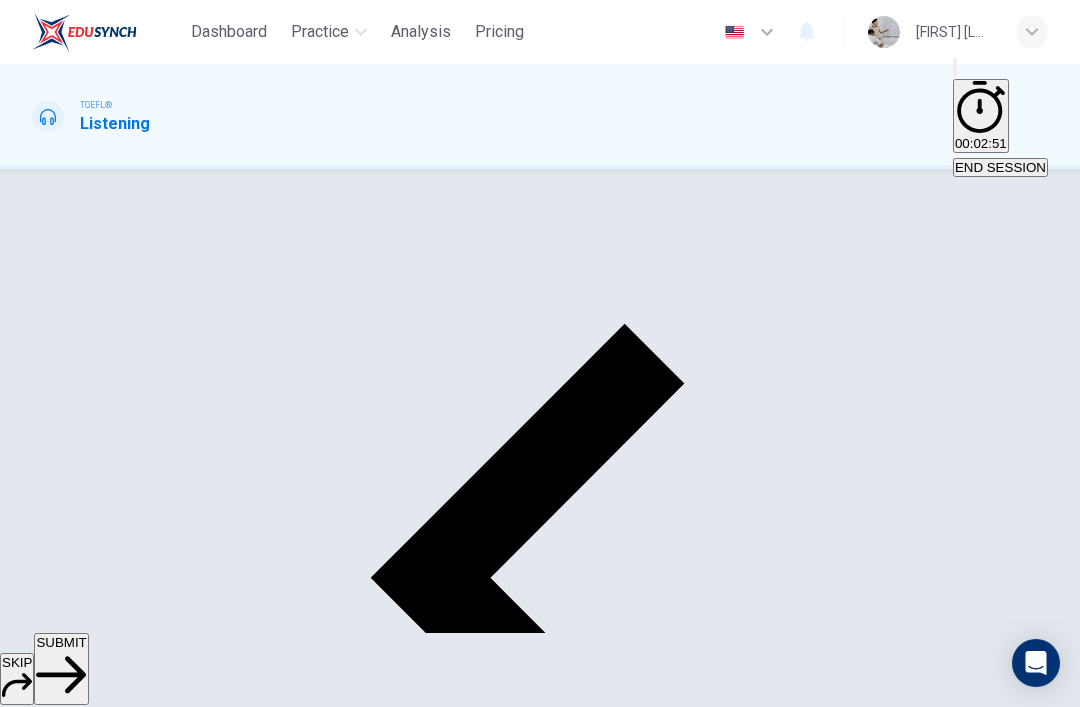 click on "SUBMIT" at bounding box center (61, 669) 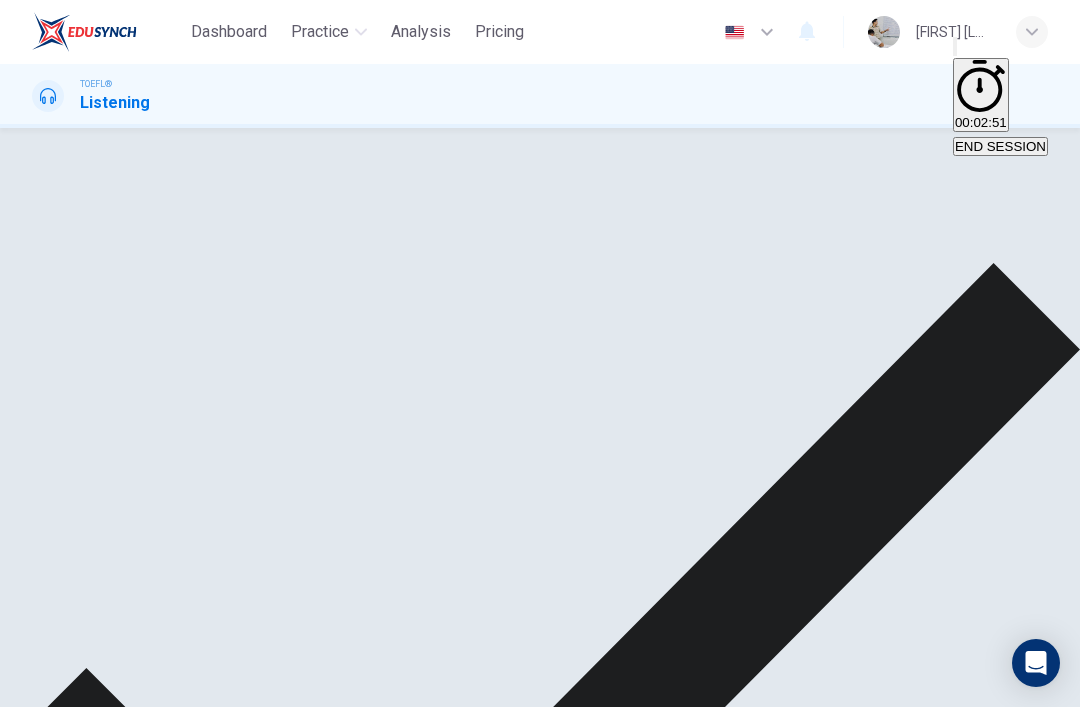 click on "NEXT" at bounding box center (20, 1366) 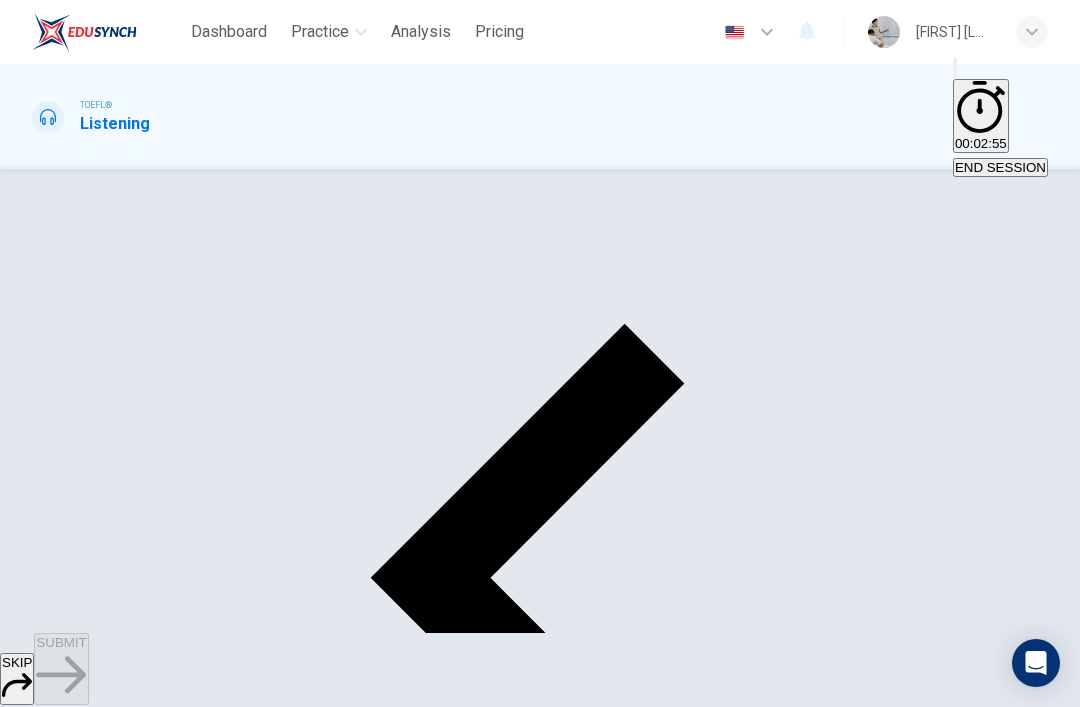 click on "Enroll in the interdisciplinary program" at bounding box center [143, 2213] 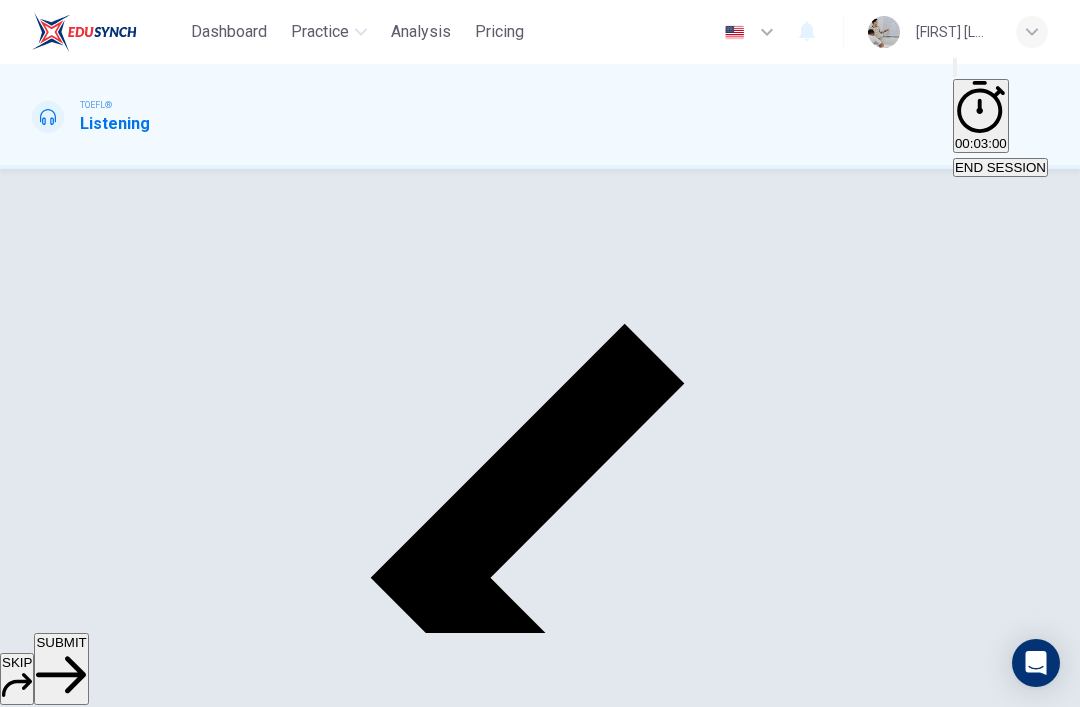 click on "SUBMIT" at bounding box center [61, 669] 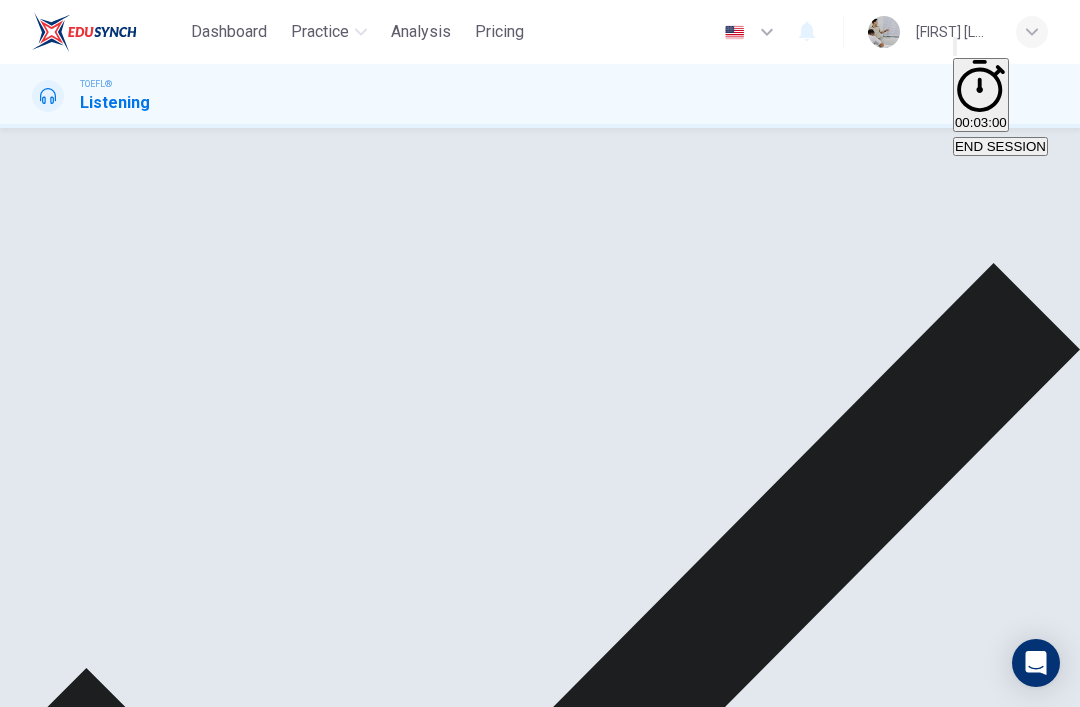 click on "NEXT" at bounding box center (20, 1366) 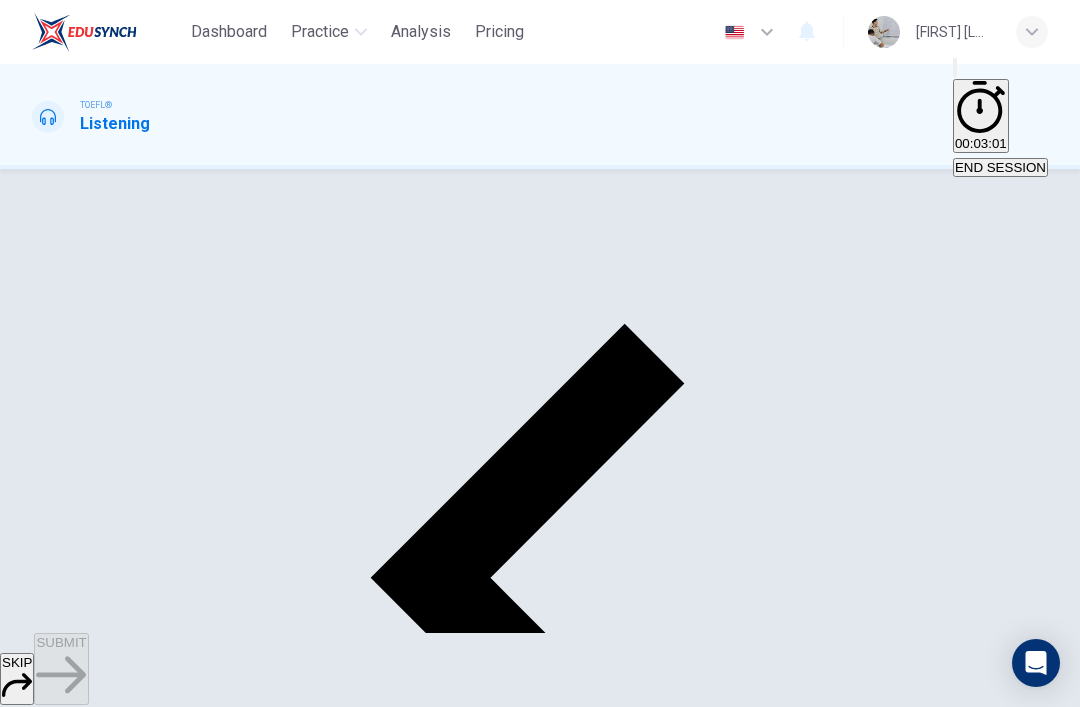 click at bounding box center [955, 67] 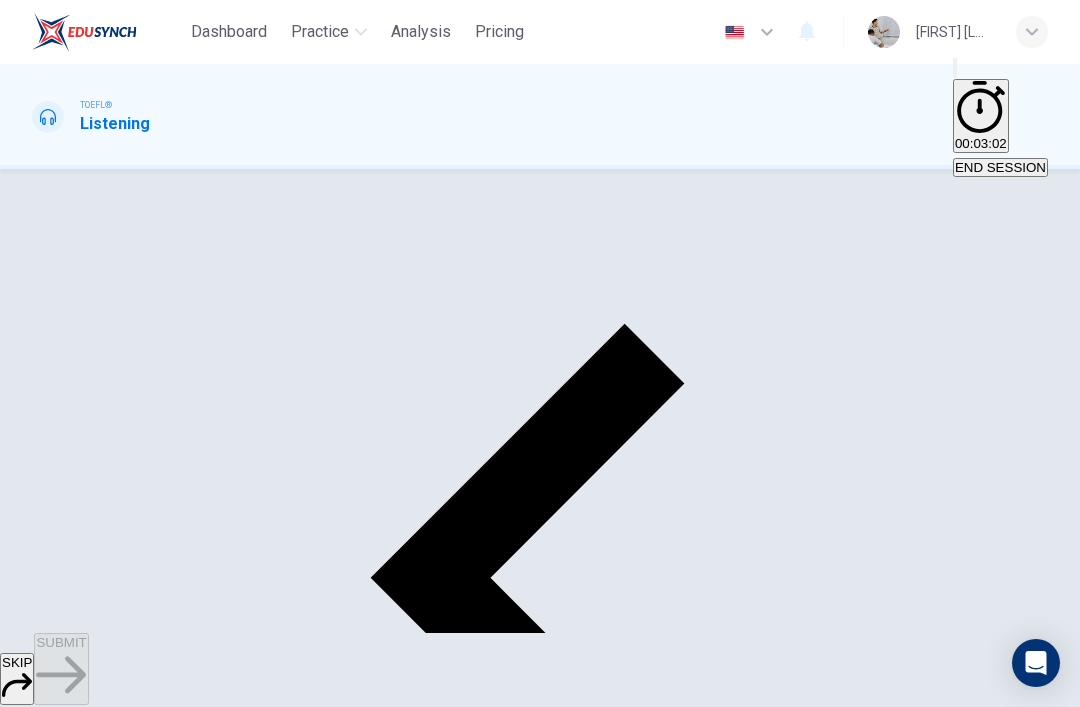 click 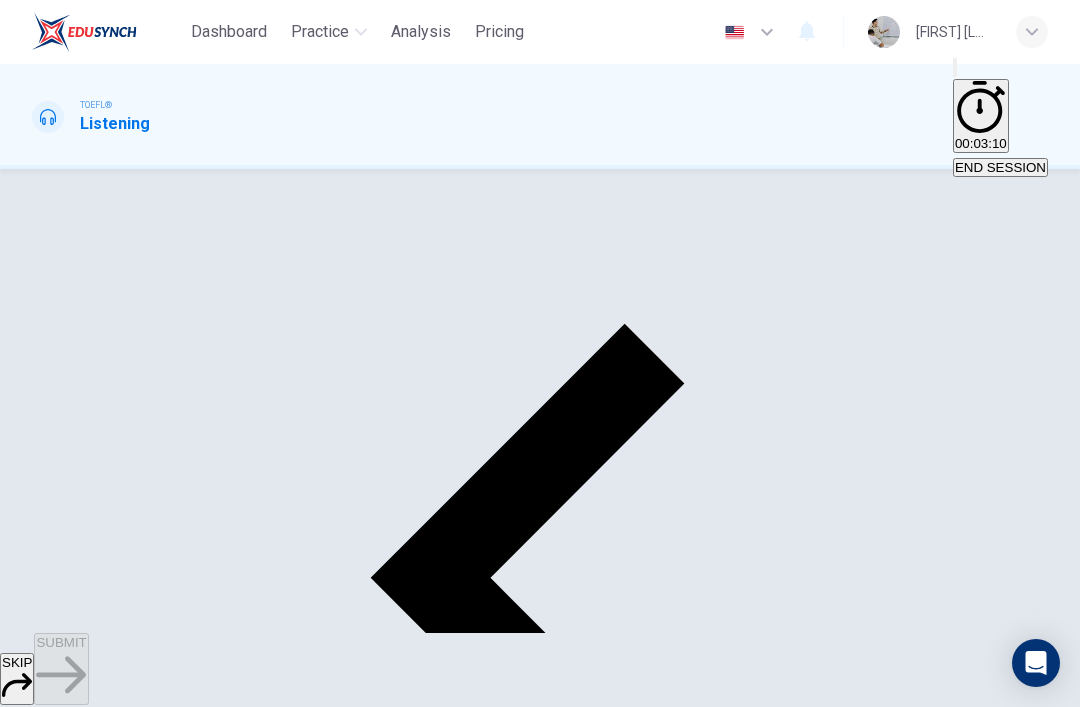 type on "0" 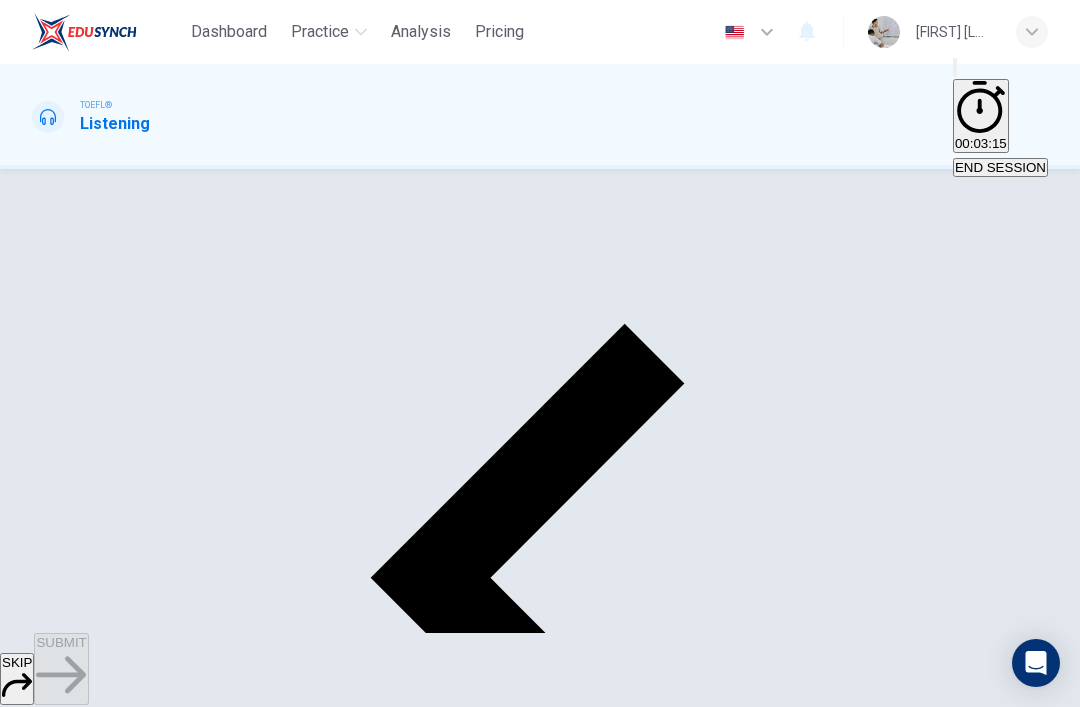 click on "She wants her professor to make suggestions" at bounding box center (169, 2315) 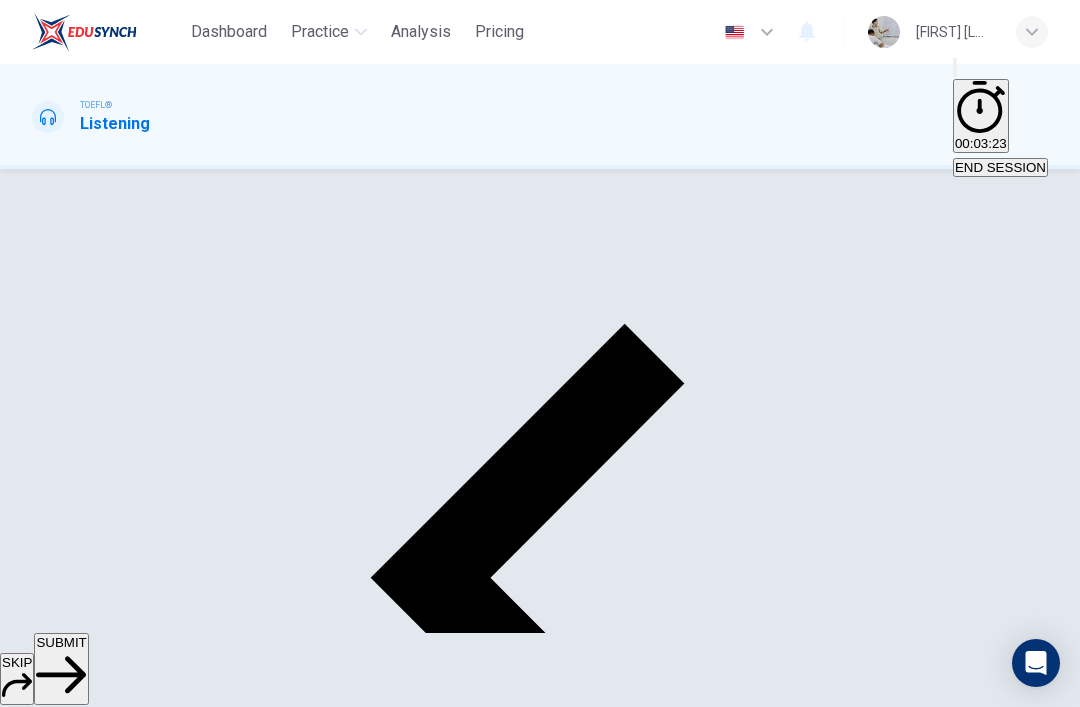 click on "SUBMIT" at bounding box center (61, 669) 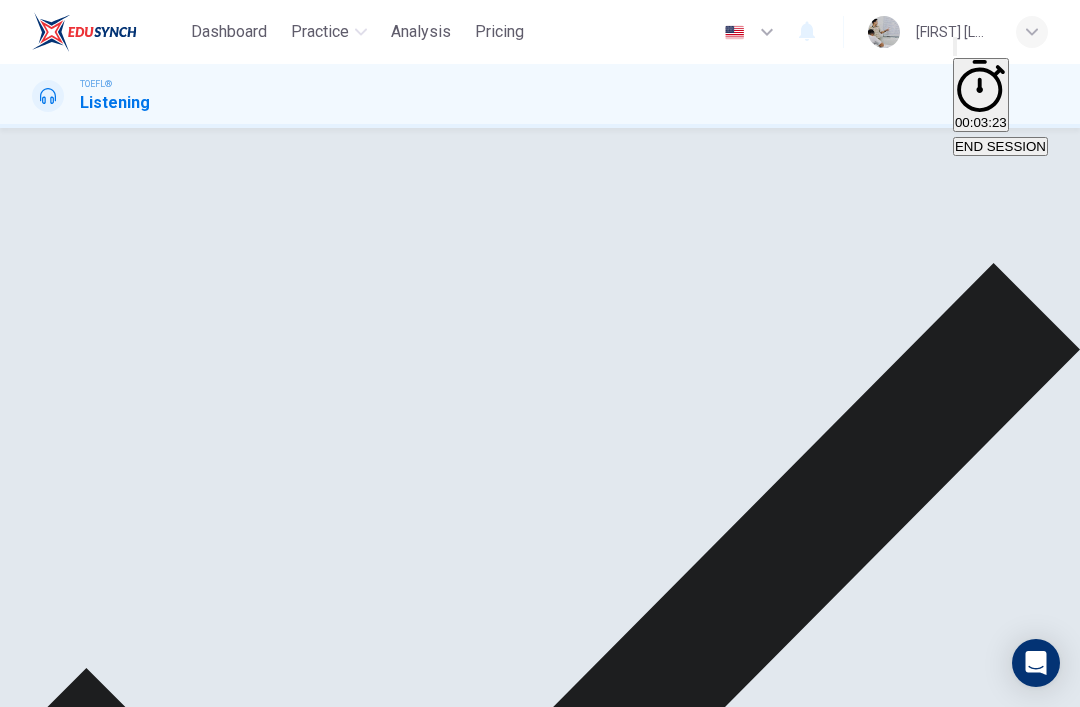 click 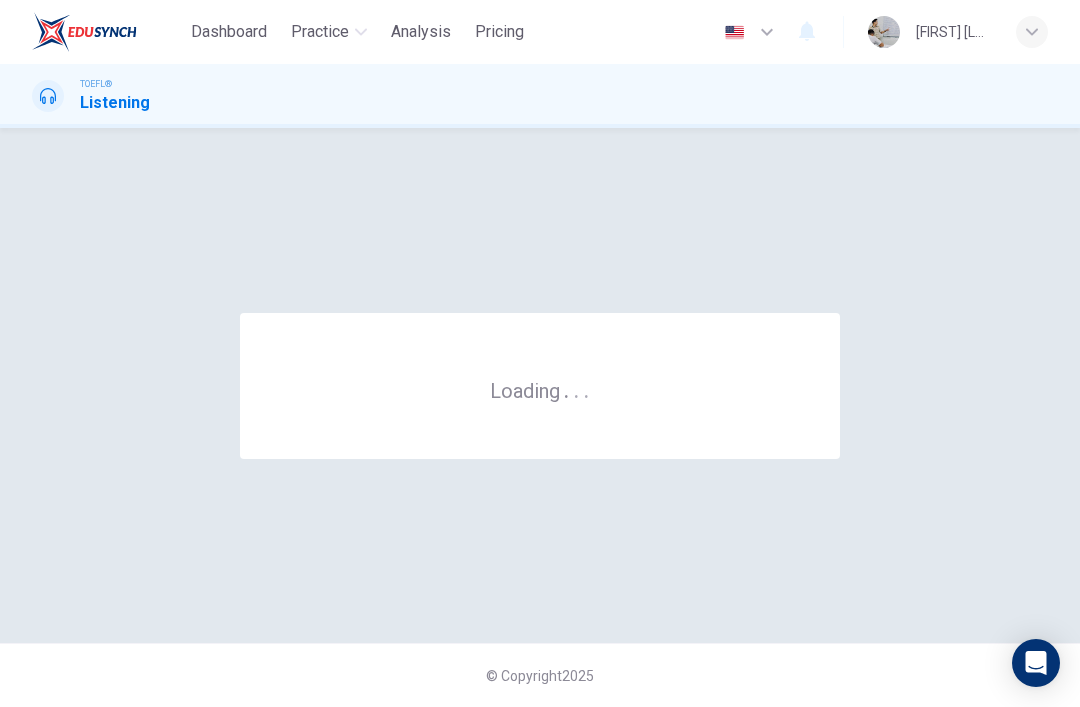 scroll, scrollTop: 0, scrollLeft: 0, axis: both 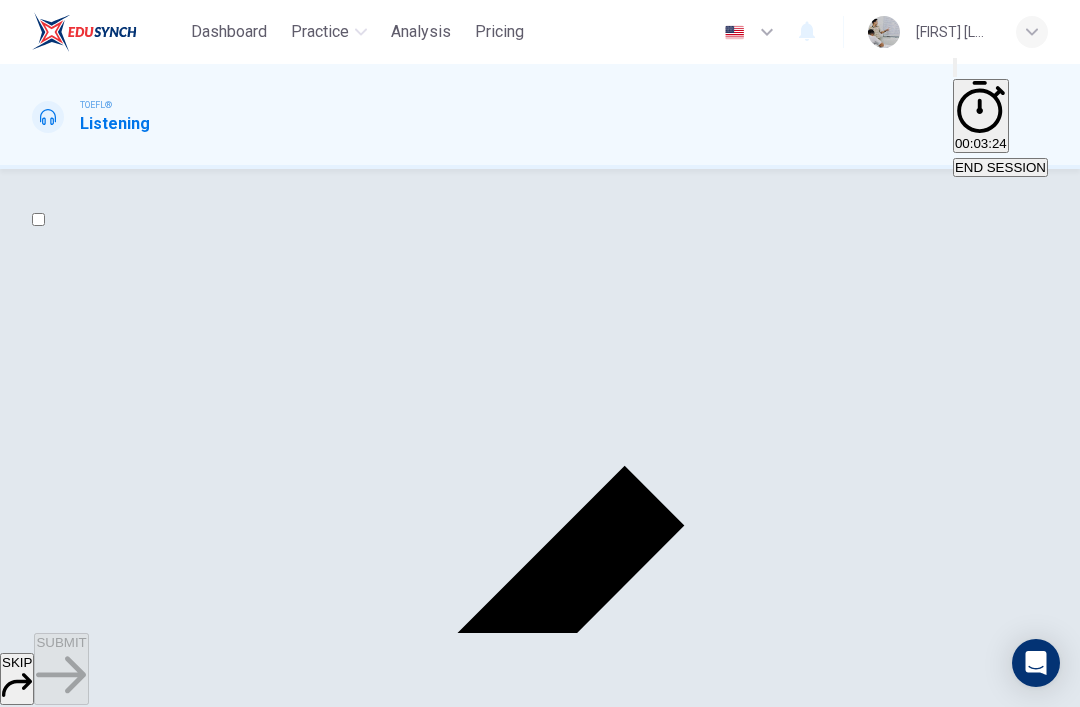 click at bounding box center (38, 219) 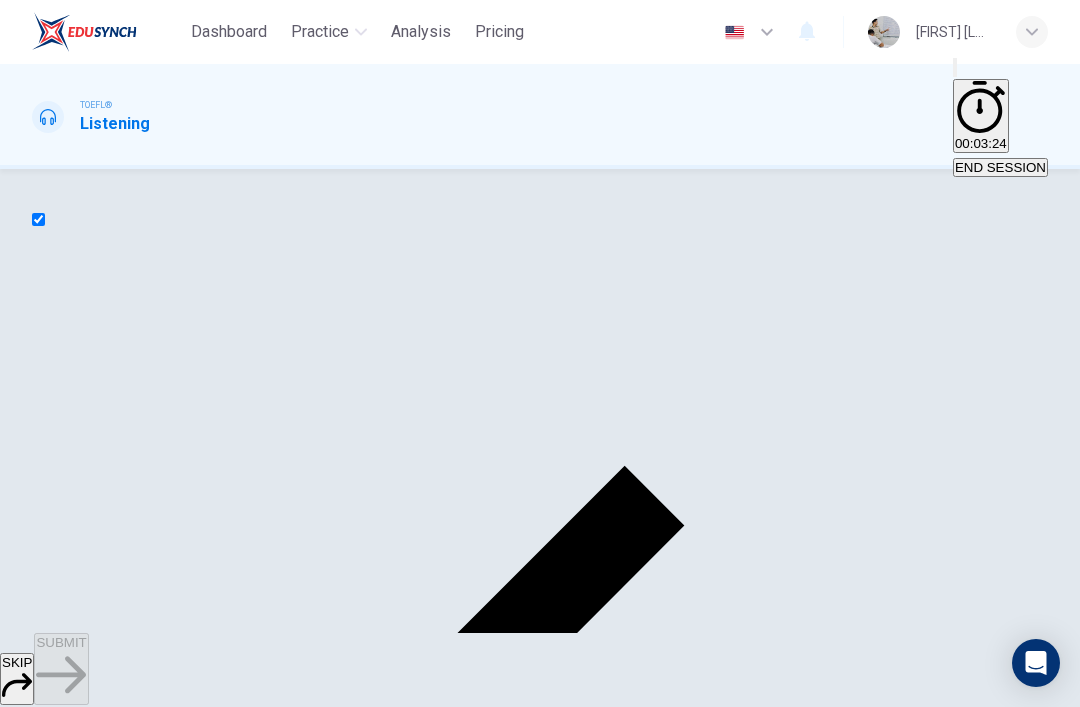 checkbox on "true" 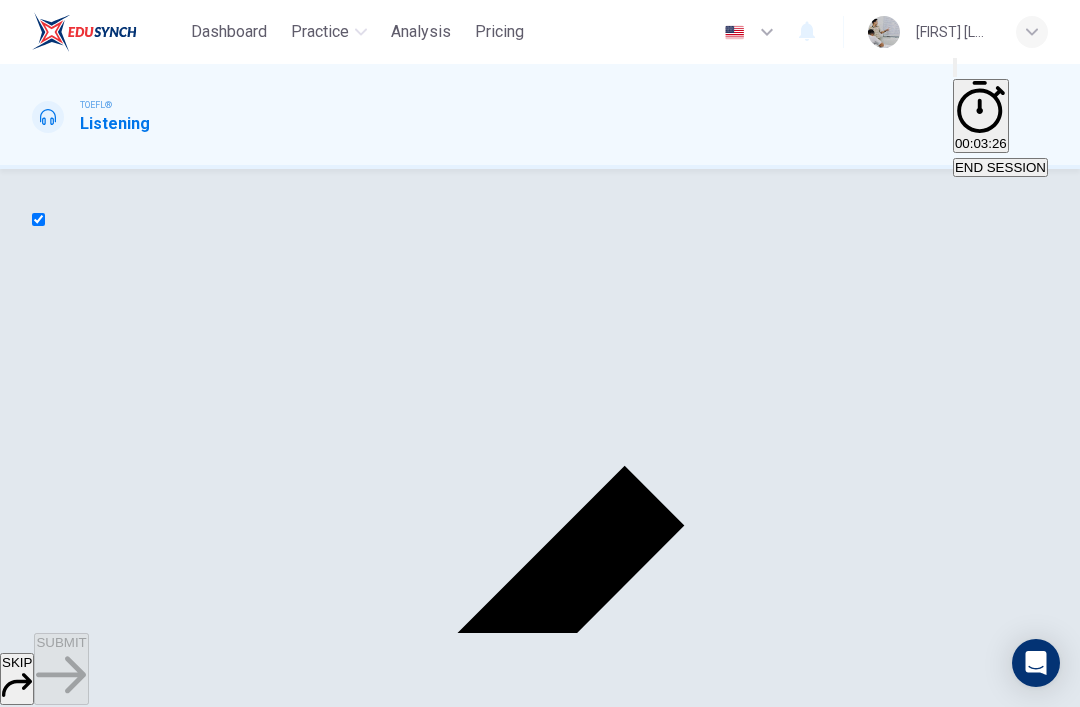 click on "SKIP" at bounding box center [17, 679] 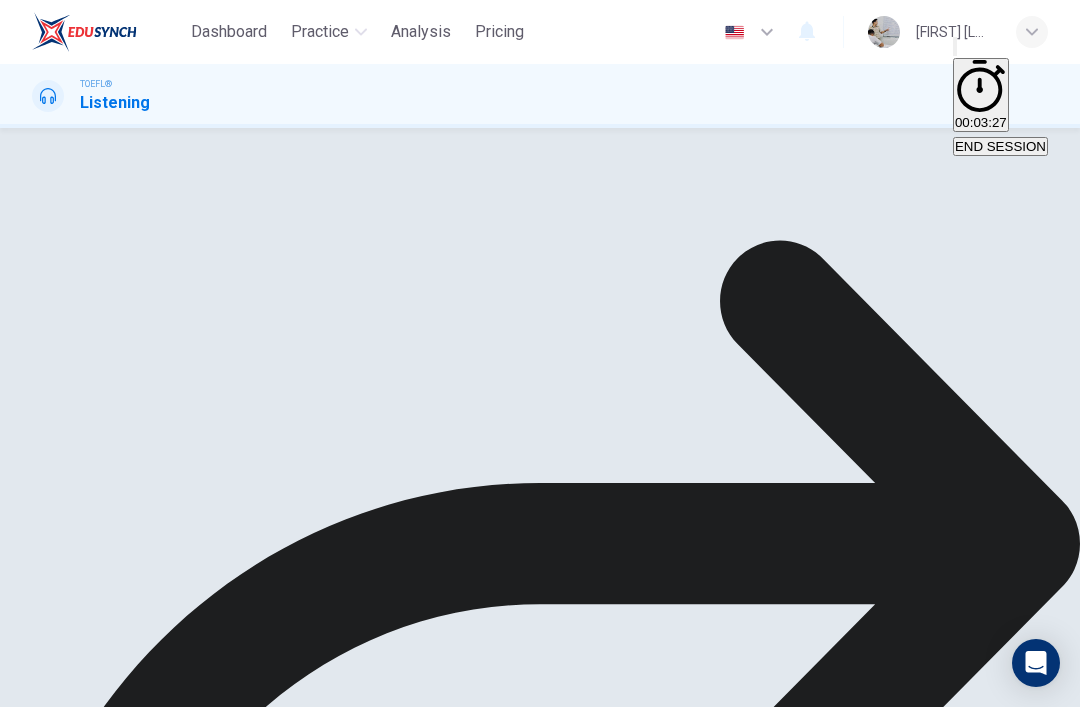 click on "NEXT" at bounding box center (20, 1268) 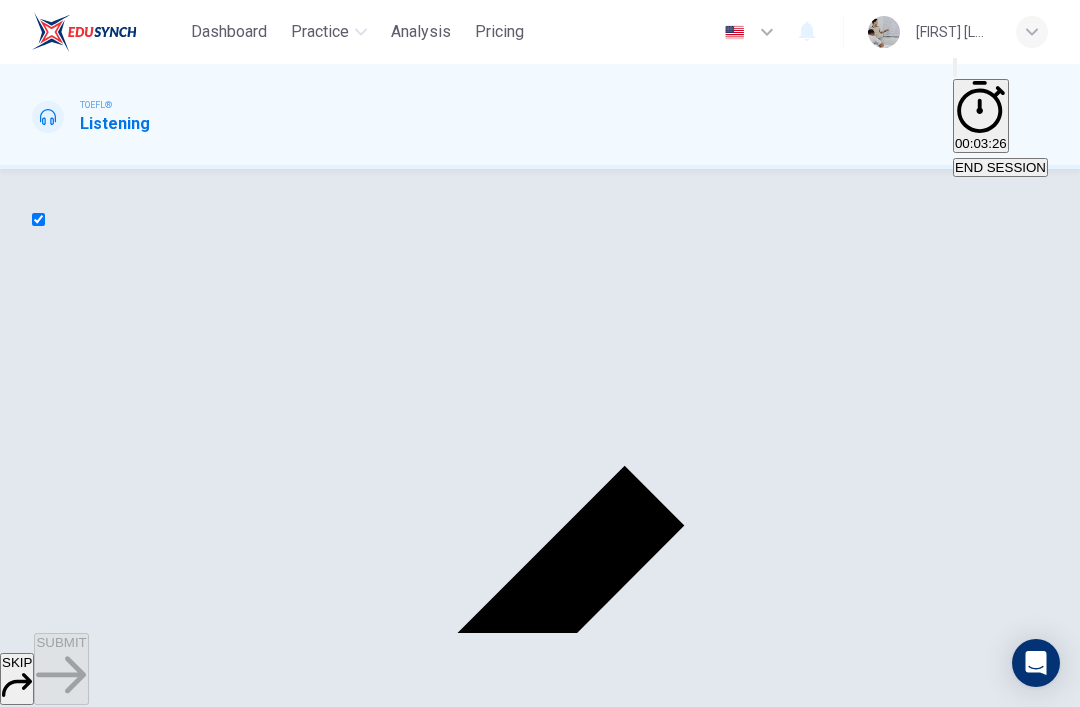click on "SKIP" at bounding box center (17, 679) 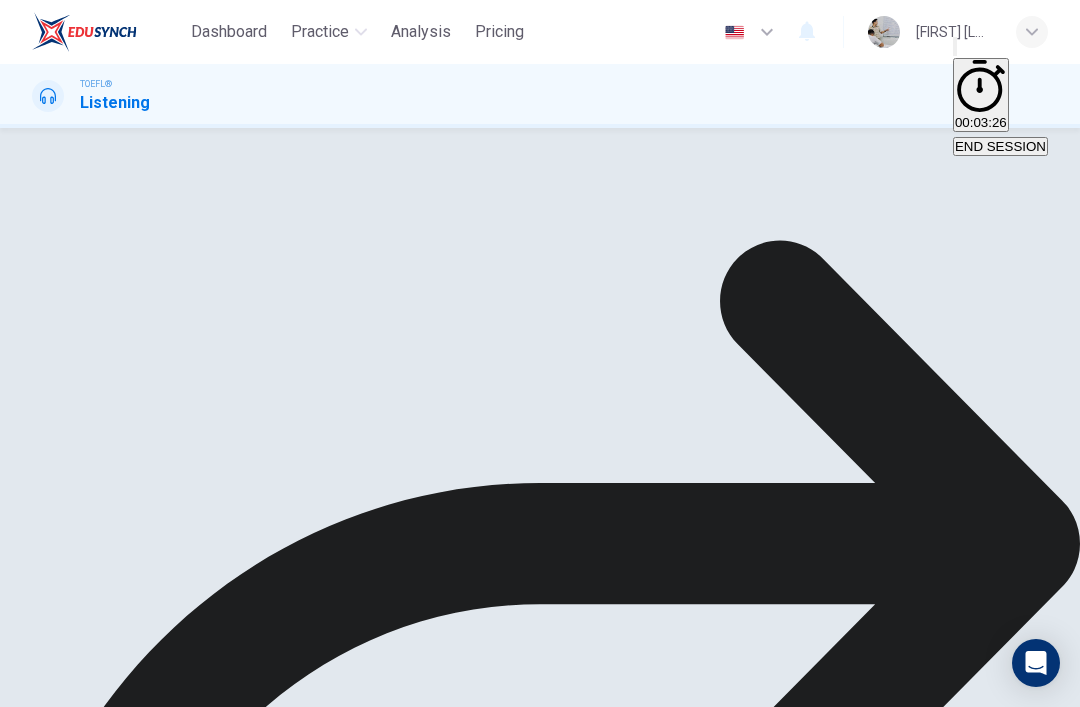 click on "NEXT" at bounding box center [20, 1248] 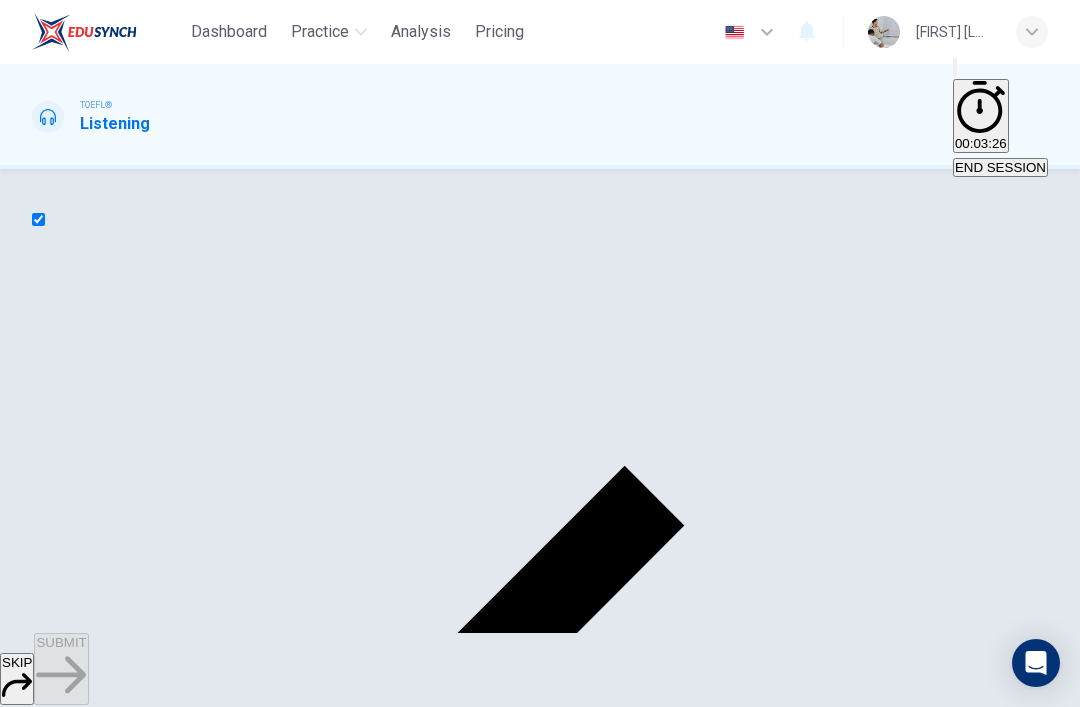 click on "SKIP" at bounding box center [17, 679] 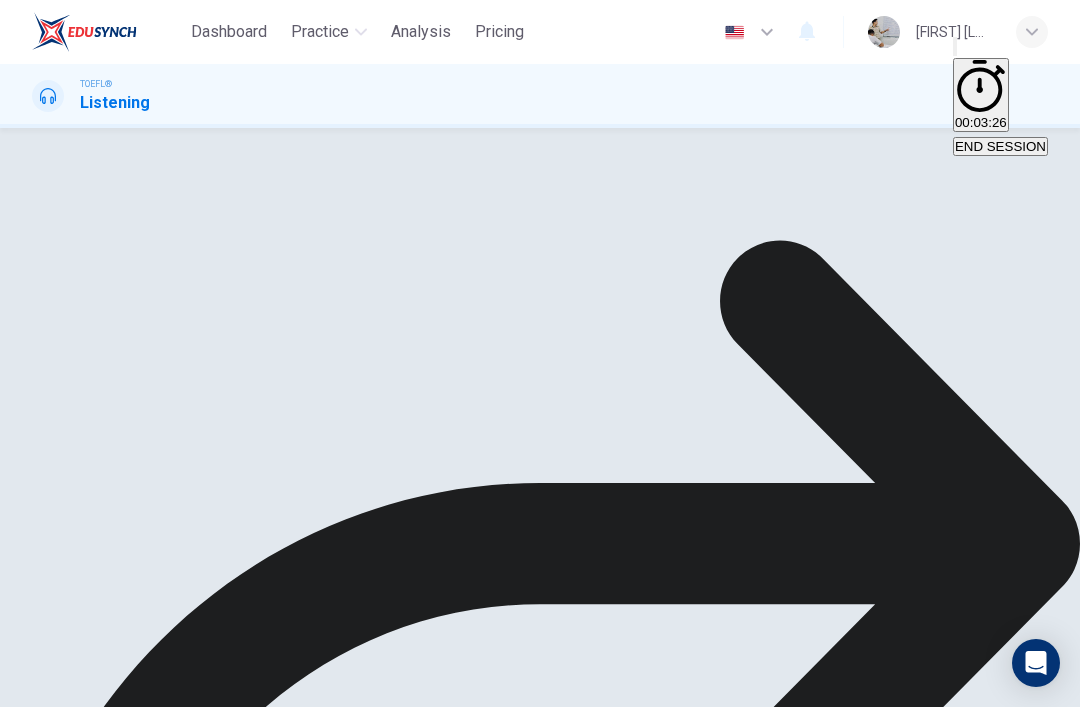 click on "NEXT" at bounding box center [20, 1248] 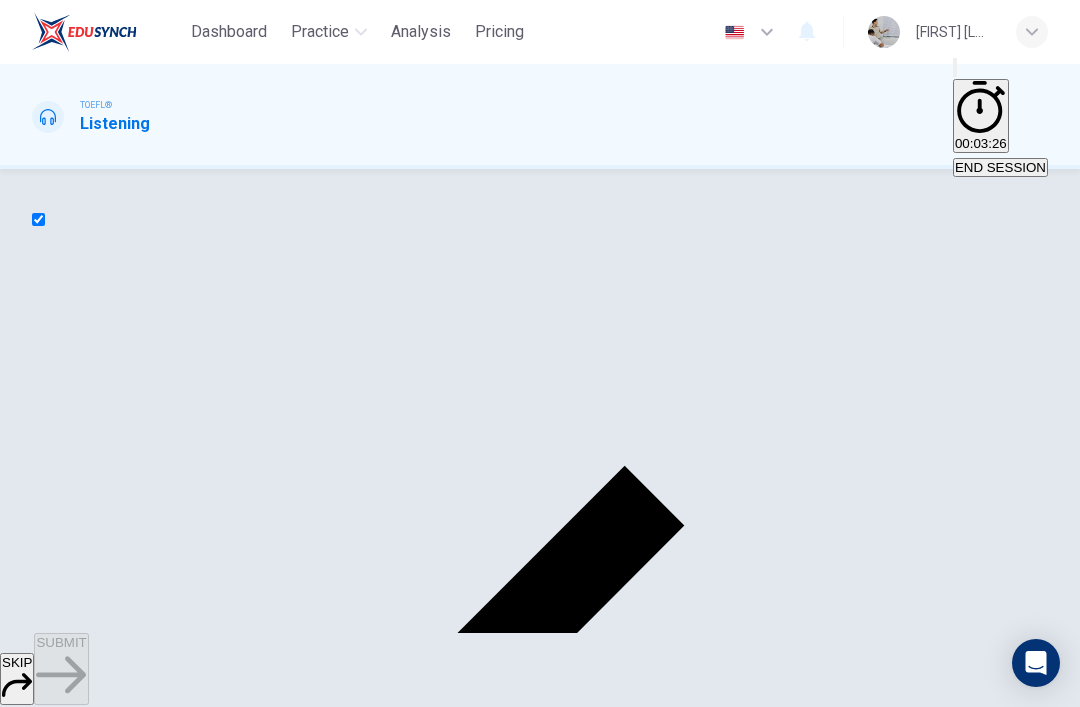 click on "SKIP" at bounding box center [17, 679] 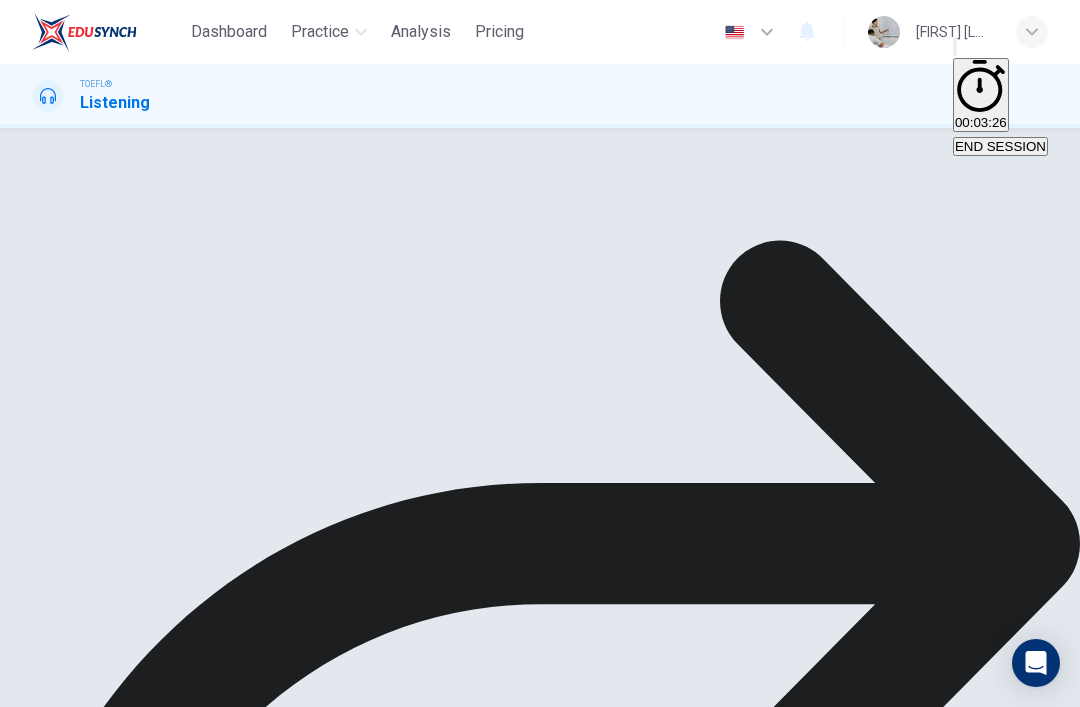 click on "NEXT" at bounding box center (20, 1248) 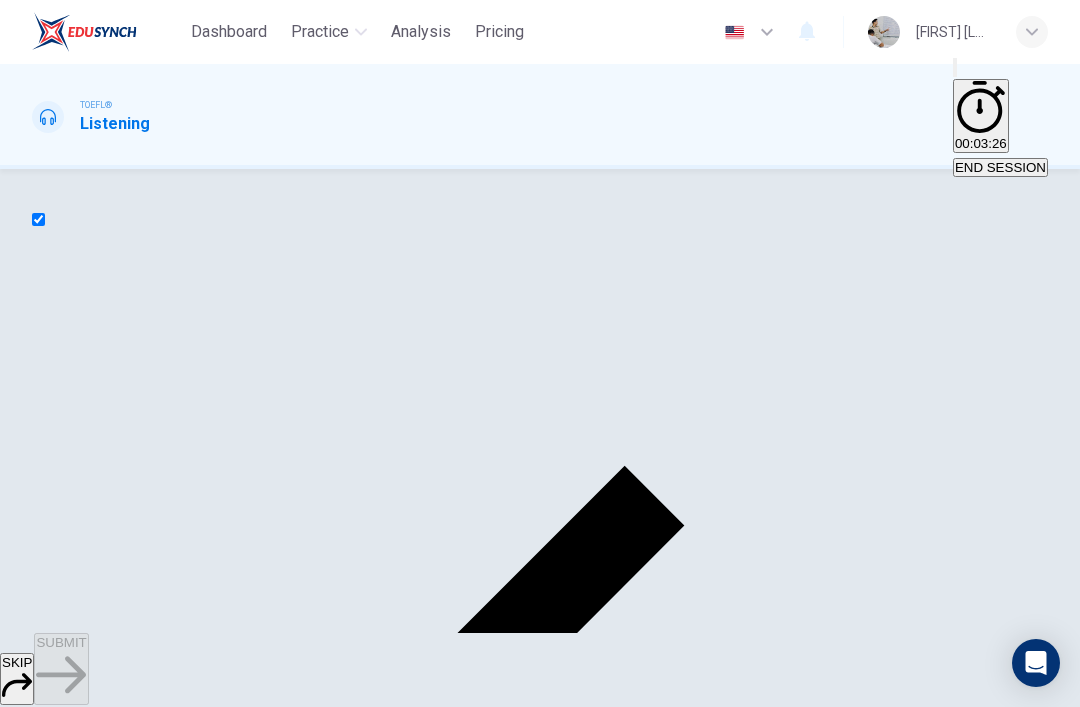 click on "SKIP" at bounding box center (17, 679) 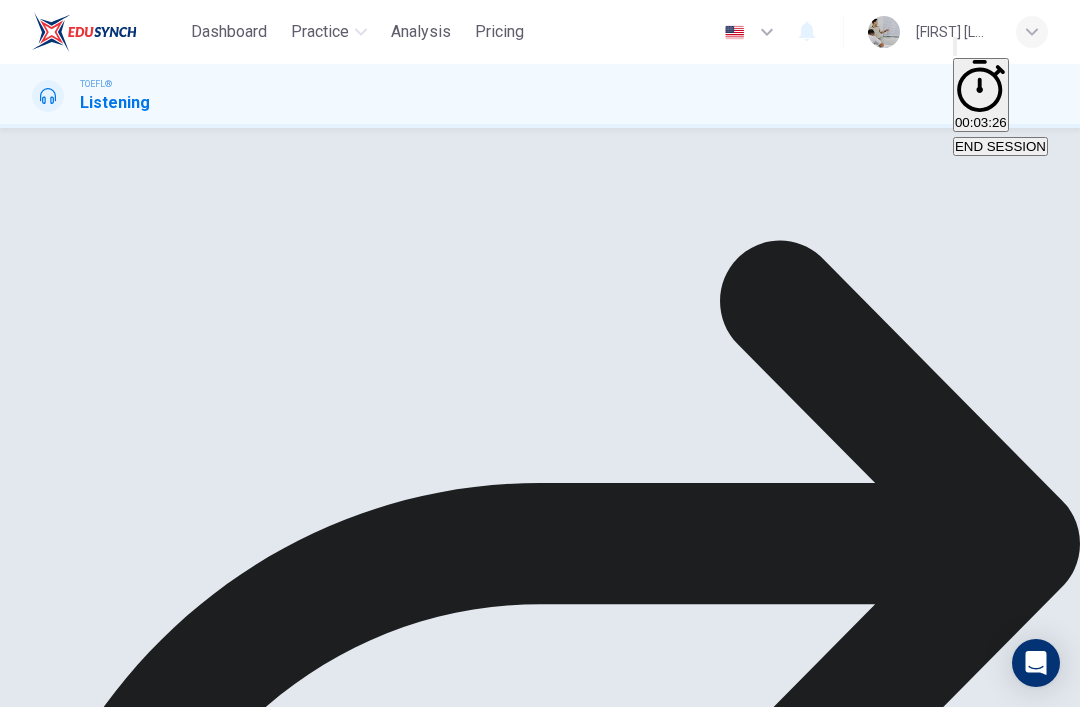 click on "NEXT" at bounding box center (20, 1248) 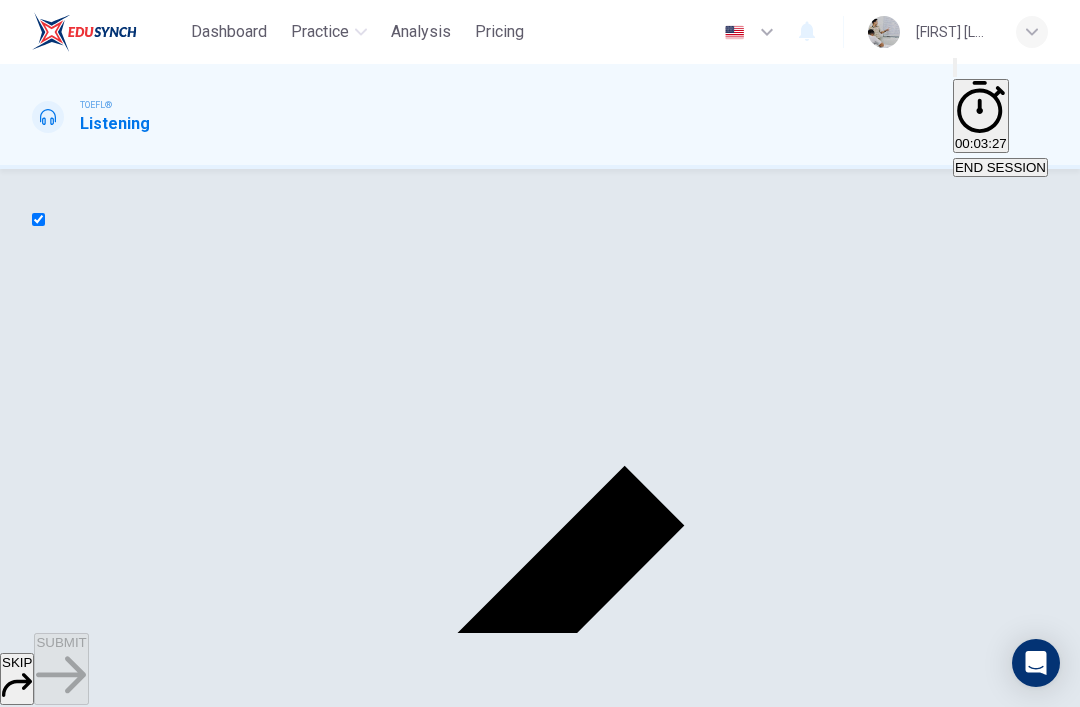 click on "SKIP" at bounding box center [17, 679] 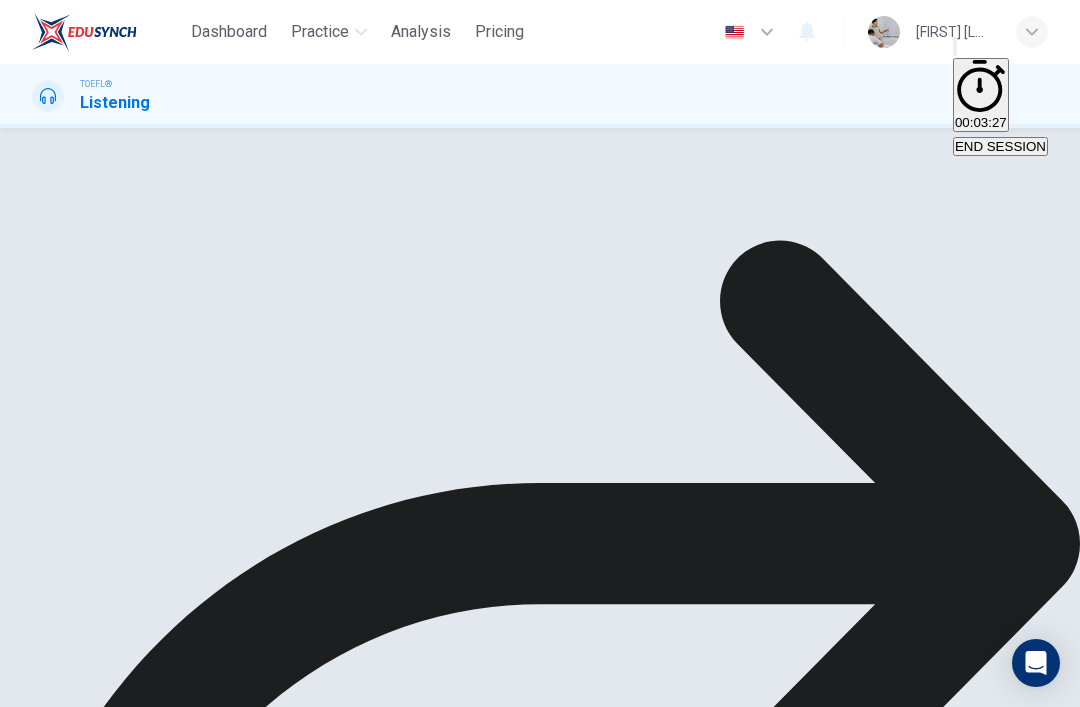 click on "NEXT" at bounding box center [20, 1248] 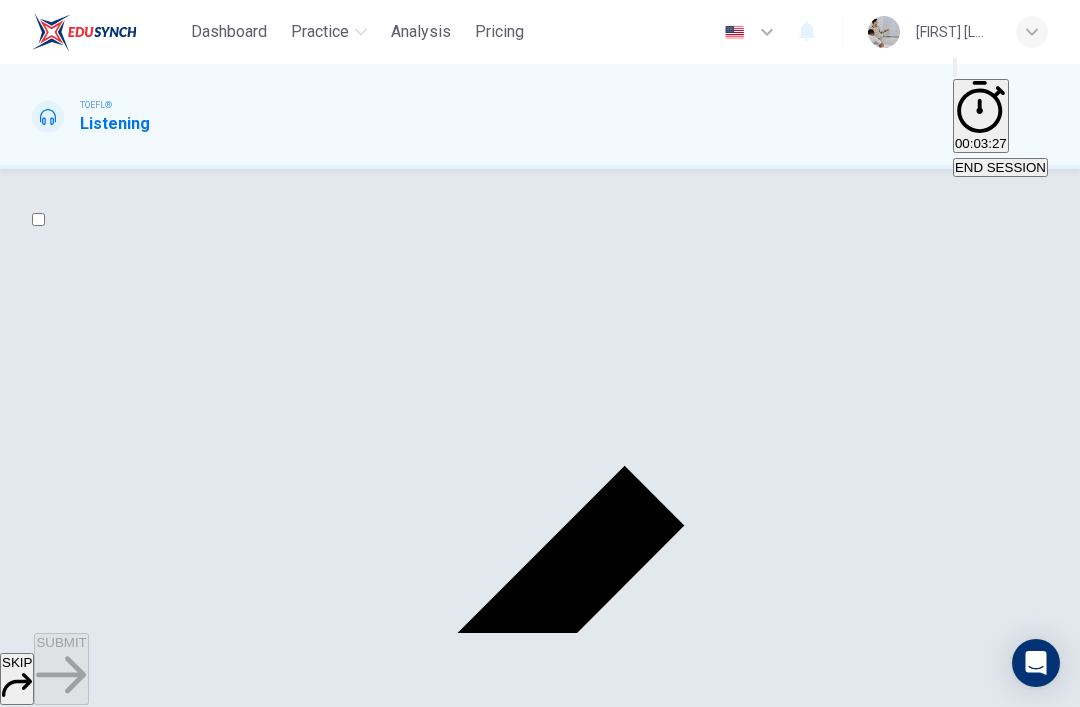 click at bounding box center (38, 219) 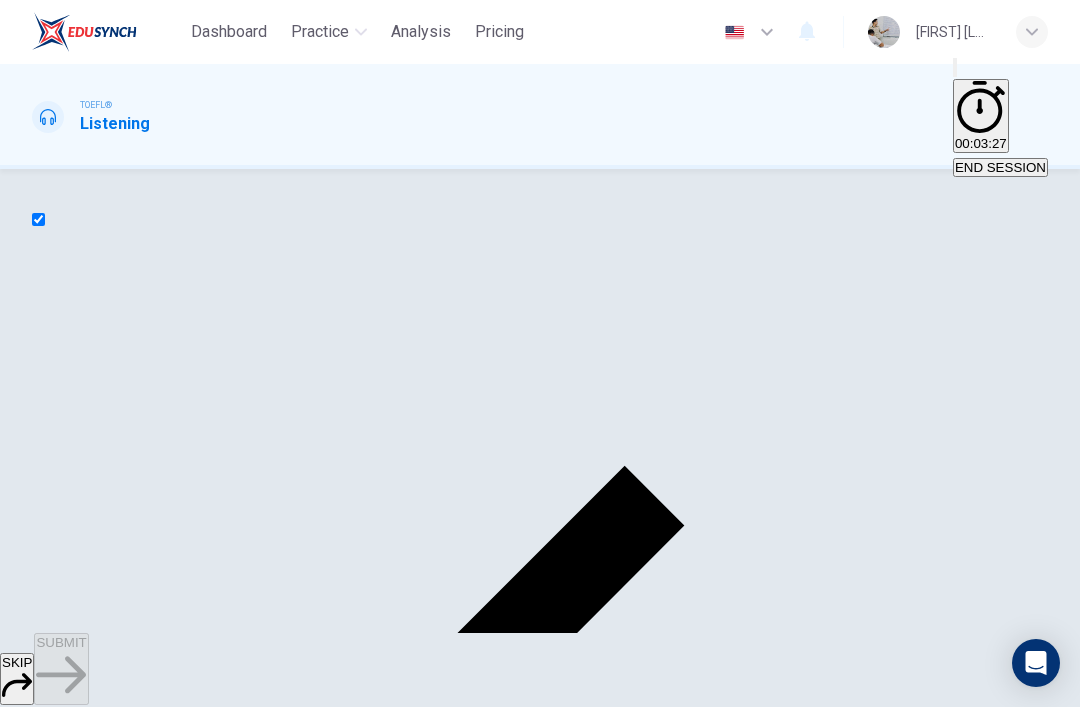 checkbox on "true" 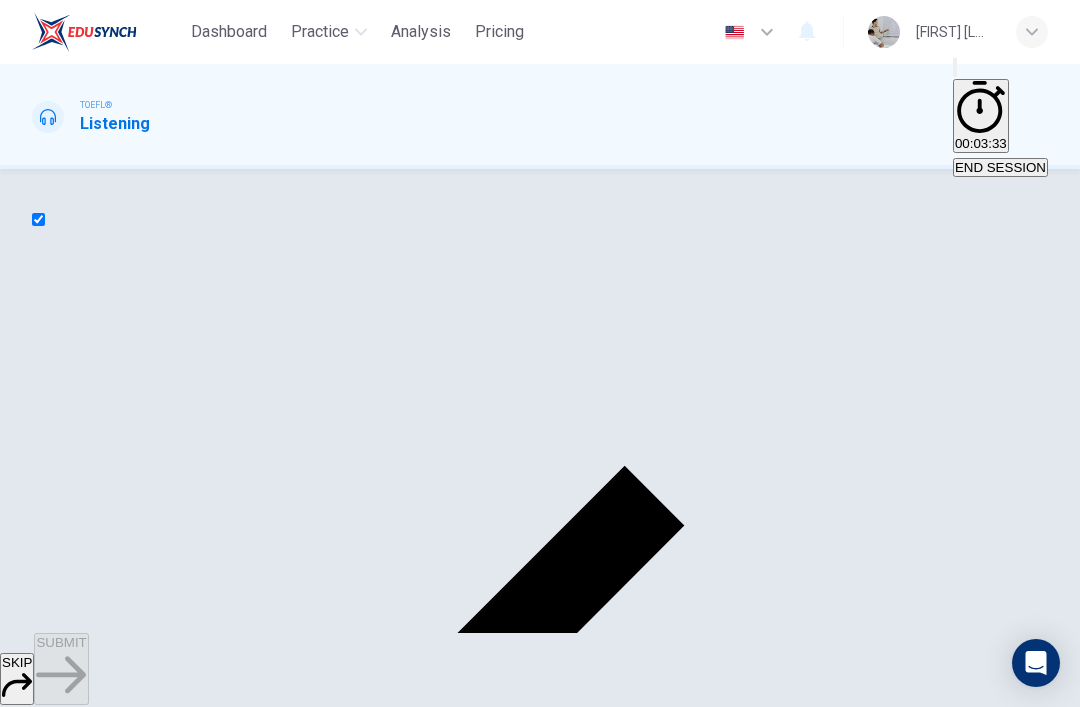 scroll, scrollTop: 112, scrollLeft: 0, axis: vertical 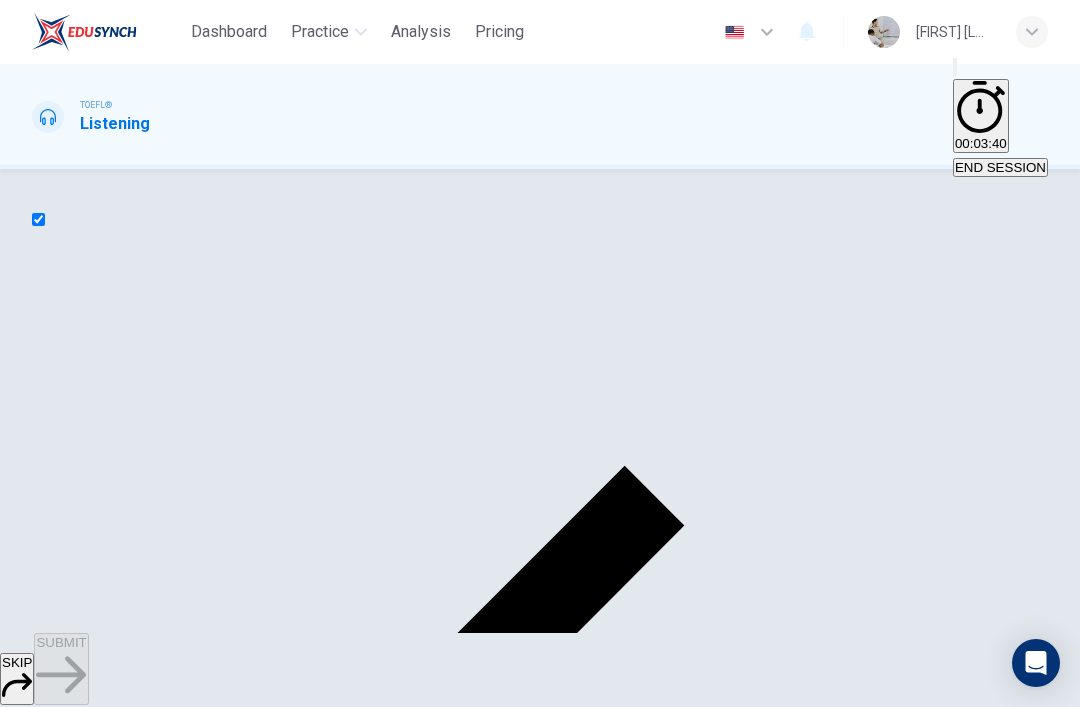 click 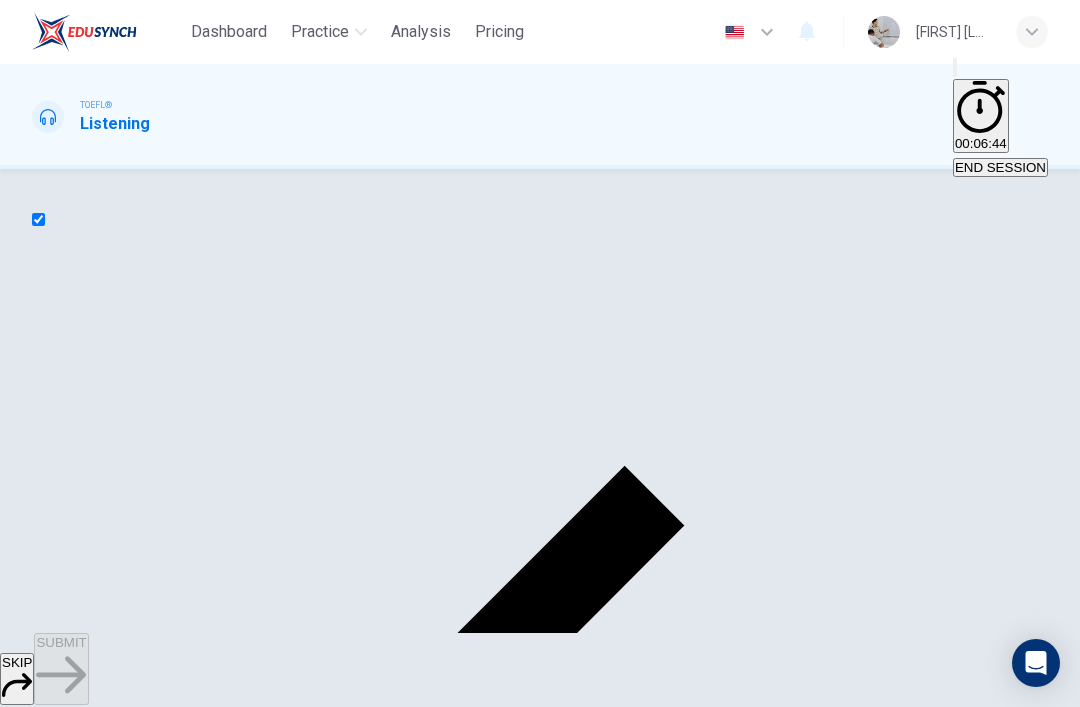 type on "0" 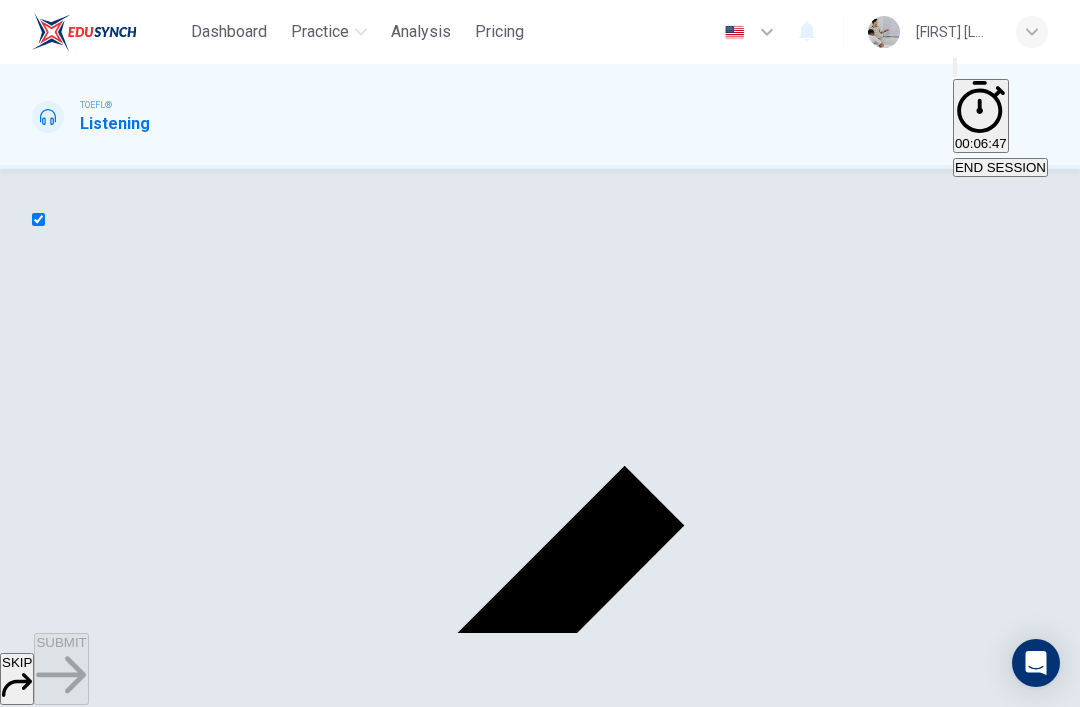 click at bounding box center [38, 219] 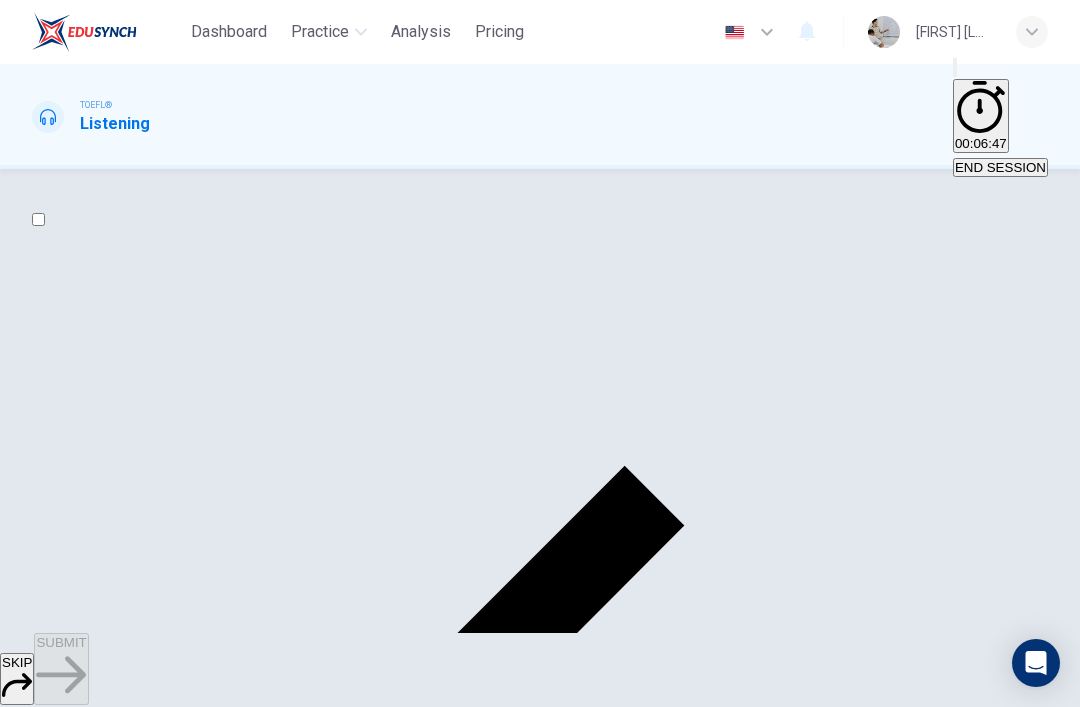 checkbox on "false" 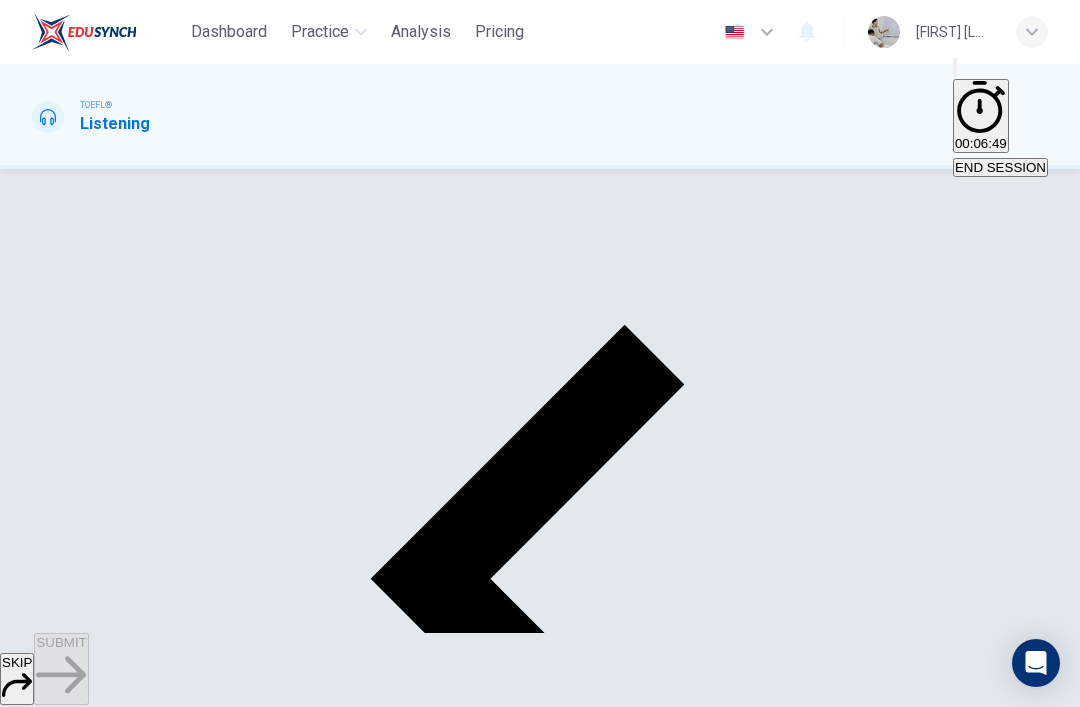 scroll, scrollTop: 153, scrollLeft: 0, axis: vertical 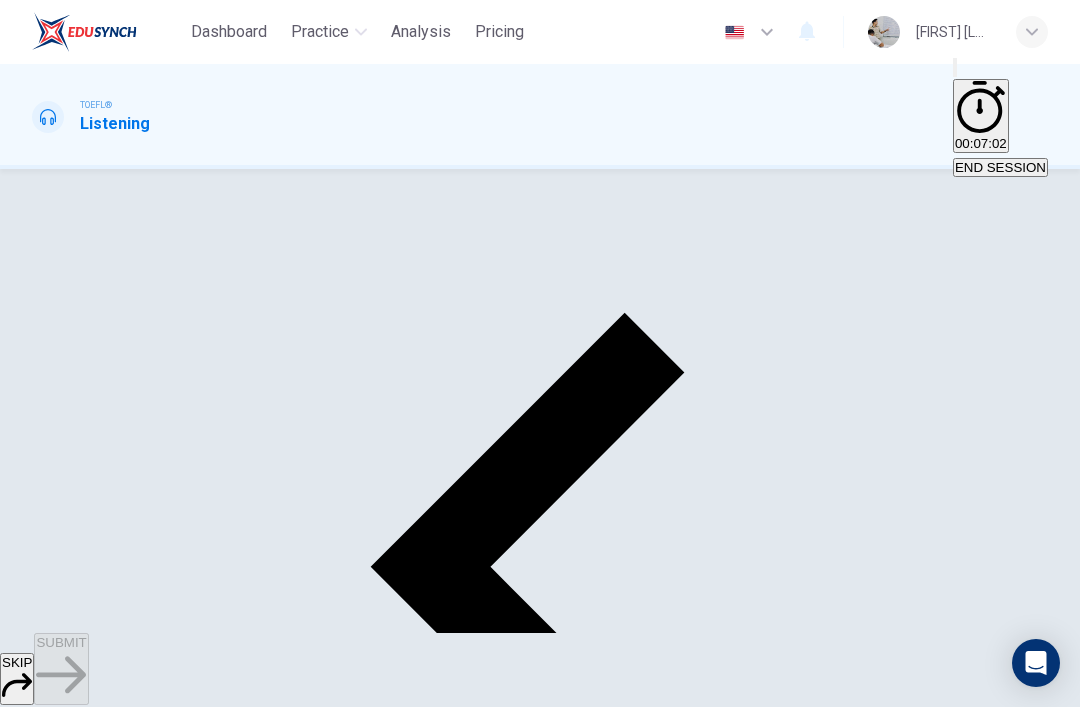 click on "A The librarian offers the student another job" at bounding box center [159, 2195] 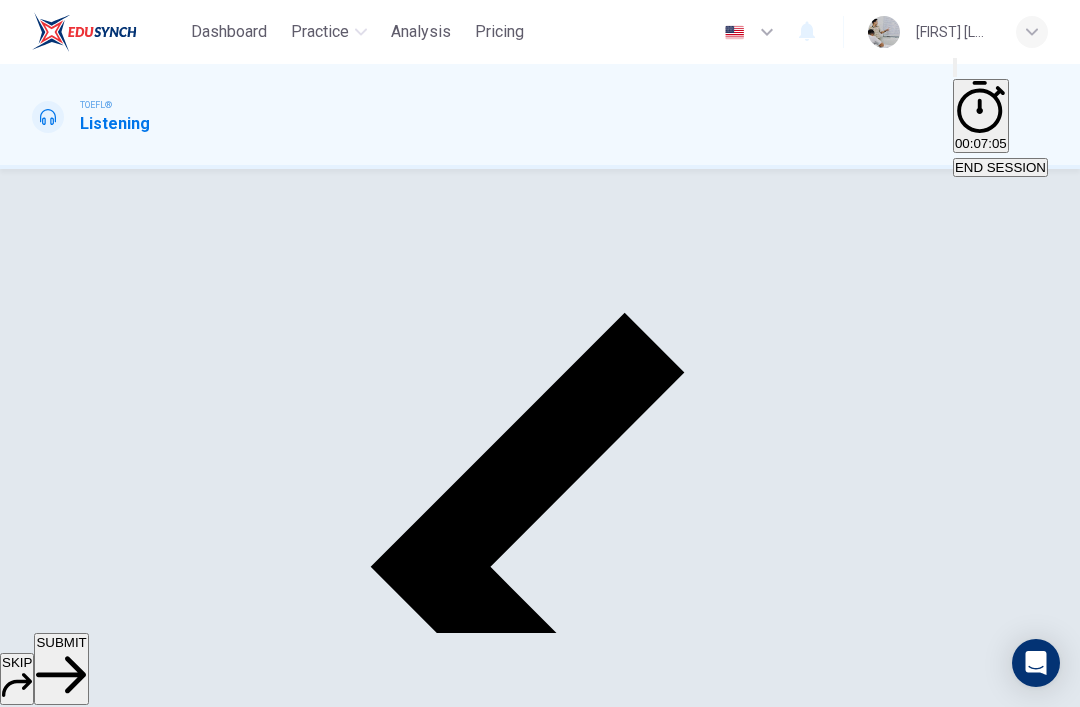 click on "SUBMIT" at bounding box center (61, 642) 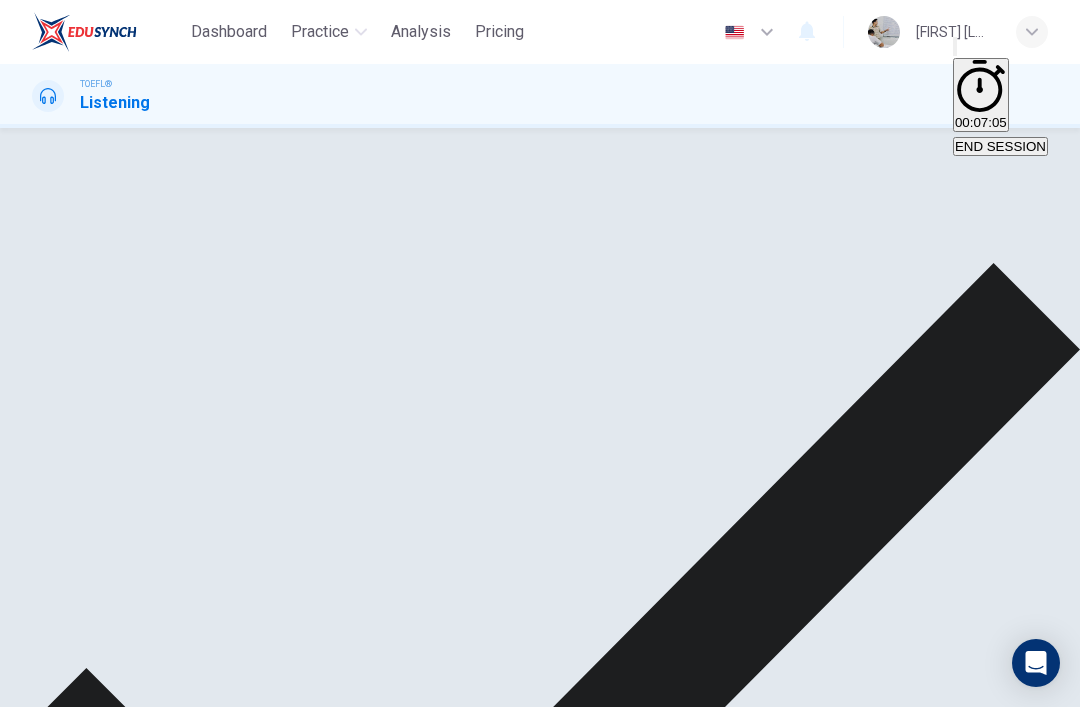click on "NEXT" at bounding box center [20, 1366] 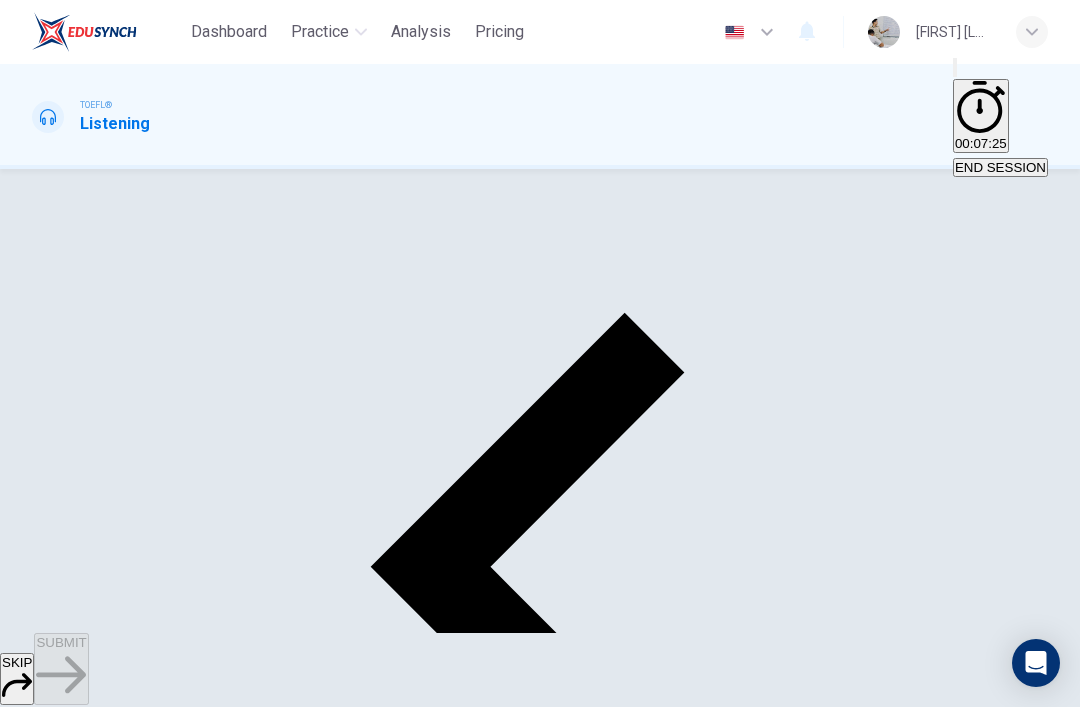 click on "Question 23 Which of the following reasons does the librarian NOT give when she declines to help the student? A She doesn't have direct experience with Grant as a student B She didn't work closely enough with him on the project to know what he did C She thinks he is a bad worker and actually doesn't recommend him for any job D None of the above" at bounding box center [540, 2190] 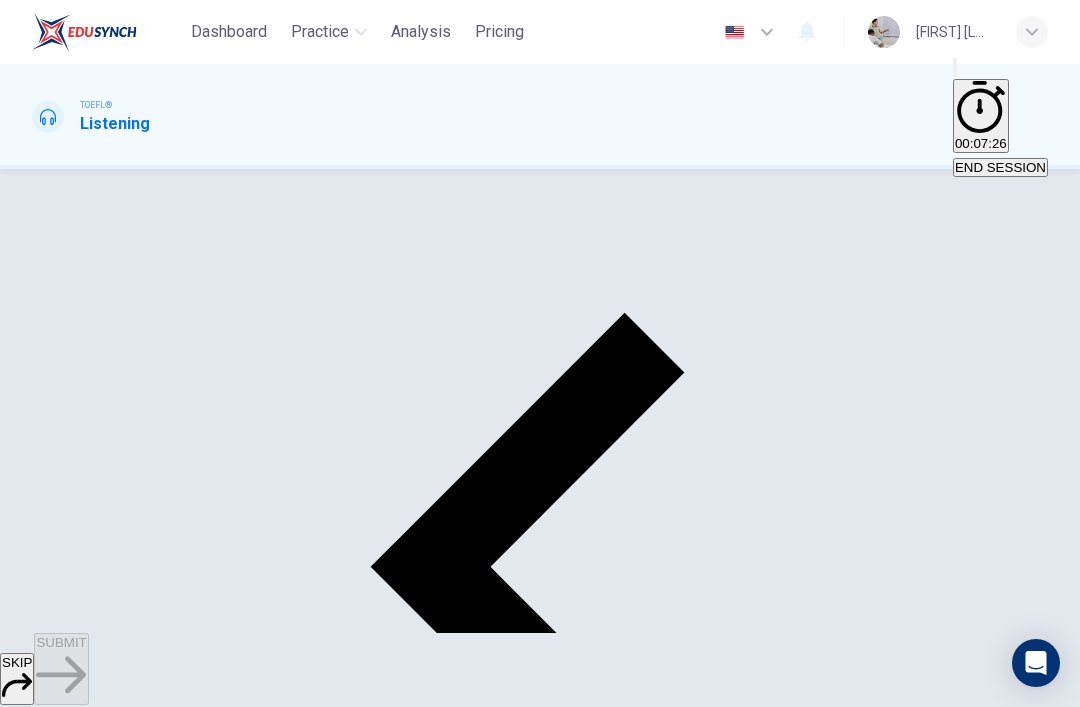 click on "D None of the above" at bounding box center (553, 2231) 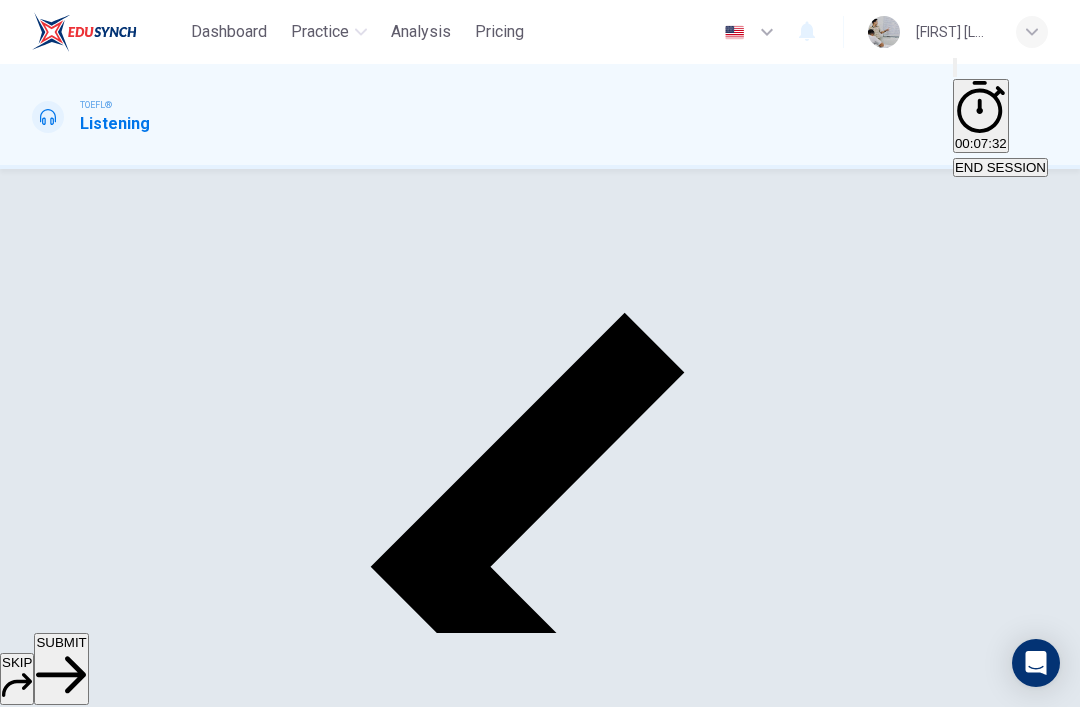 click on "She thinks he is a bad worker and actually doesn't recommend him for any job" at bounding box center [264, 2238] 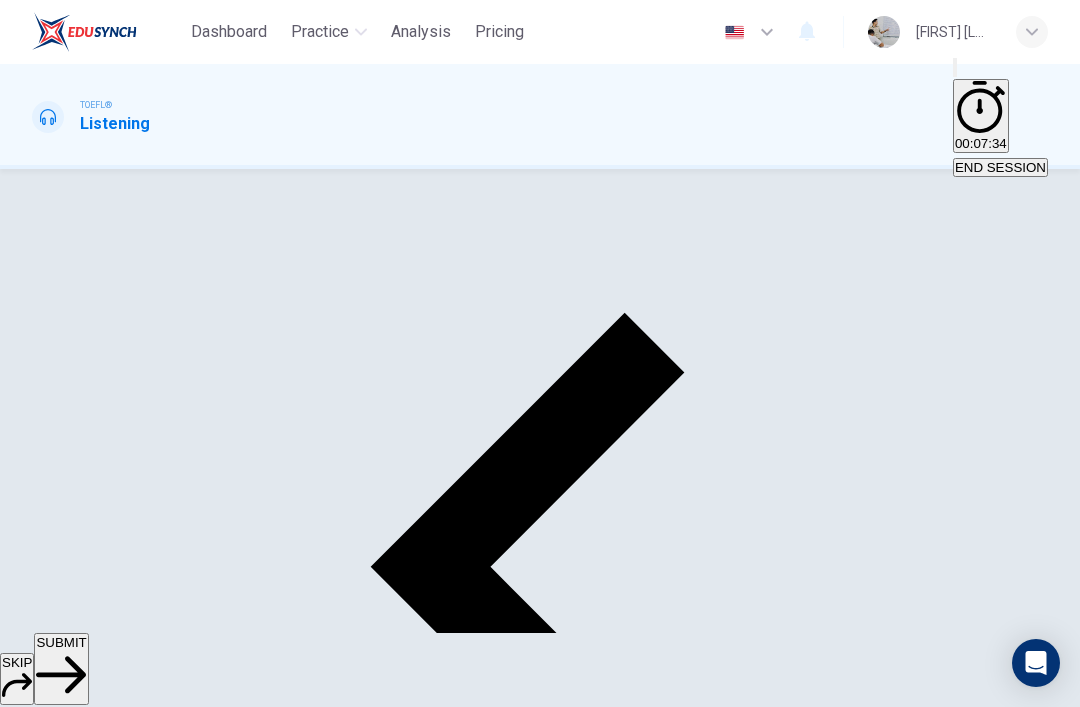 click on "SUBMIT" at bounding box center (61, 642) 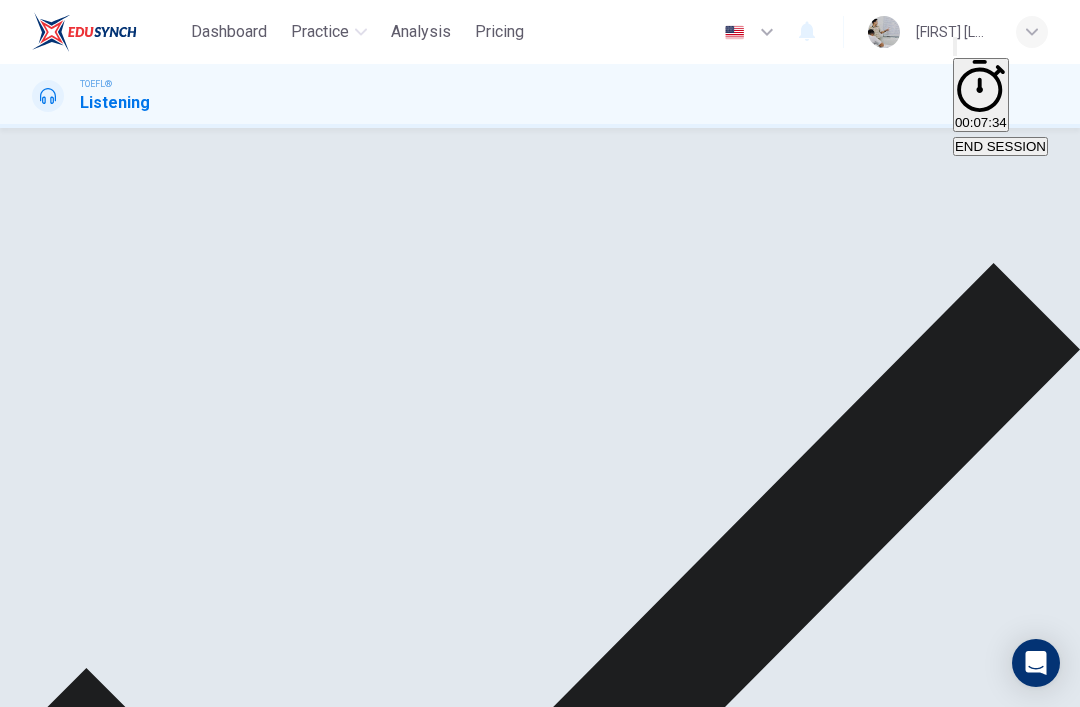 click on "NEXT" at bounding box center [20, 1386] 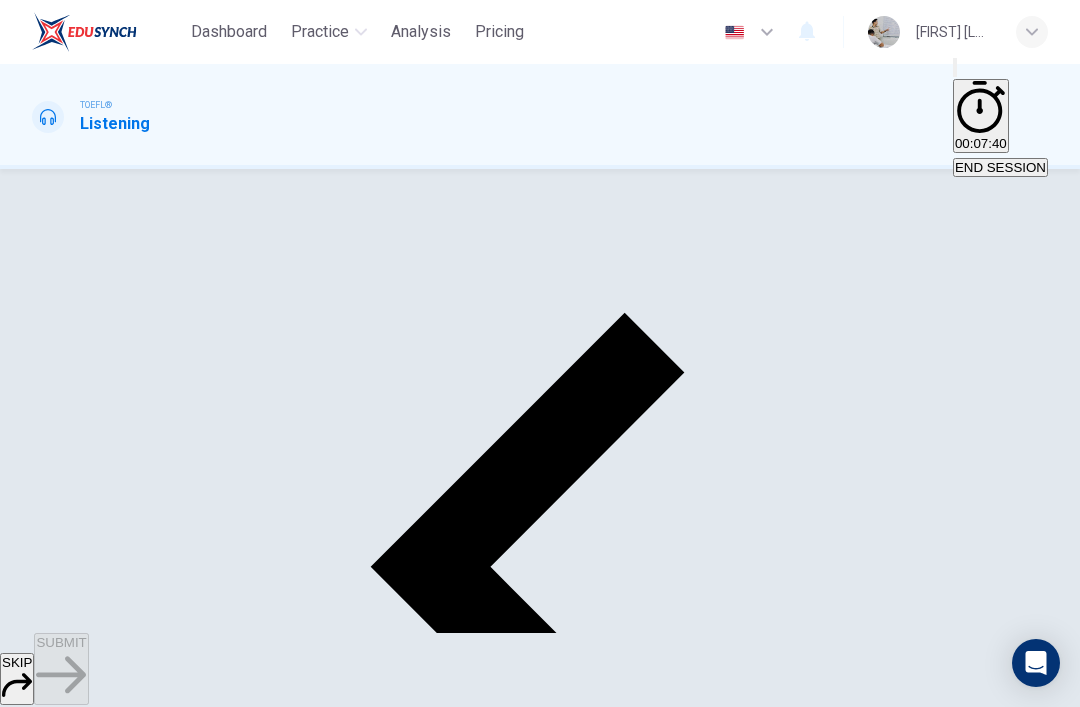 click on "A To make up for his lack of work experience" at bounding box center (160, 2195) 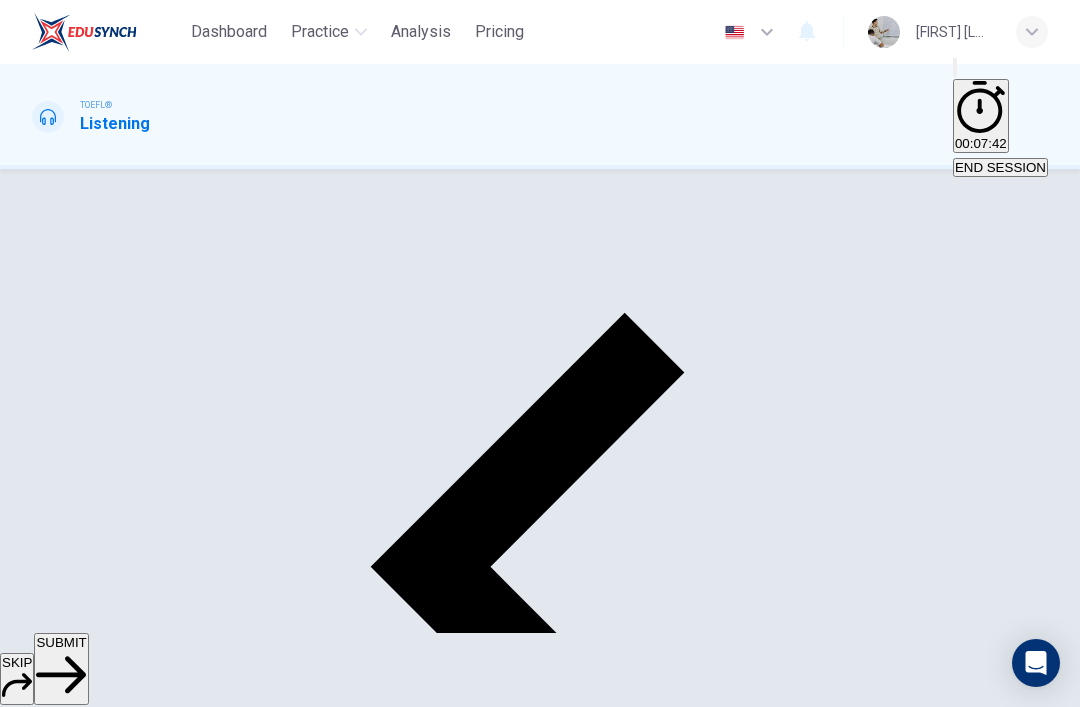 click on "SUBMIT" at bounding box center [61, 642] 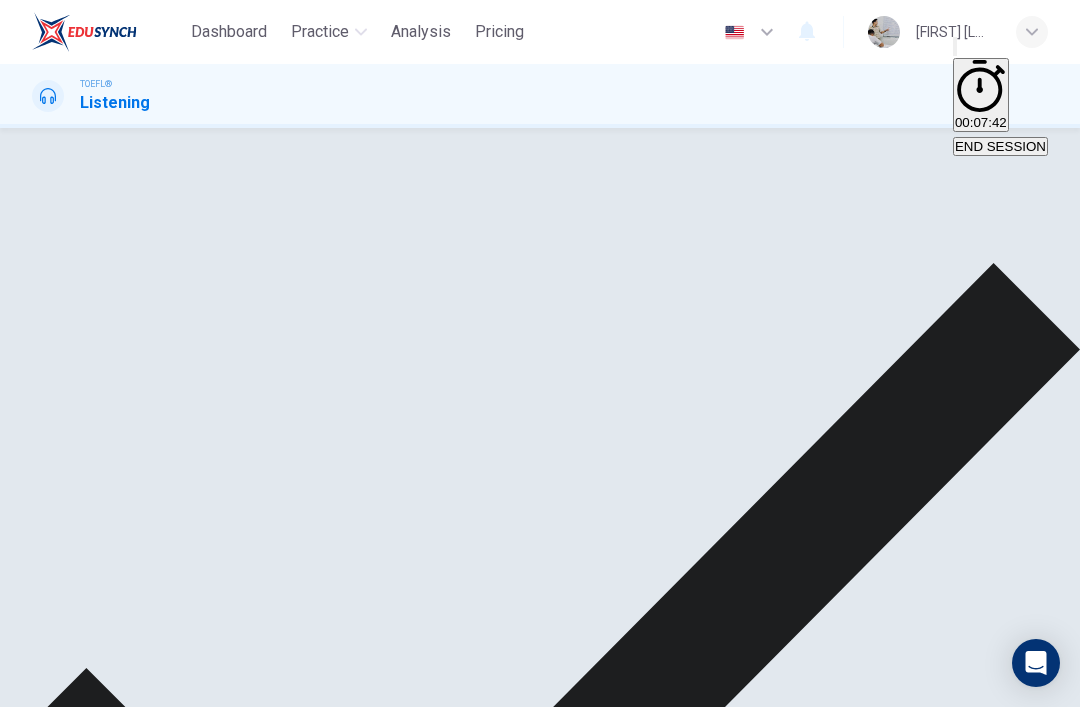 click on "NEXT" at bounding box center (20, 1366) 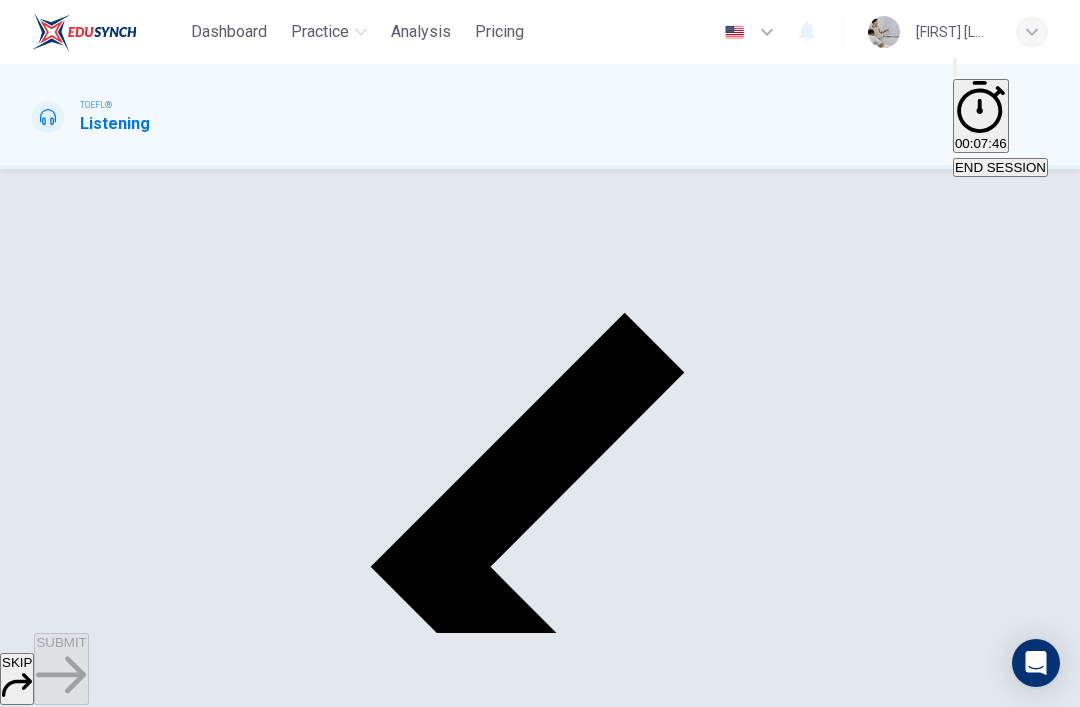 click on "C One" at bounding box center (106, 2195) 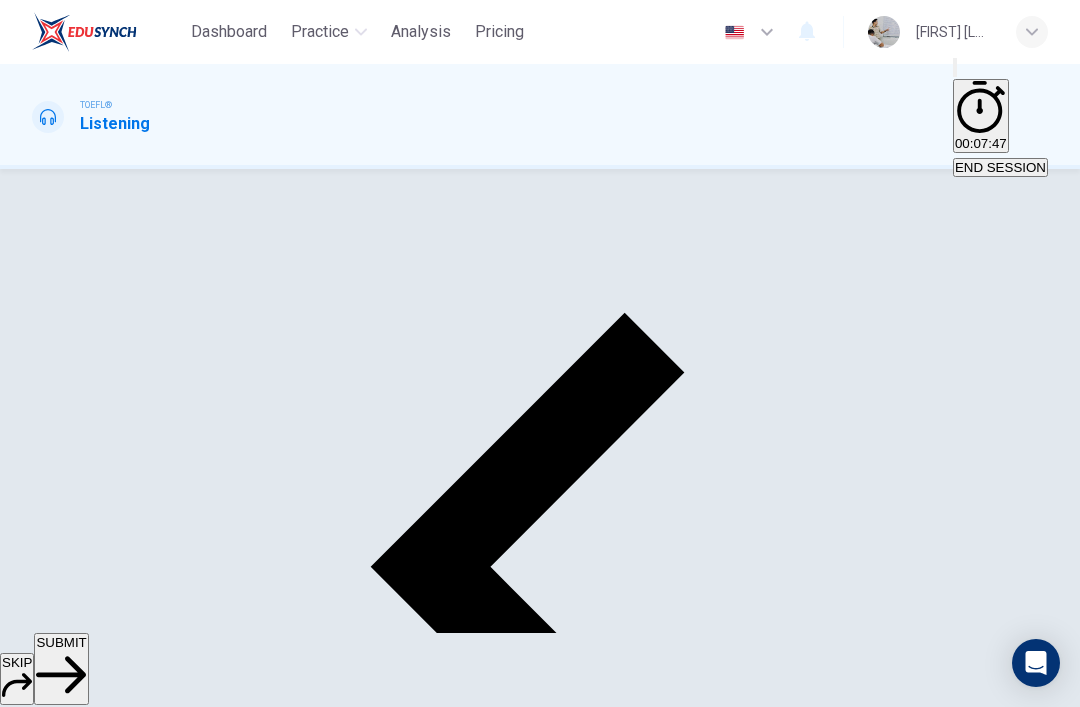 click 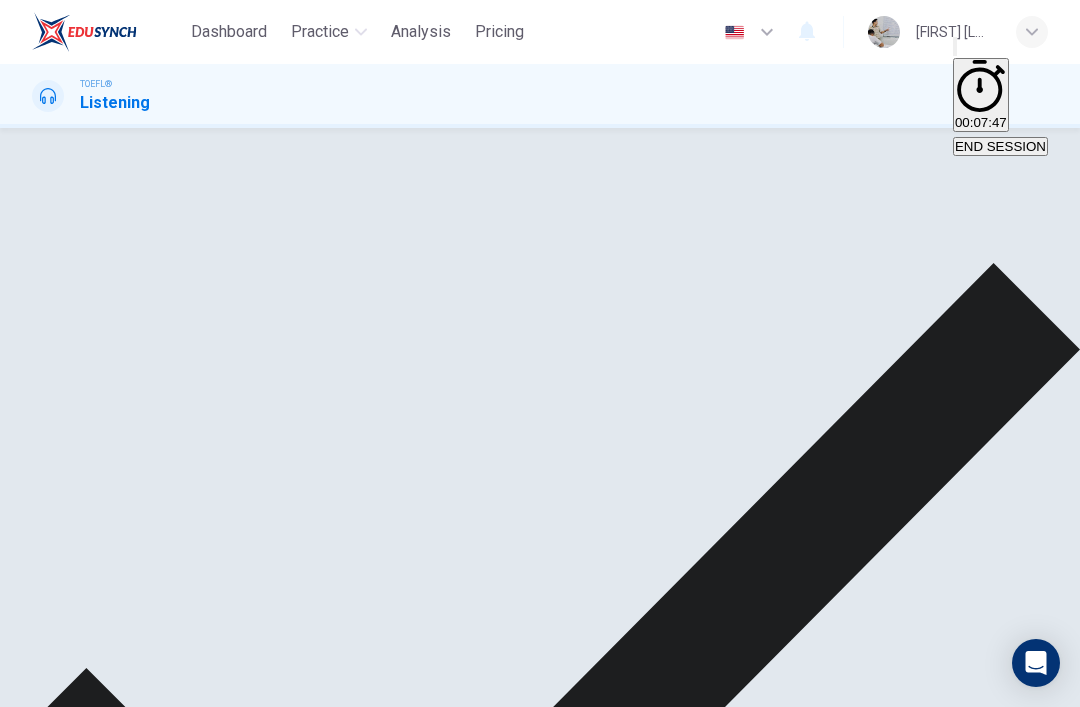 click on "NEXT" at bounding box center (20, 1366) 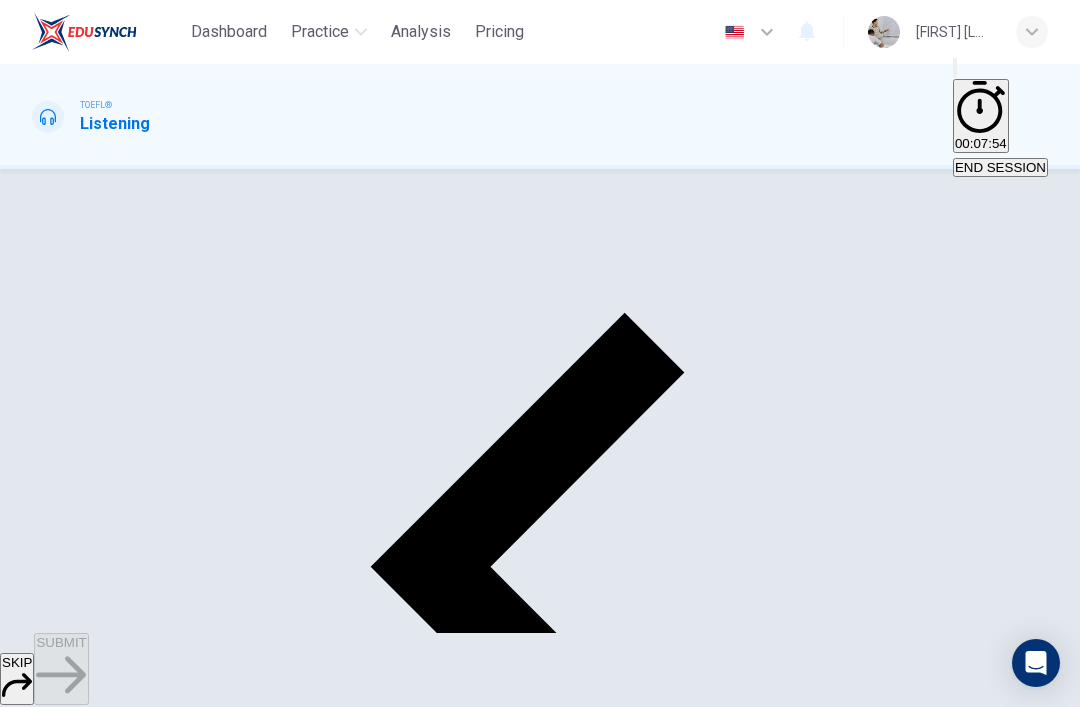 click on "C He is asking for a letter of recommendation" at bounding box center (605, 2195) 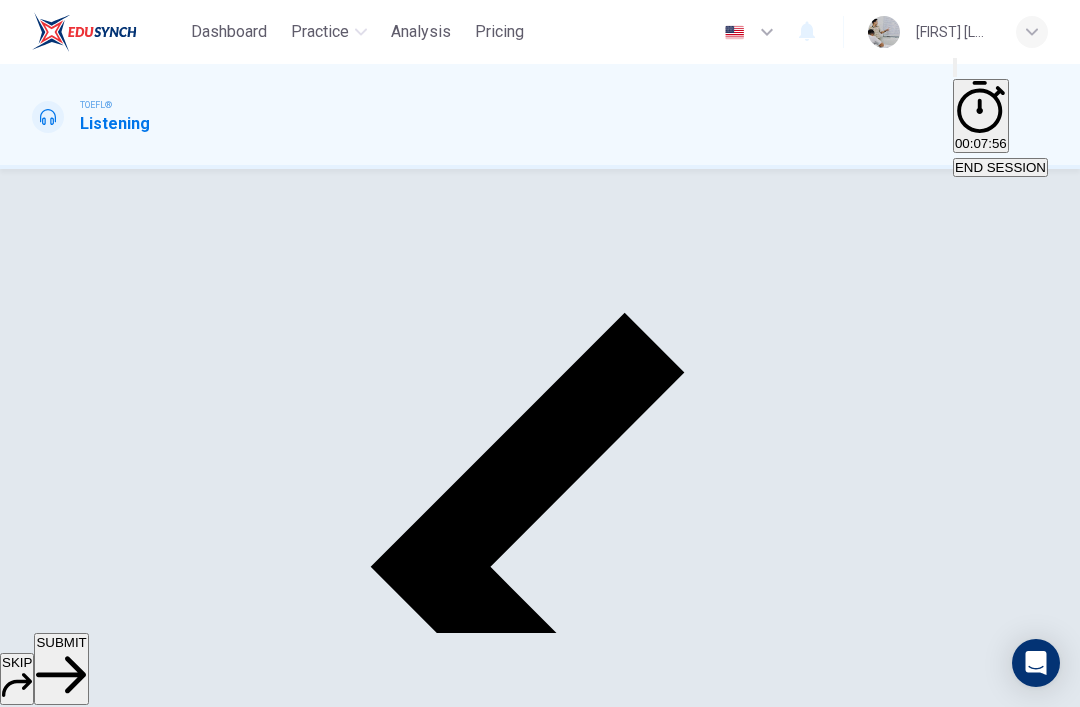 click on "SUBMIT" at bounding box center (61, 669) 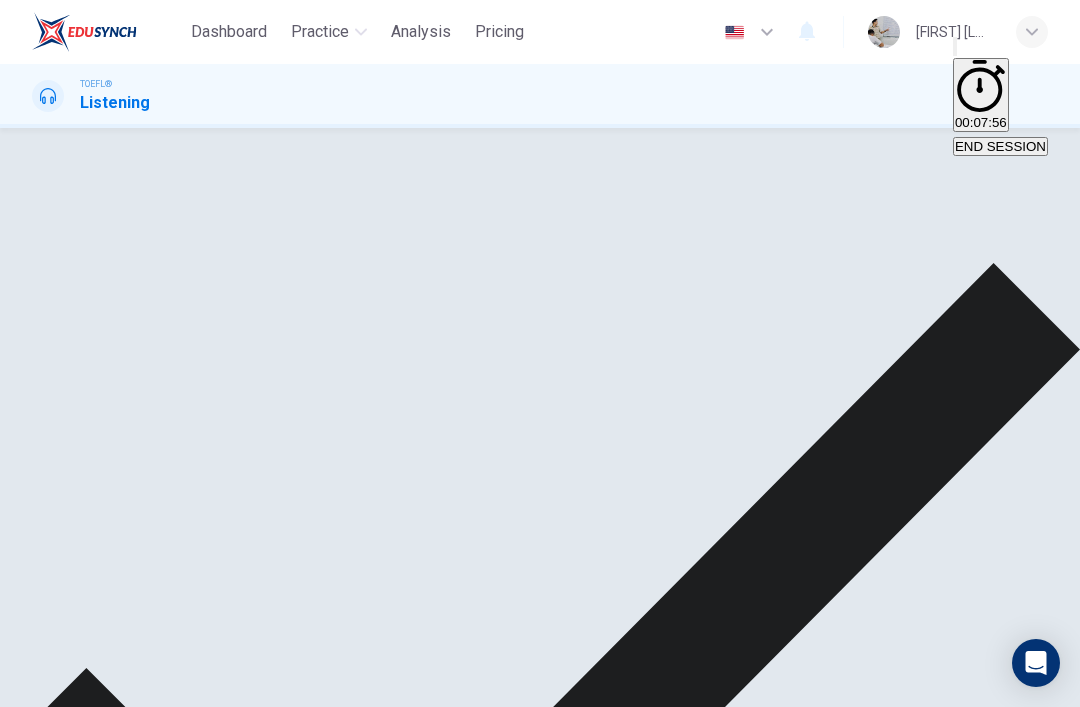 click on "NEXT" at bounding box center [20, 1366] 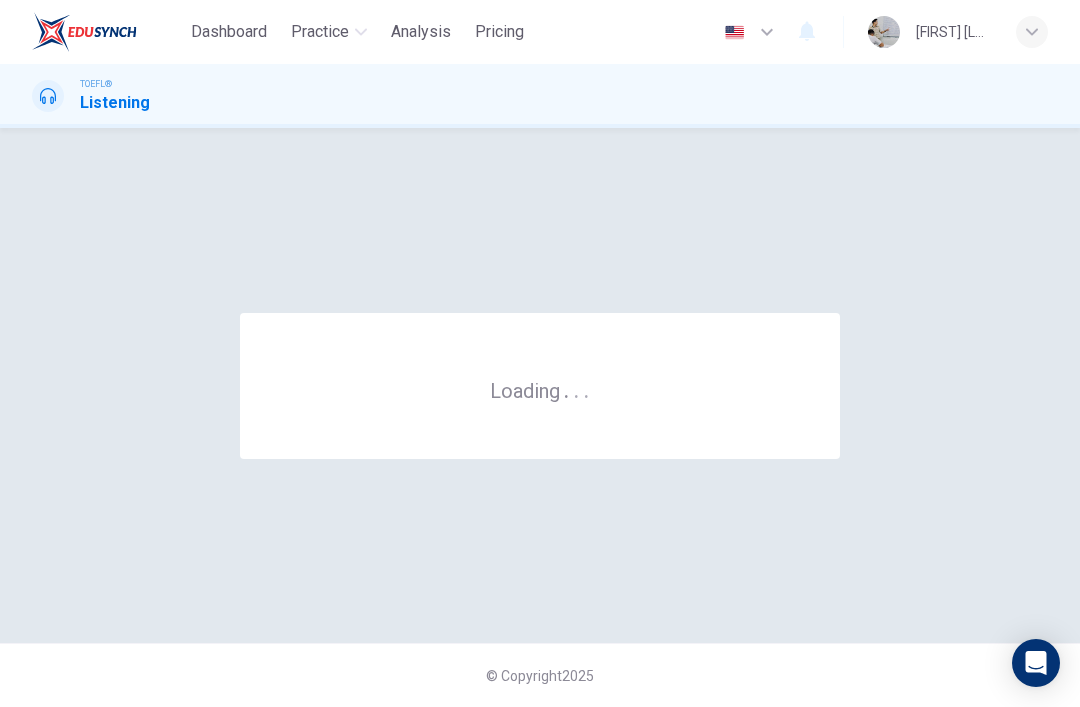 scroll, scrollTop: 0, scrollLeft: 0, axis: both 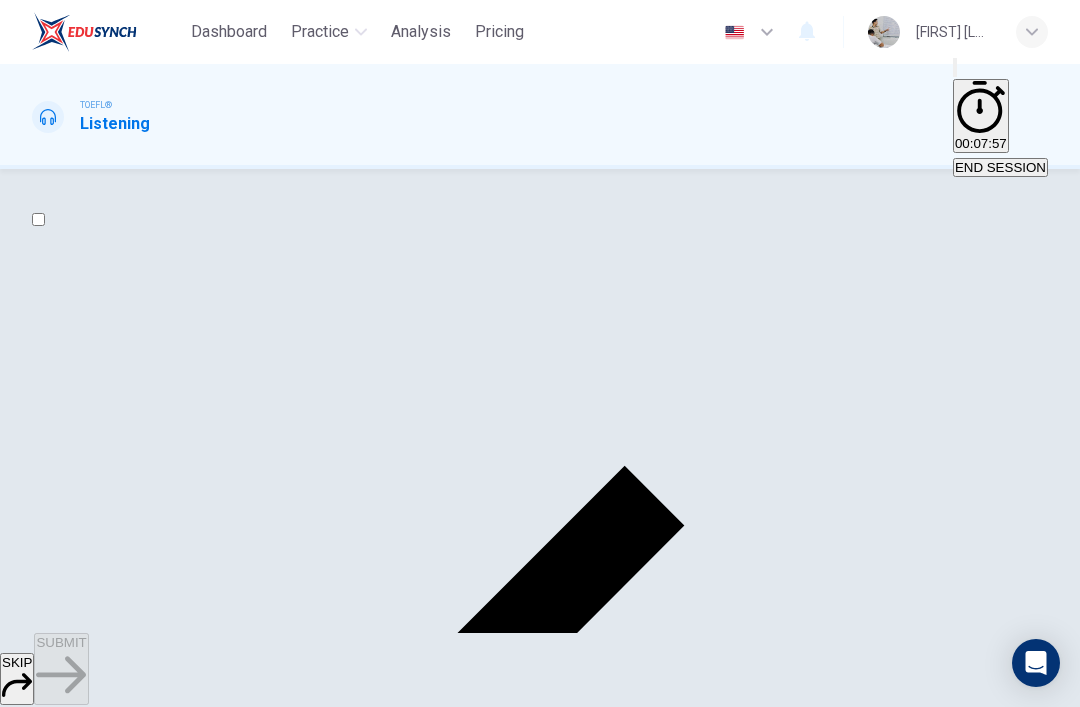 click at bounding box center [38, 219] 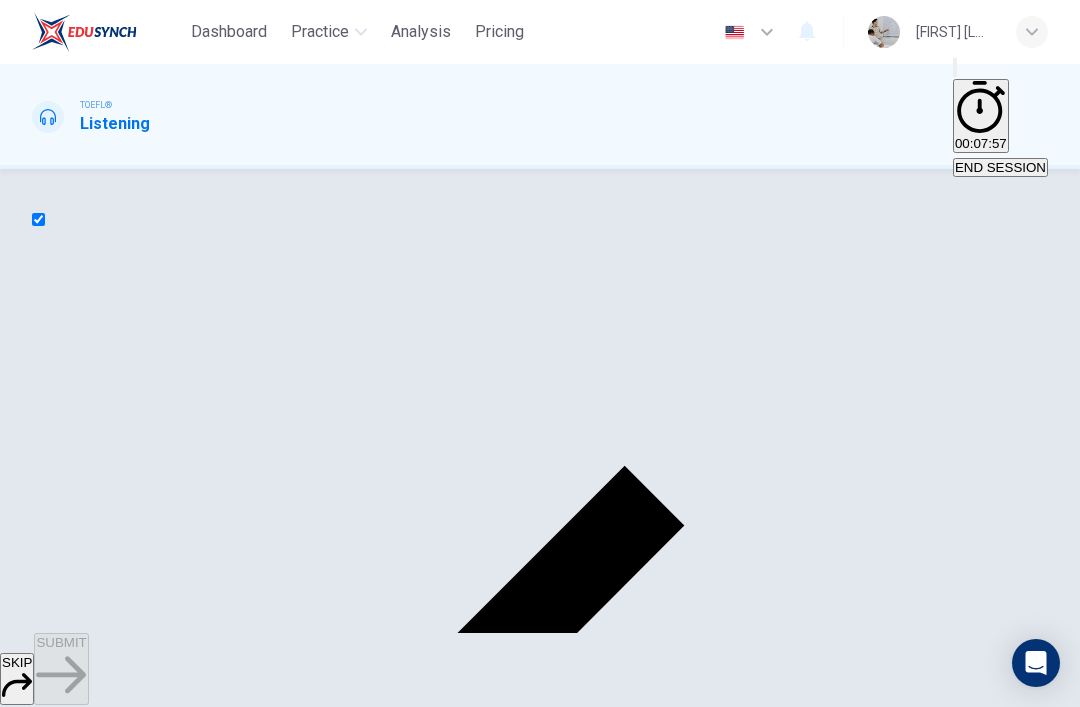 checkbox on "true" 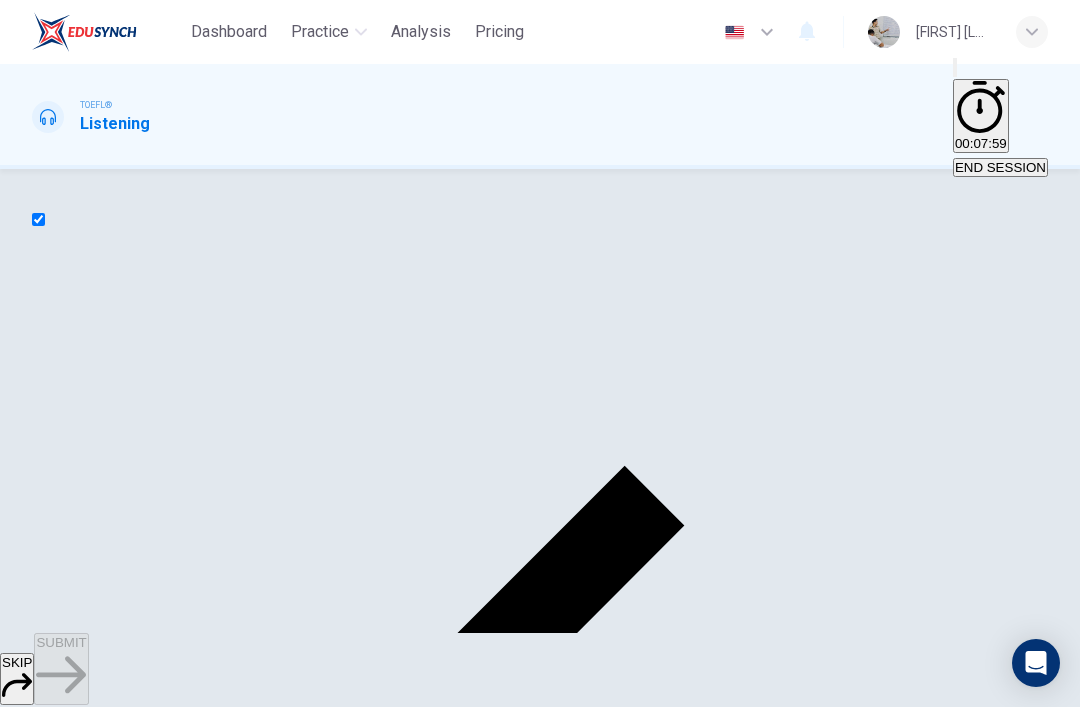click on "SKIP" at bounding box center [17, 679] 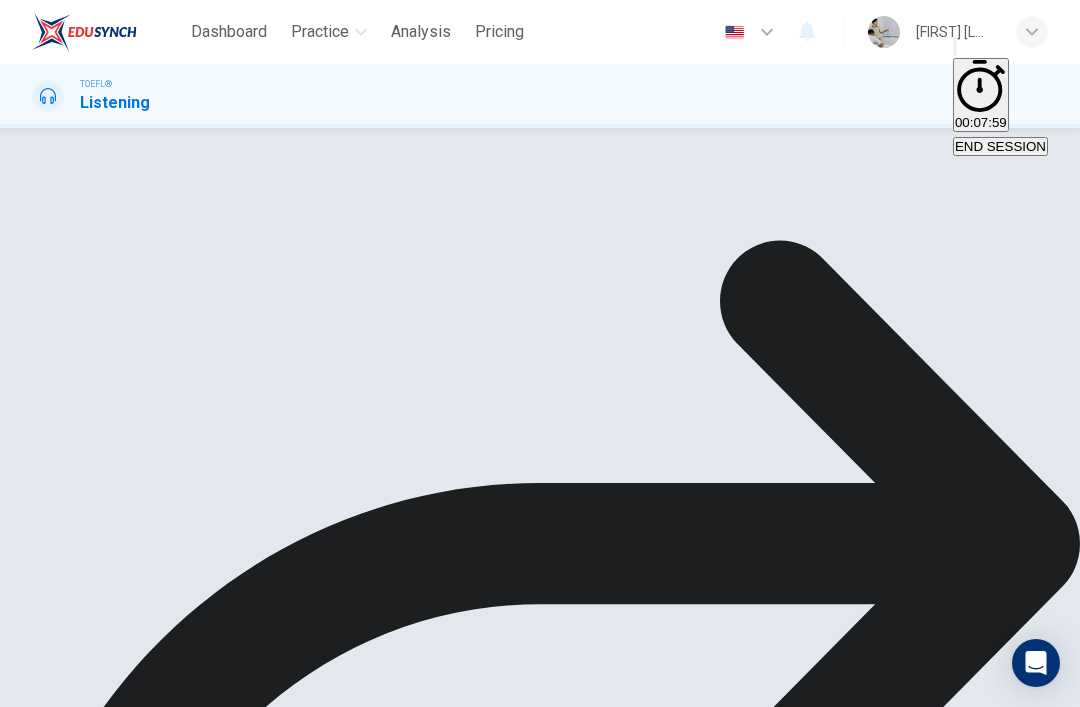 click on "NEXT" at bounding box center [20, 1248] 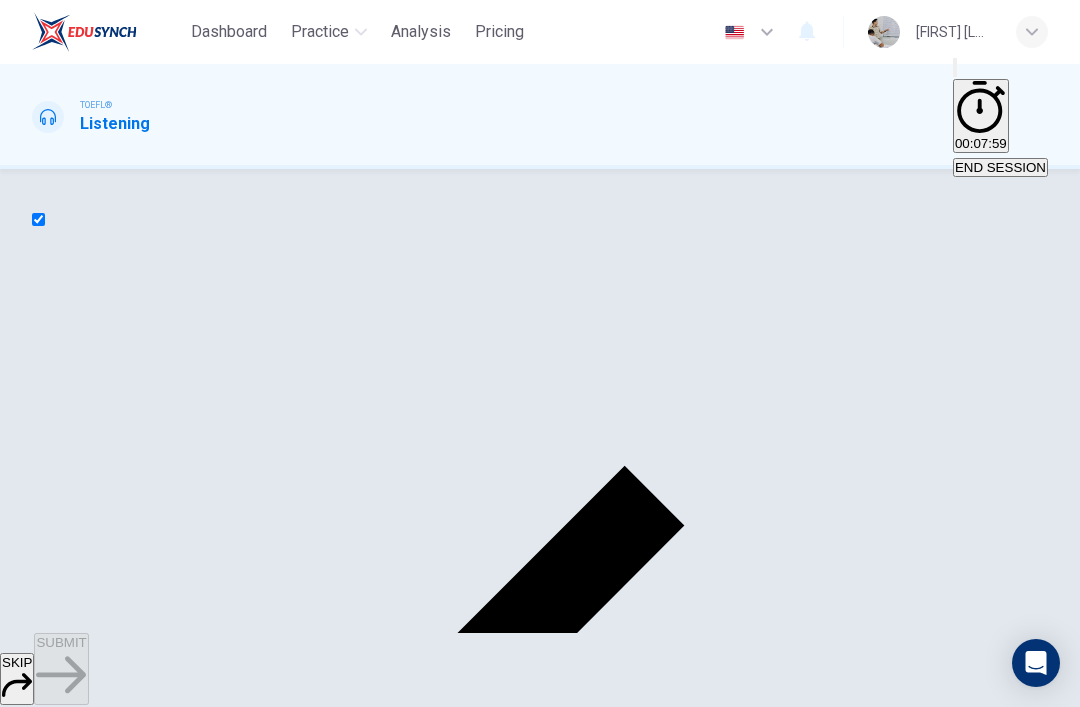 click on "SKIP" at bounding box center [17, 679] 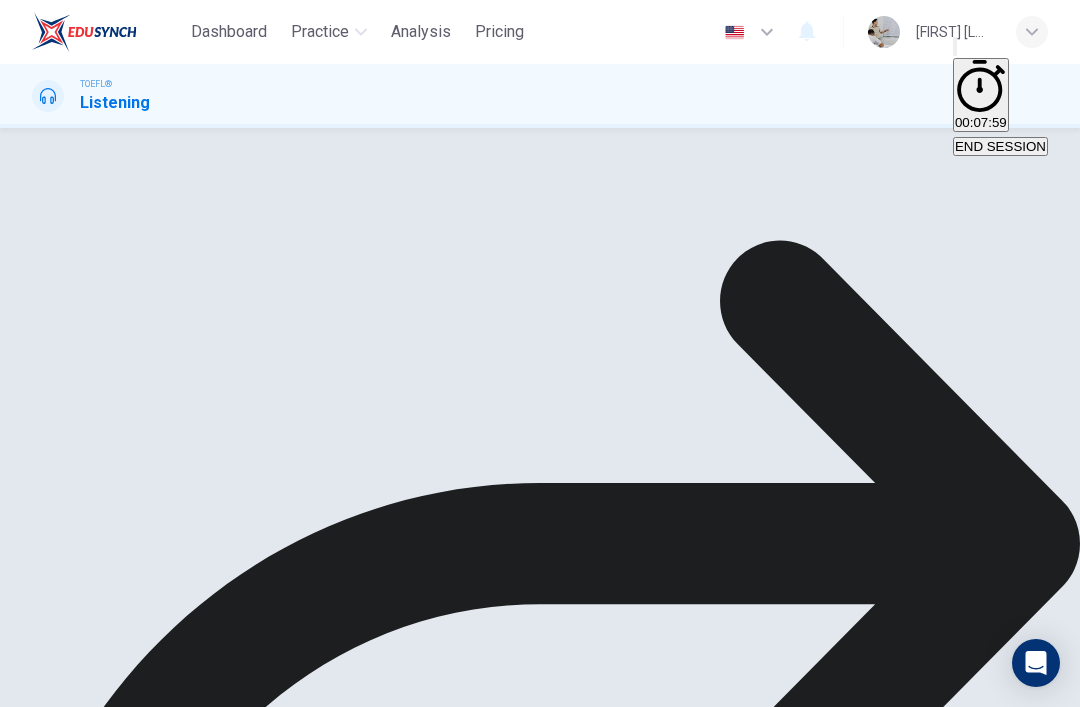 click on "NEXT" at bounding box center (20, 1268) 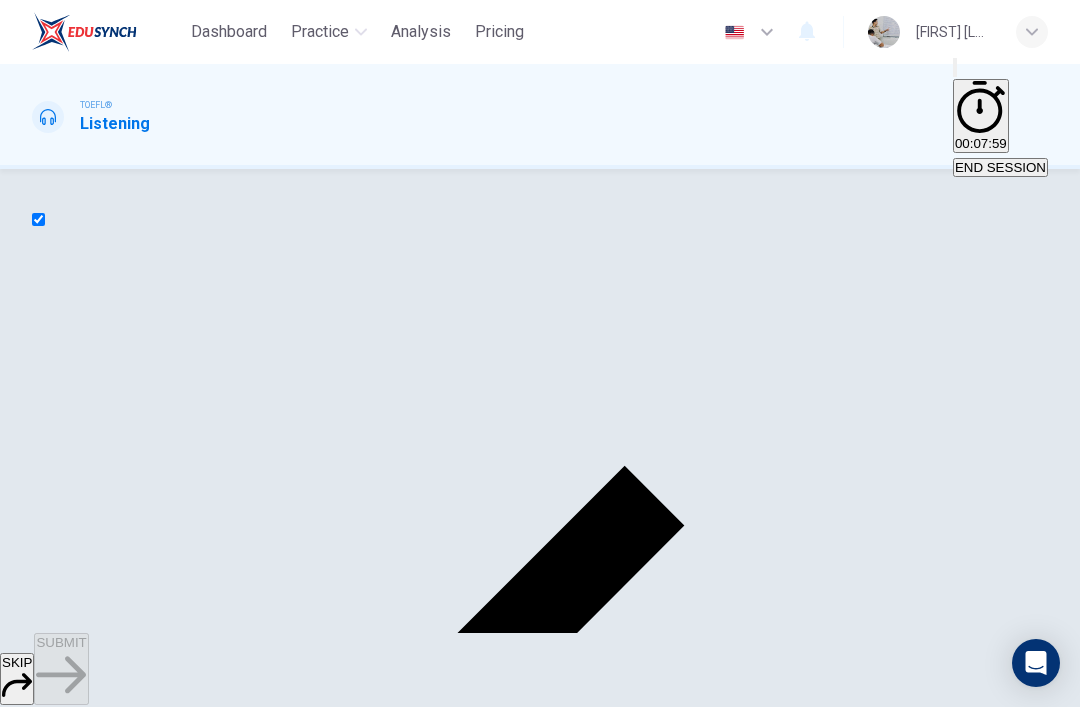 click on "SKIP" at bounding box center [17, 679] 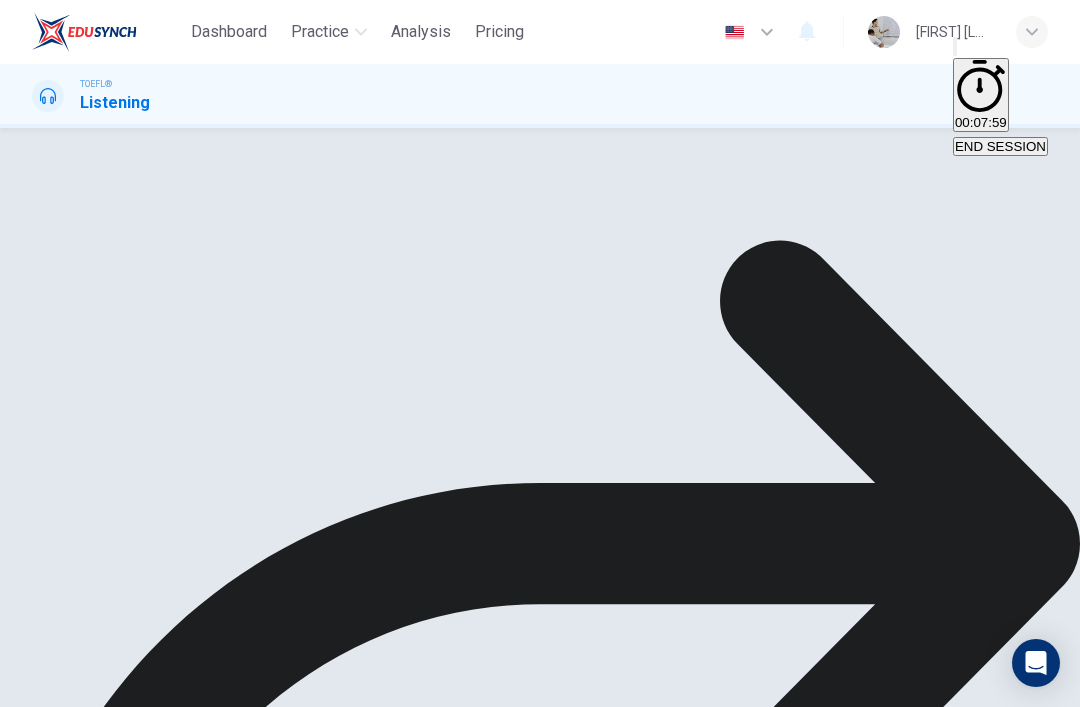 click on "NEXT" at bounding box center (20, 1268) 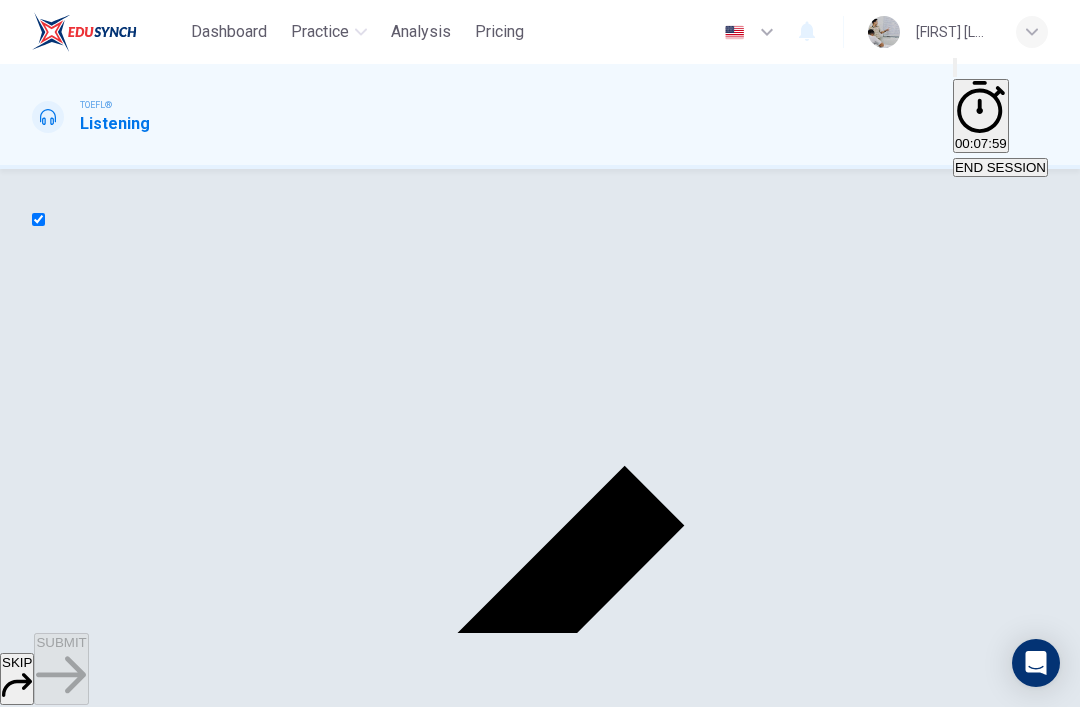 click on "SKIP" at bounding box center (17, 662) 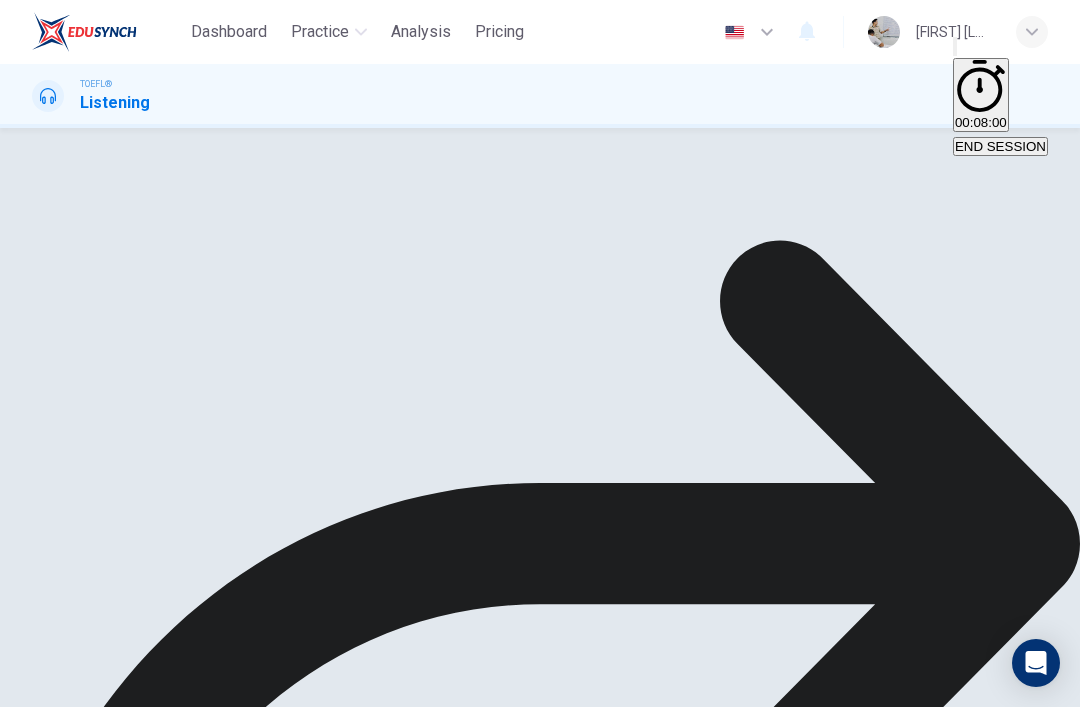 click on "NEXT" at bounding box center [20, 1268] 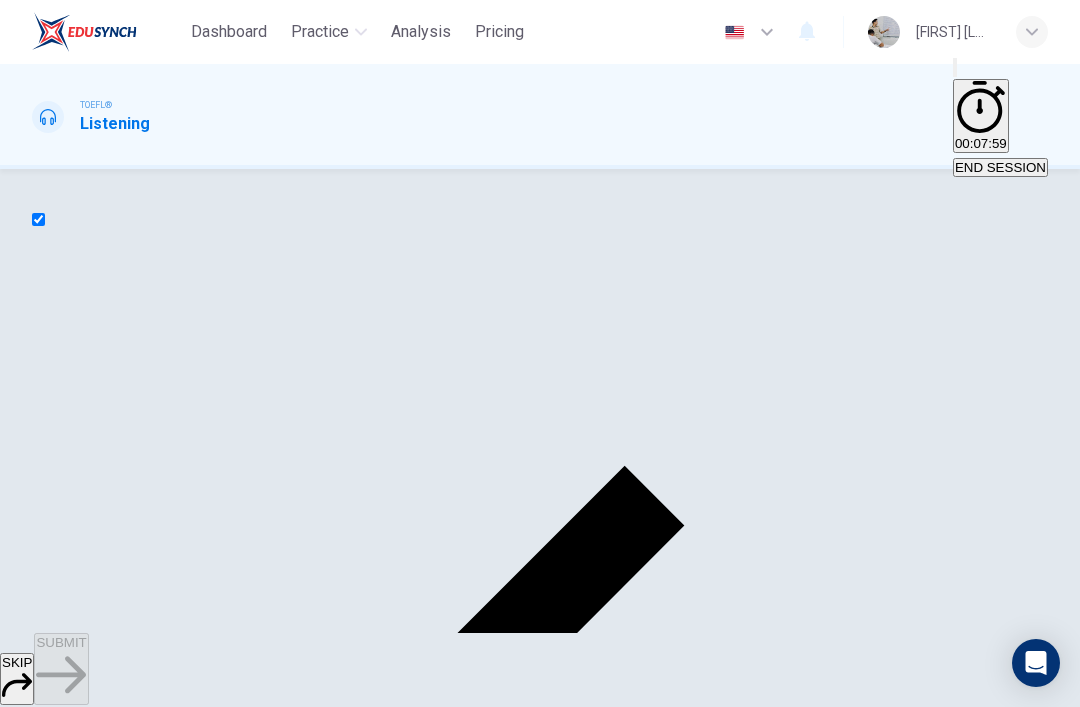 click on "SKIP" at bounding box center (17, 662) 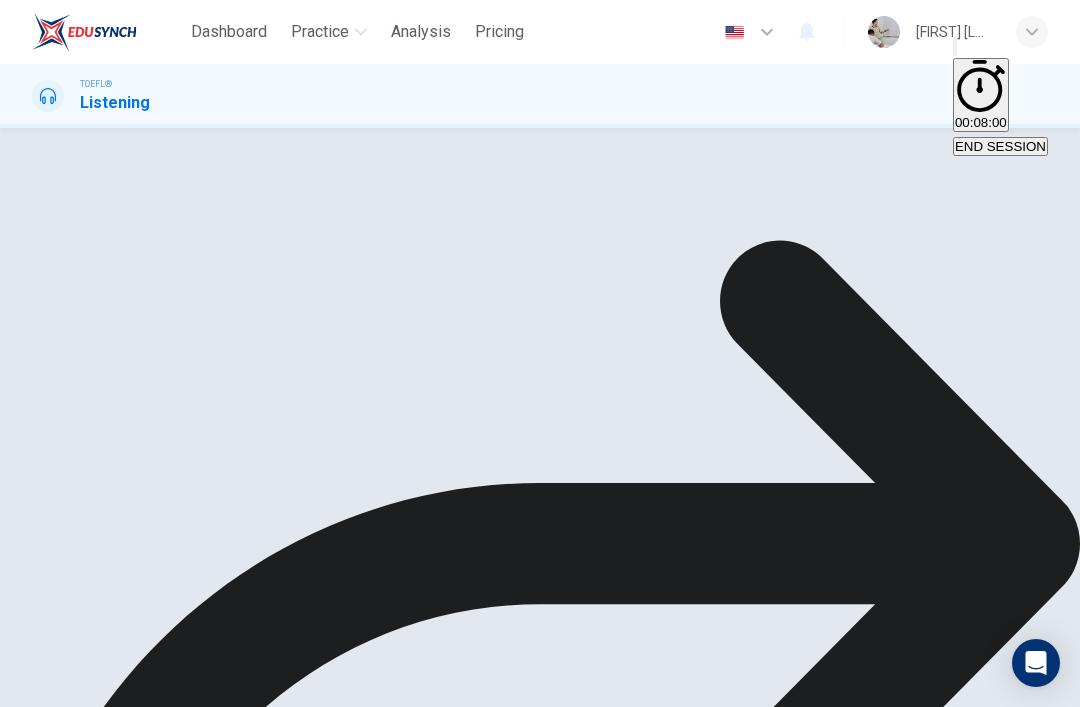 click on "NEXT" at bounding box center (20, 1248) 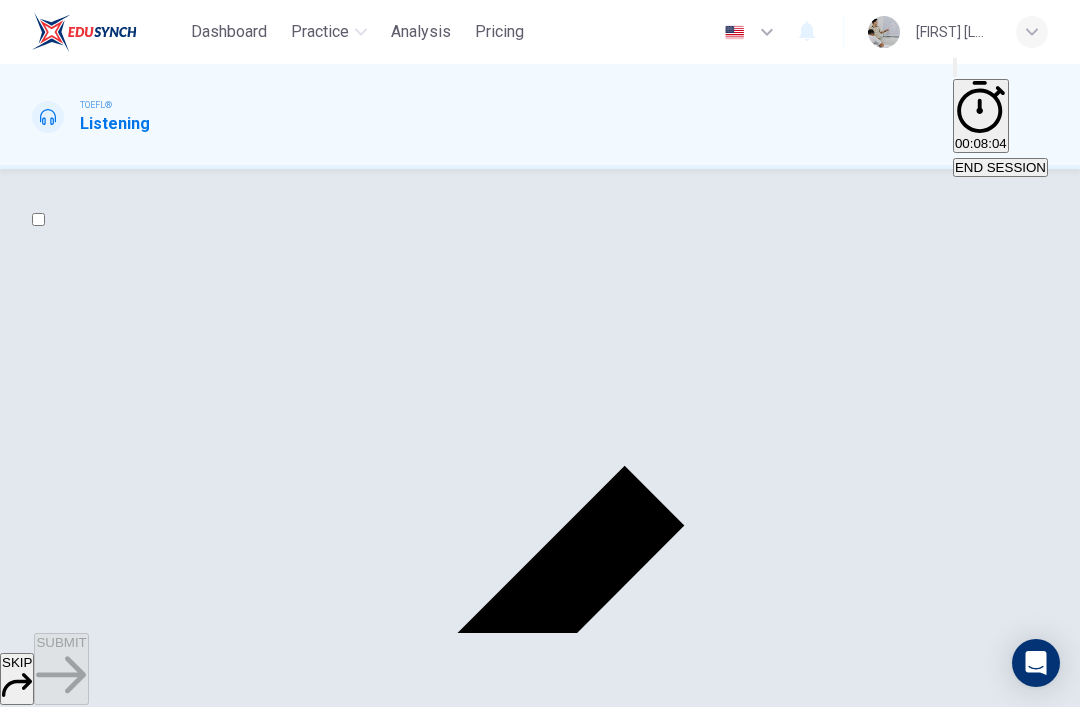click at bounding box center [38, 219] 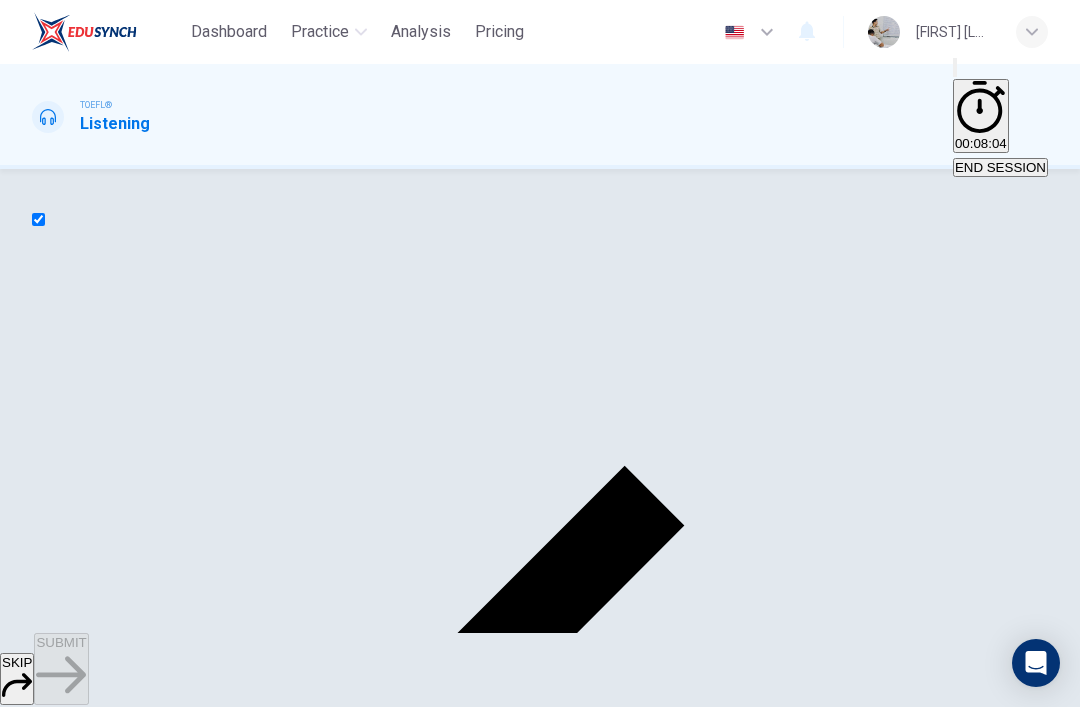 checkbox on "true" 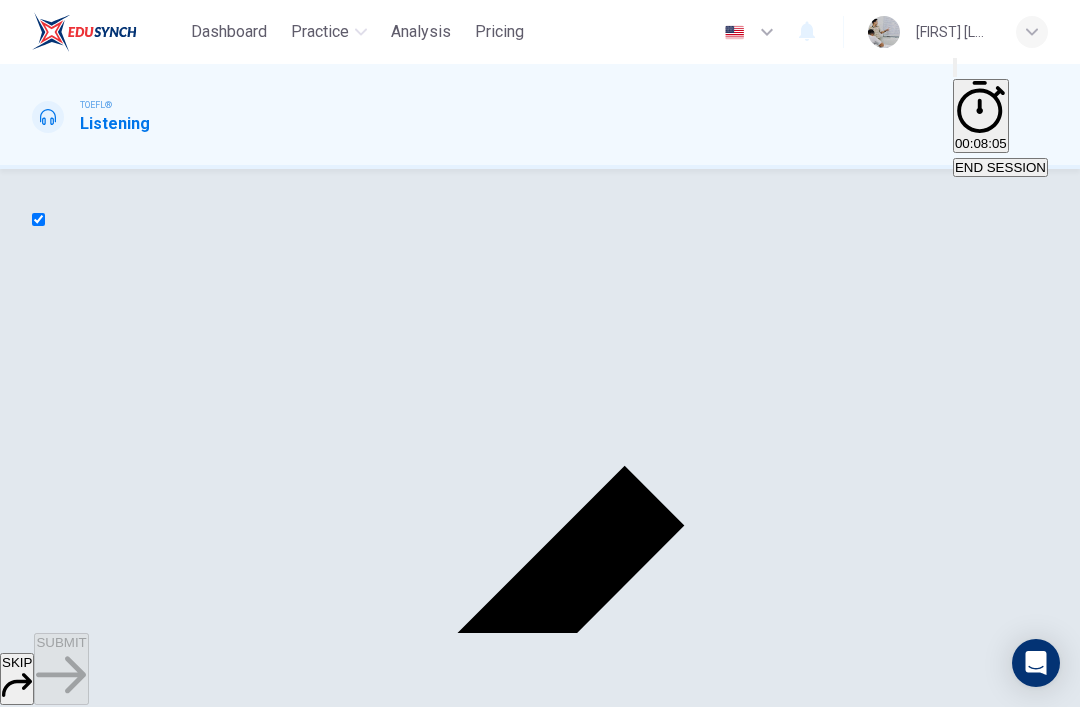 scroll, scrollTop: 50, scrollLeft: 0, axis: vertical 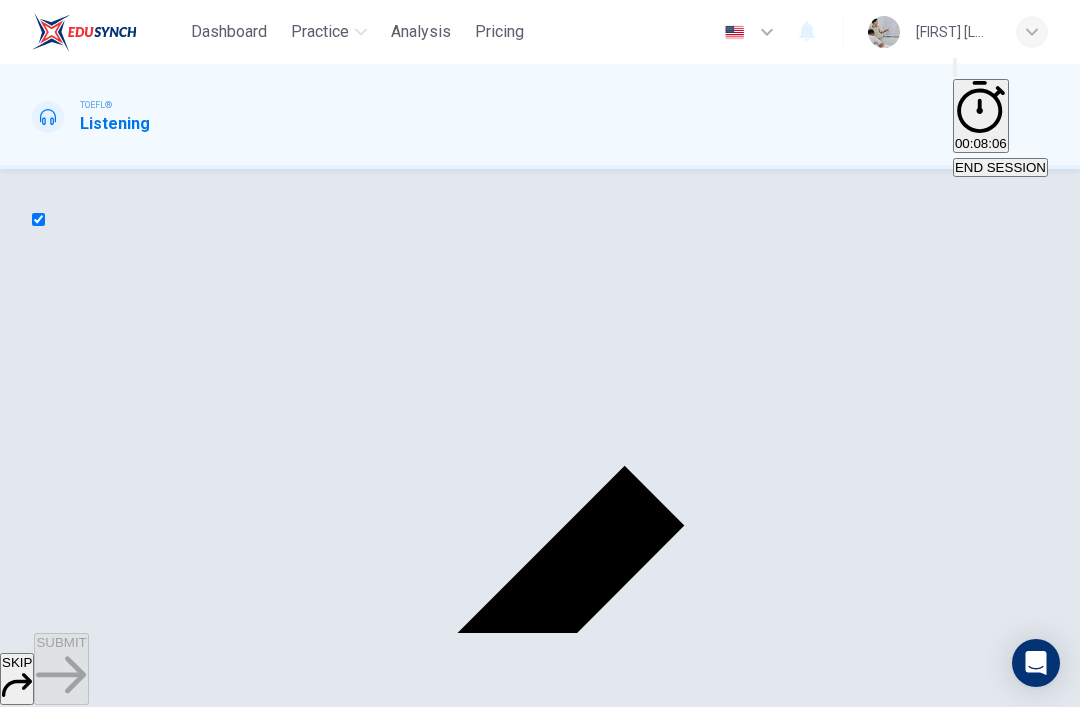 click on "SKIP" at bounding box center [17, 679] 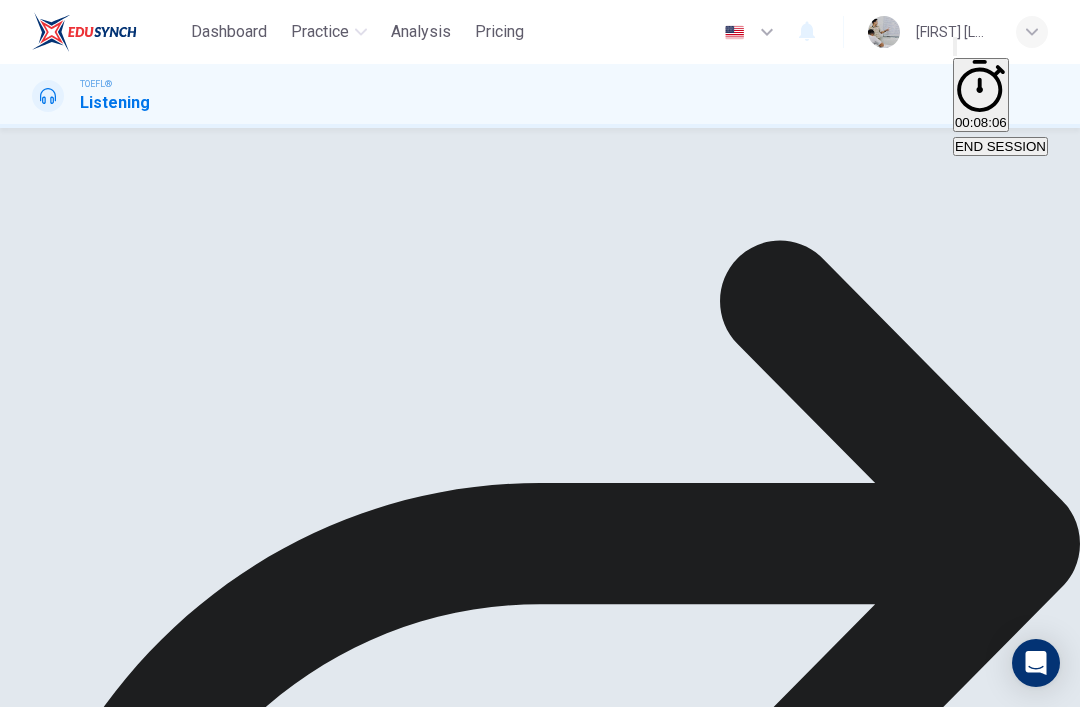 click on "NEXT" at bounding box center [20, 1248] 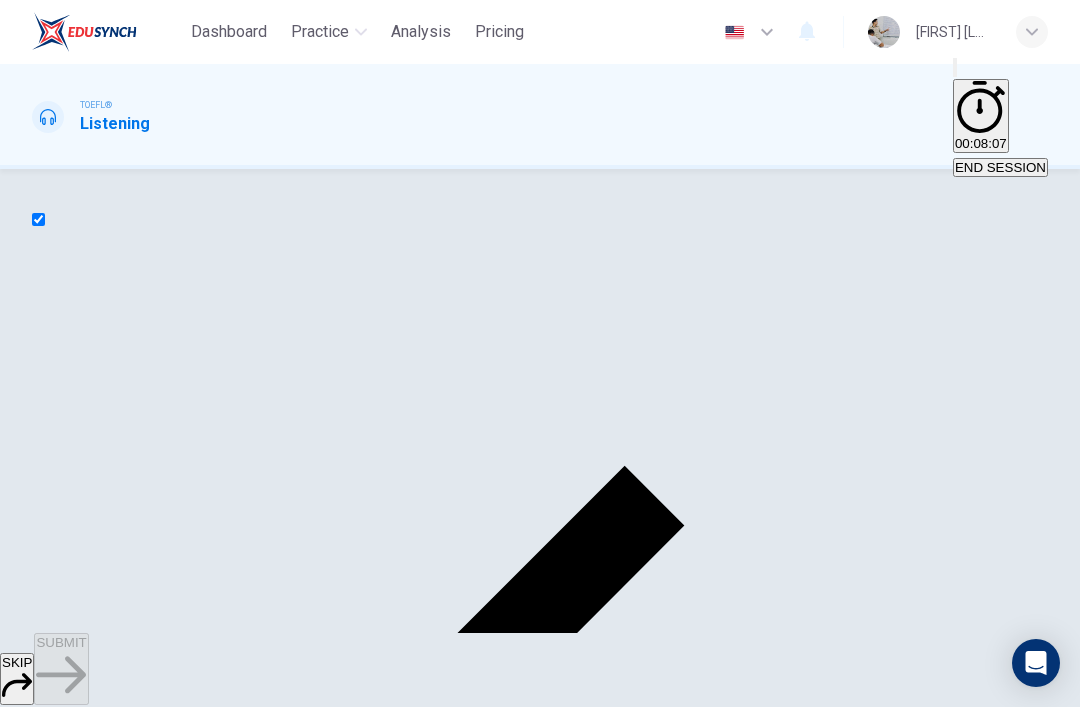 click on "SKIP" at bounding box center [17, 679] 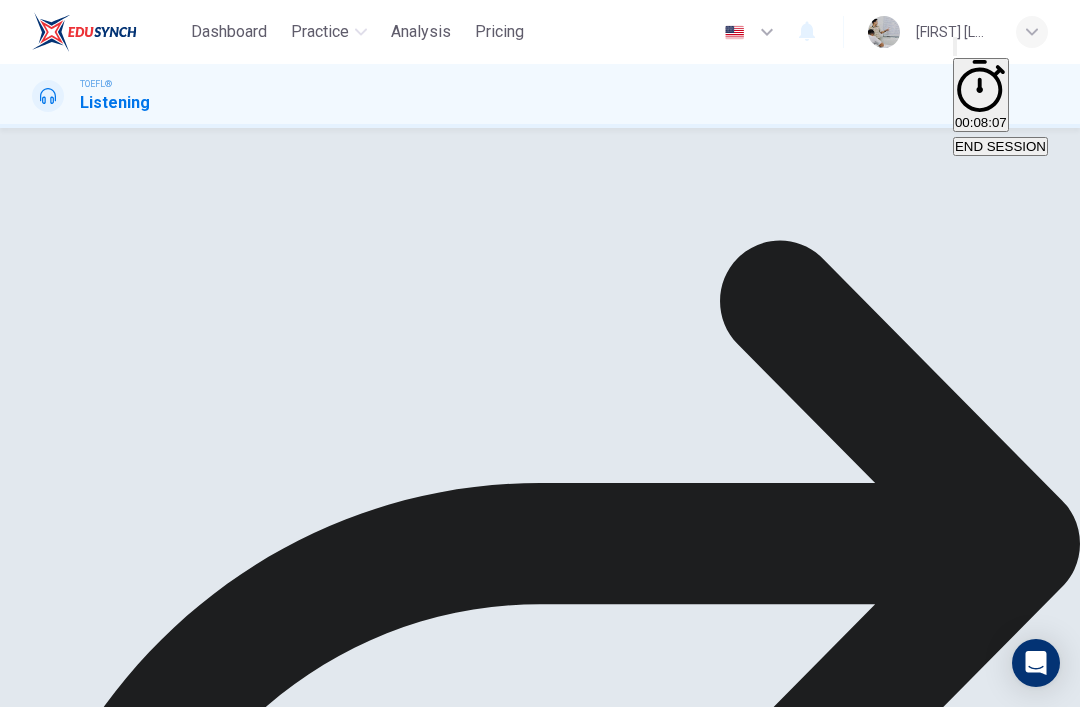 click on "NEXT" at bounding box center (20, 1268) 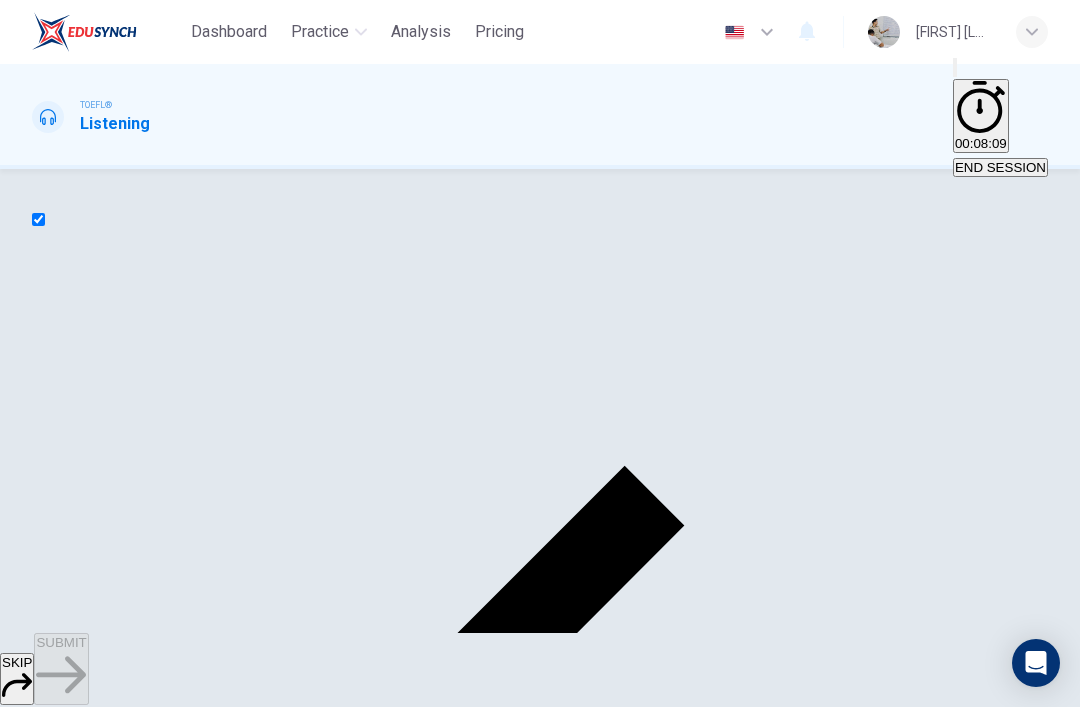 click on "SKIP" at bounding box center (17, 679) 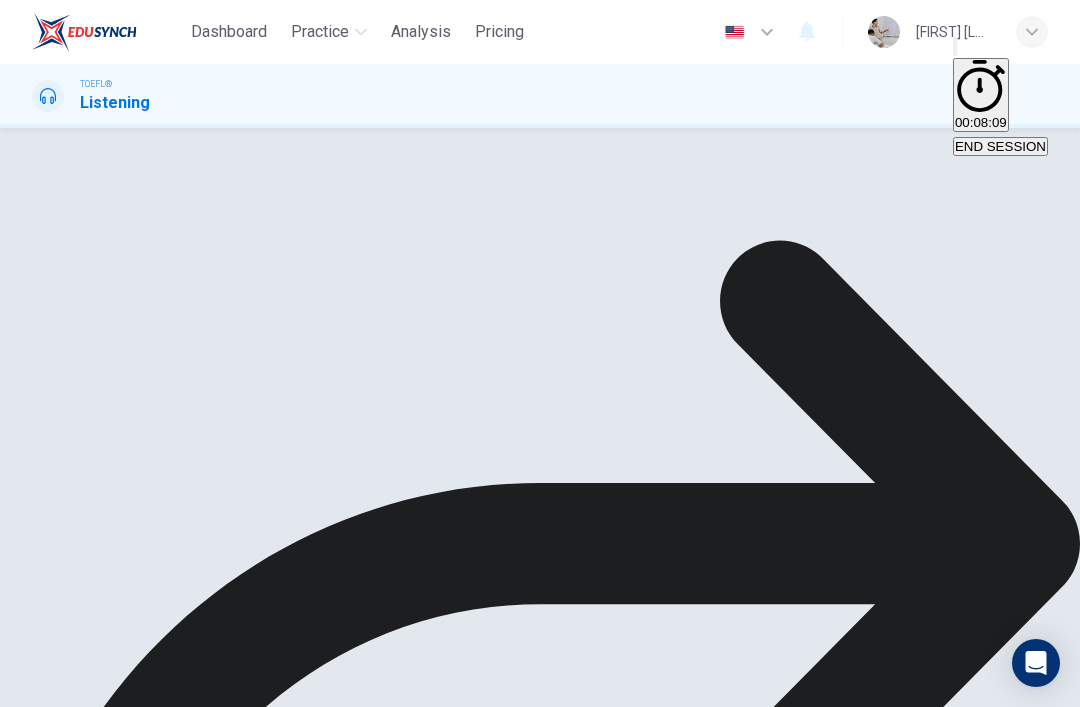 click on "NEXT" at bounding box center (20, 1268) 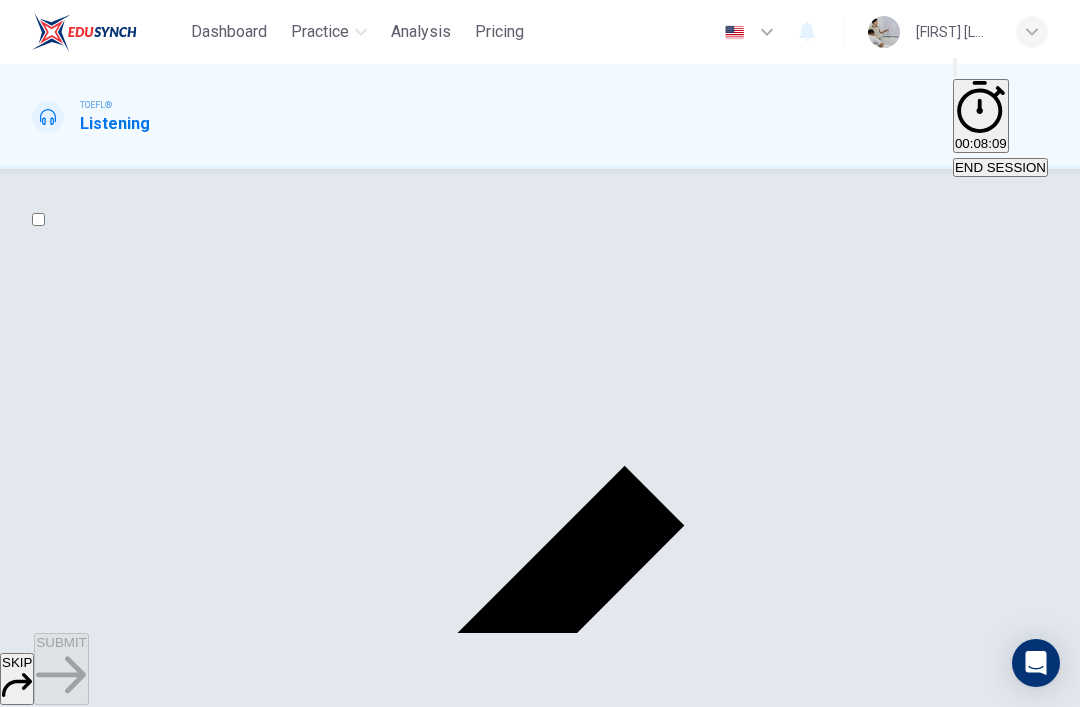 click at bounding box center [38, 219] 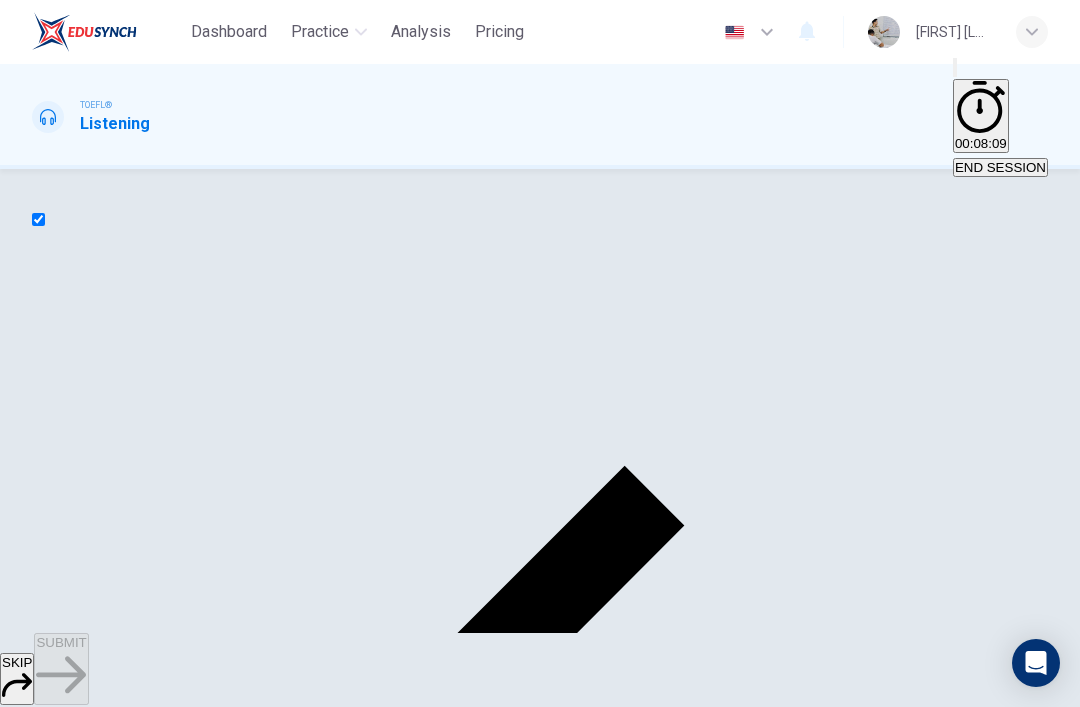 checkbox on "true" 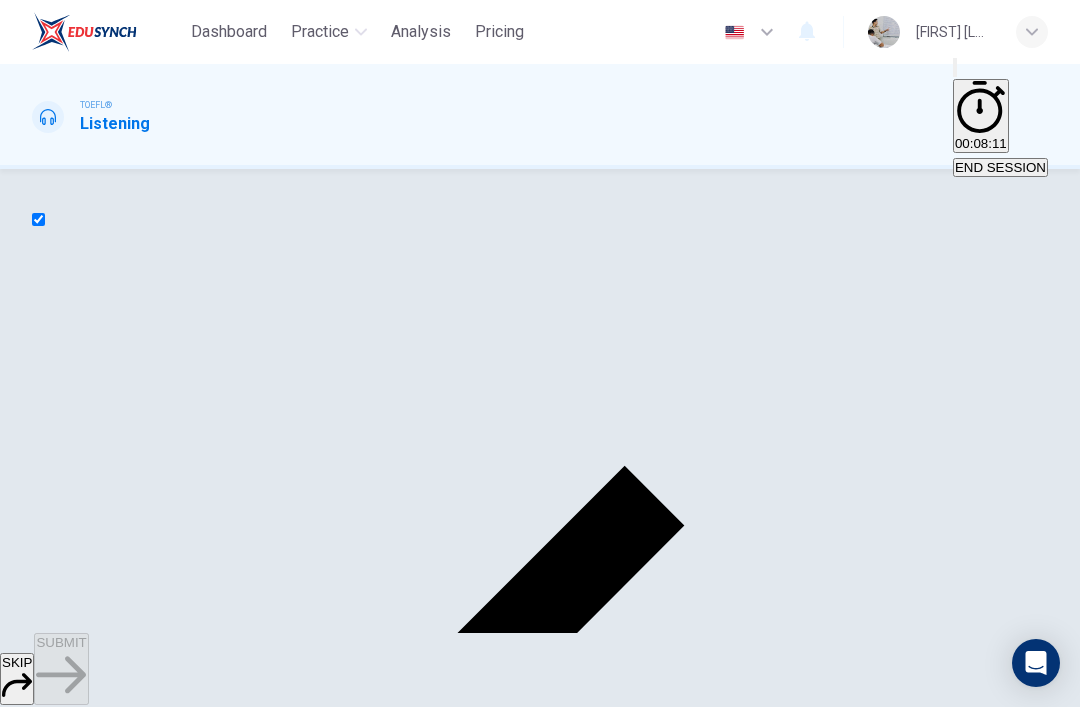 scroll, scrollTop: 99, scrollLeft: 0, axis: vertical 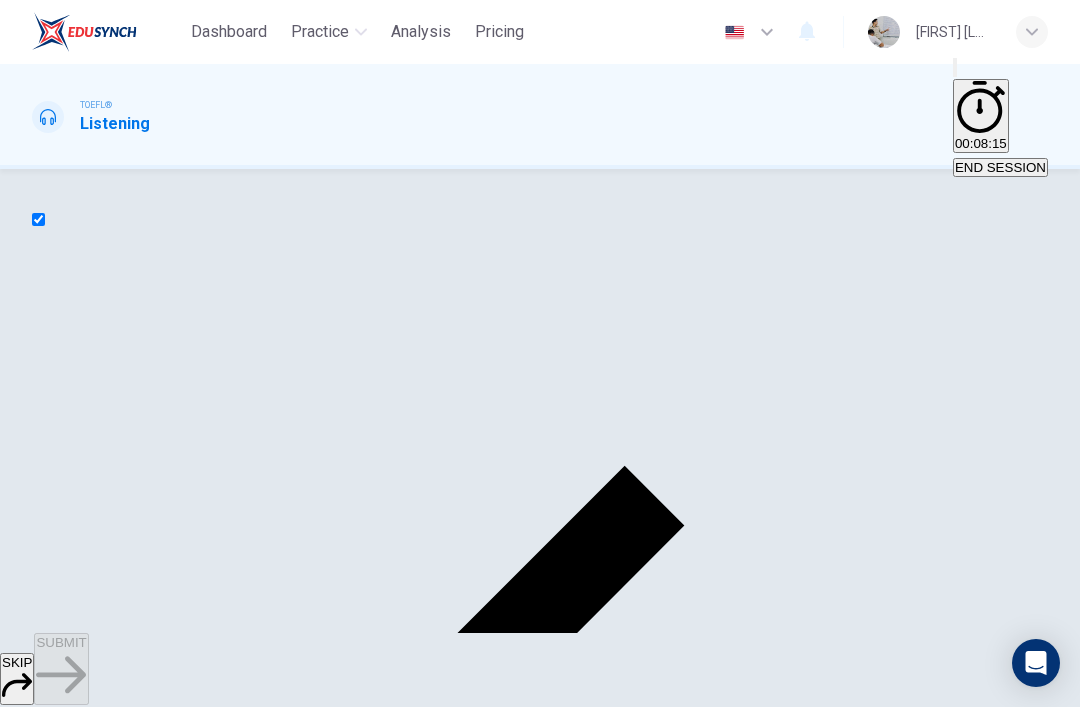 click at bounding box center [34, 2319] 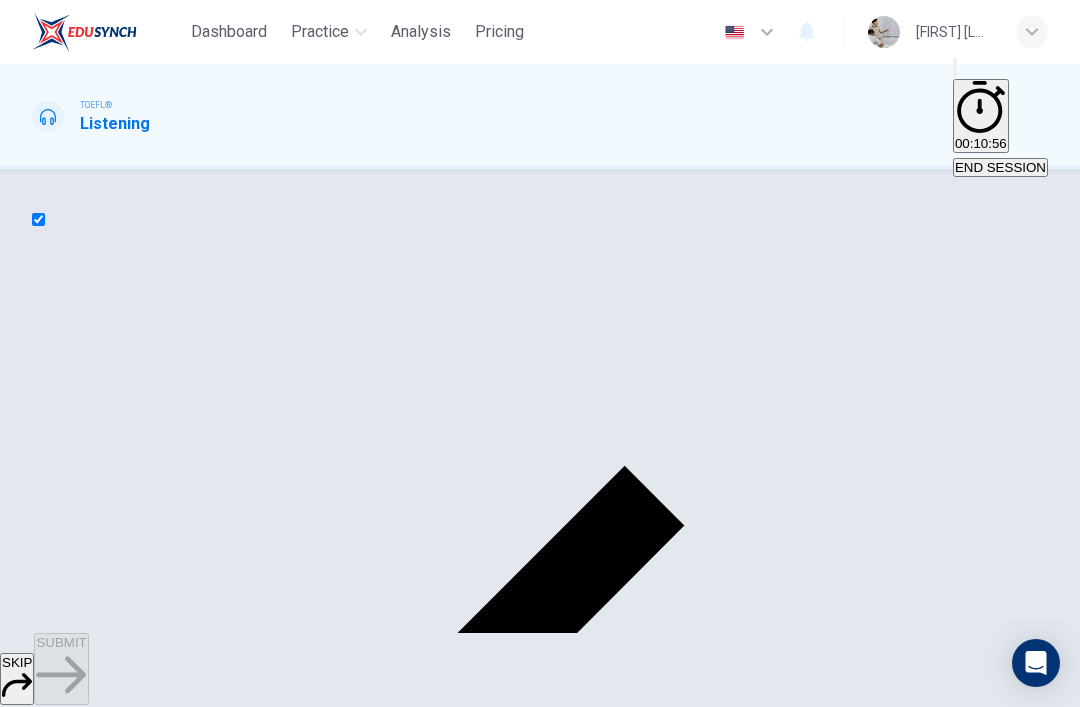 type on "0" 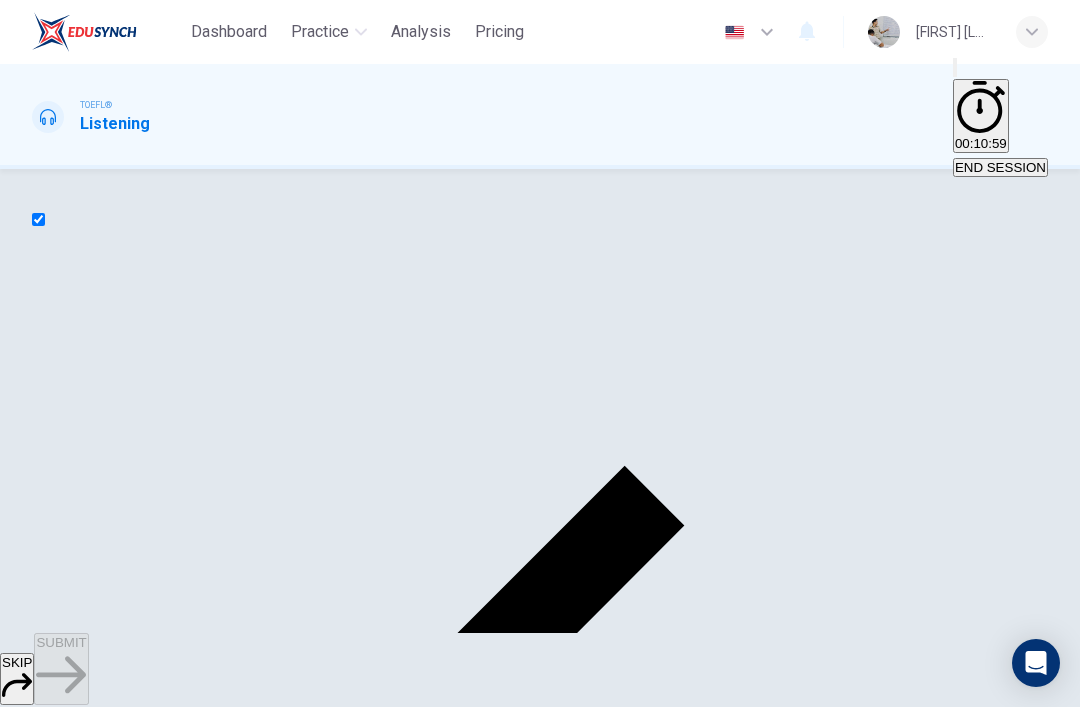 click at bounding box center (38, 219) 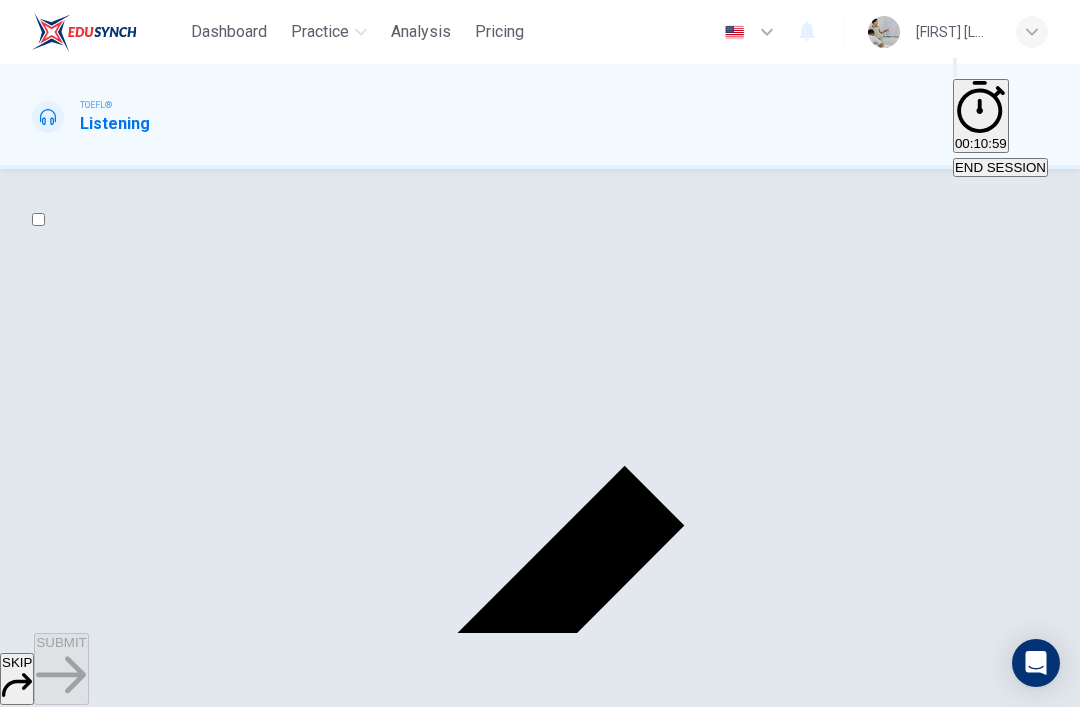 scroll, scrollTop: 0, scrollLeft: 0, axis: both 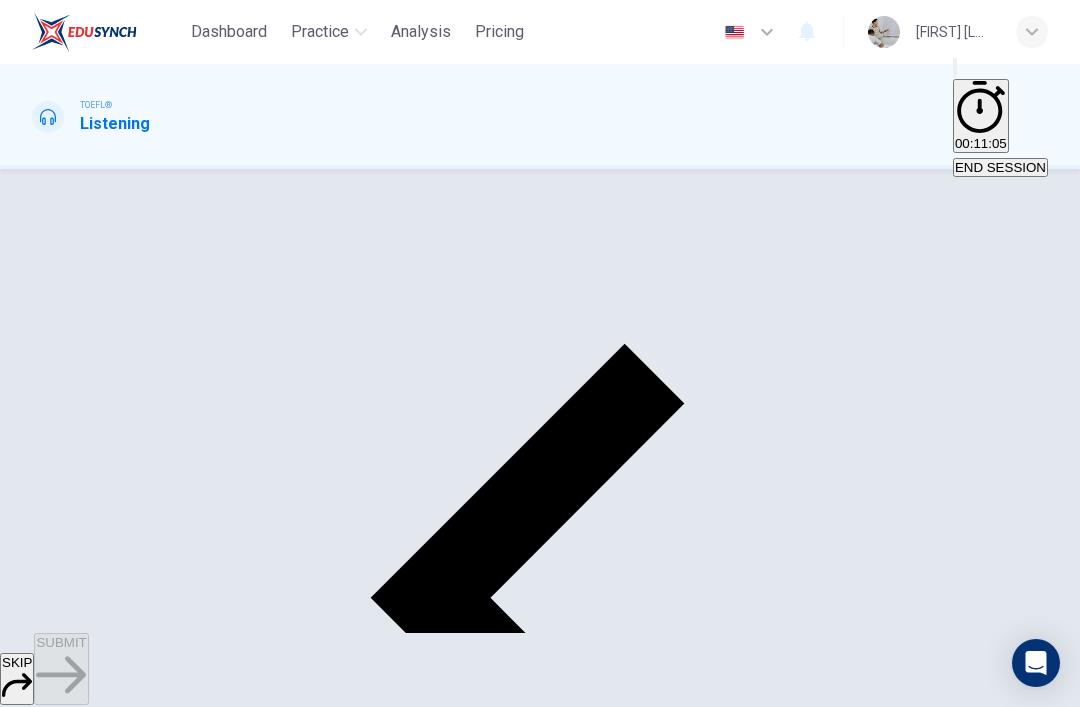 click on "DNA analysis of ancient skeletal remains from Alaska" at bounding box center [191, 2233] 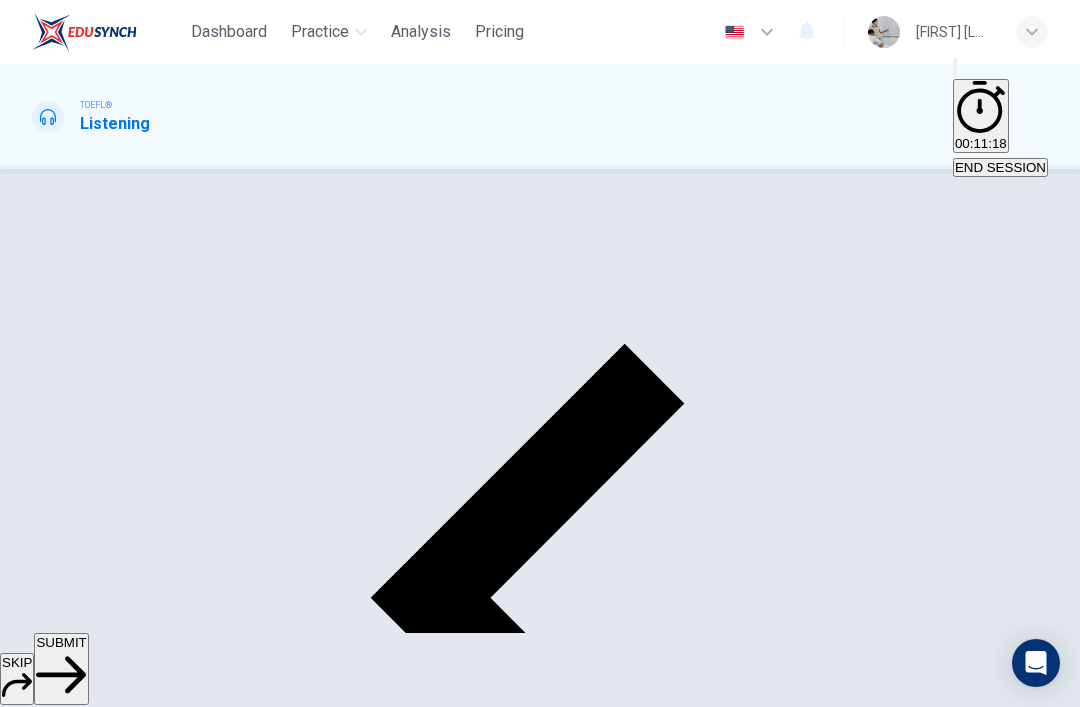 click on "SUBMIT" at bounding box center [61, 669] 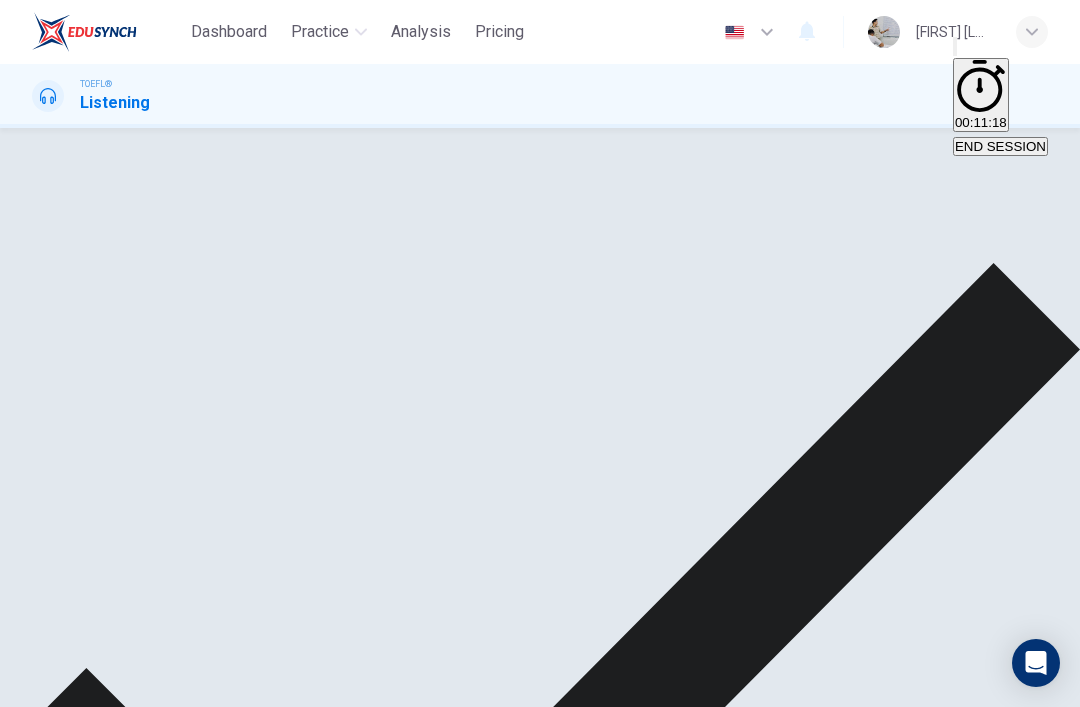 scroll, scrollTop: 77, scrollLeft: 0, axis: vertical 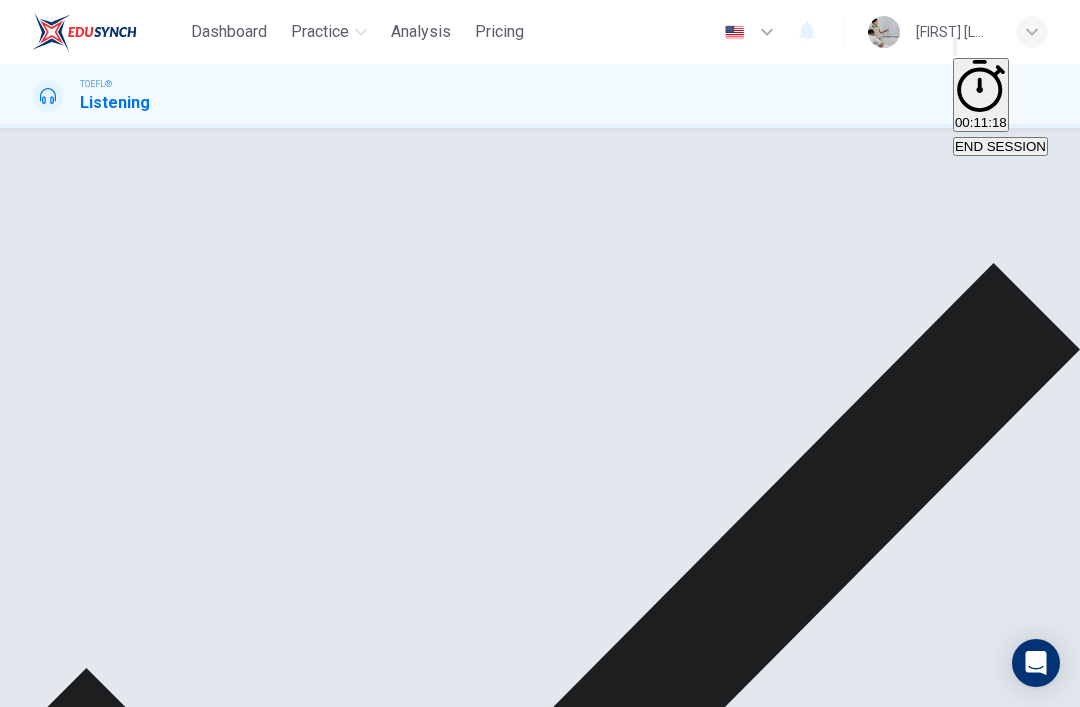 click at bounding box center (2, 743) 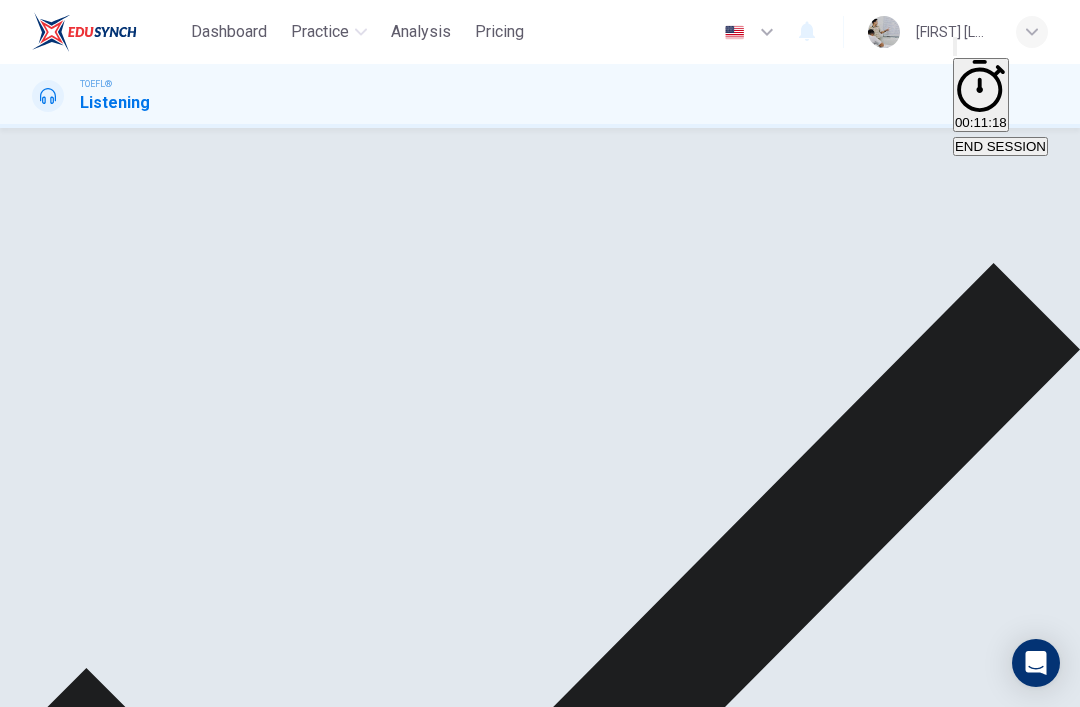 click at bounding box center (38, 101) 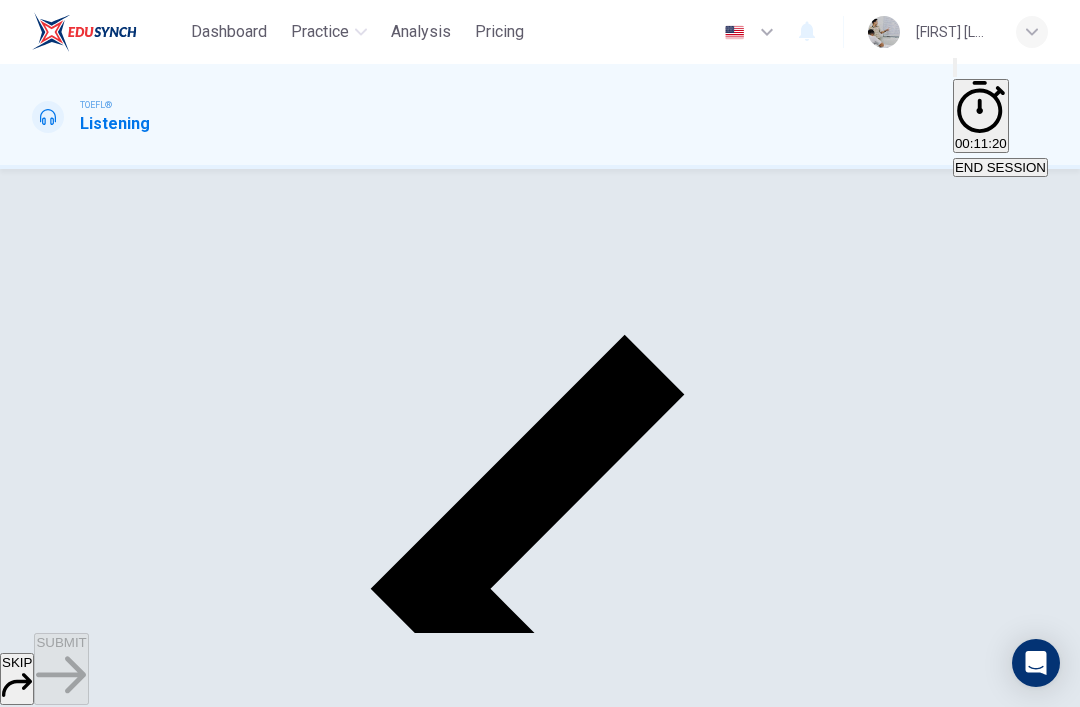 scroll, scrollTop: 135, scrollLeft: 0, axis: vertical 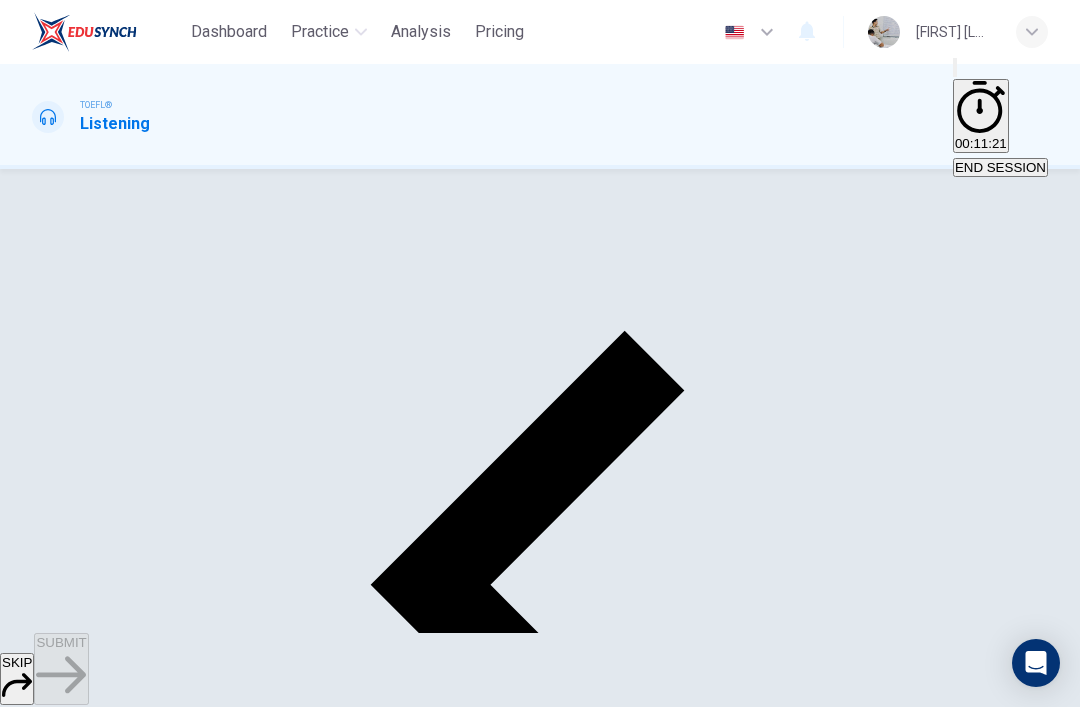 click on "The professor's friend" at bounding box center (184, 2220) 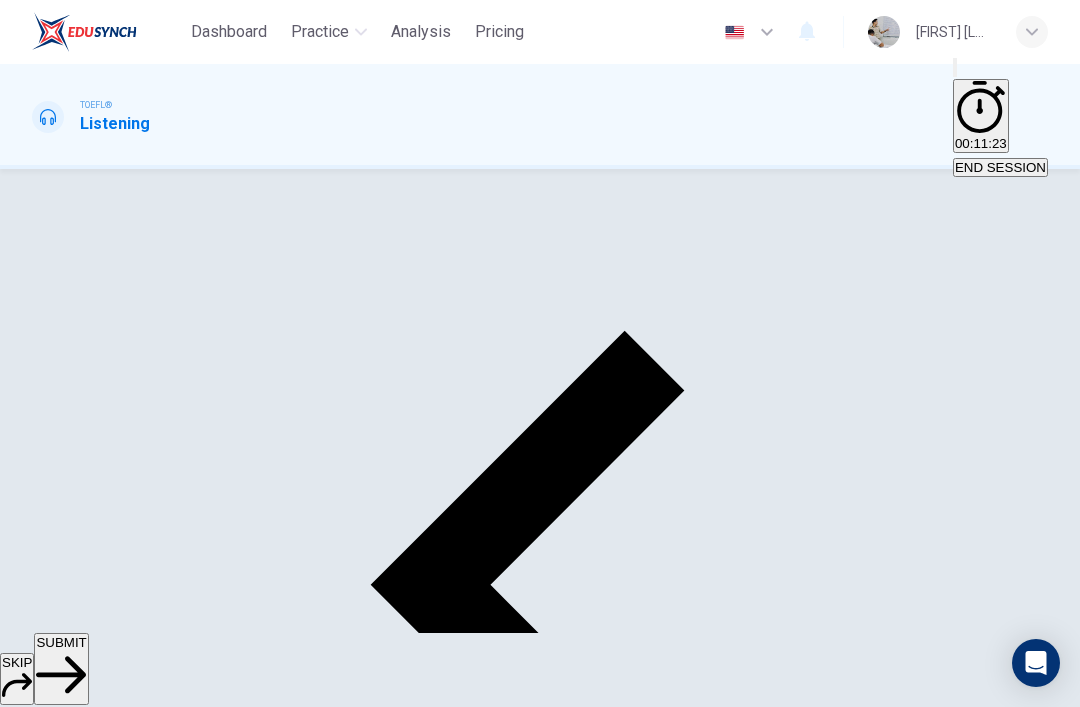 click on "SUBMIT" at bounding box center (61, 669) 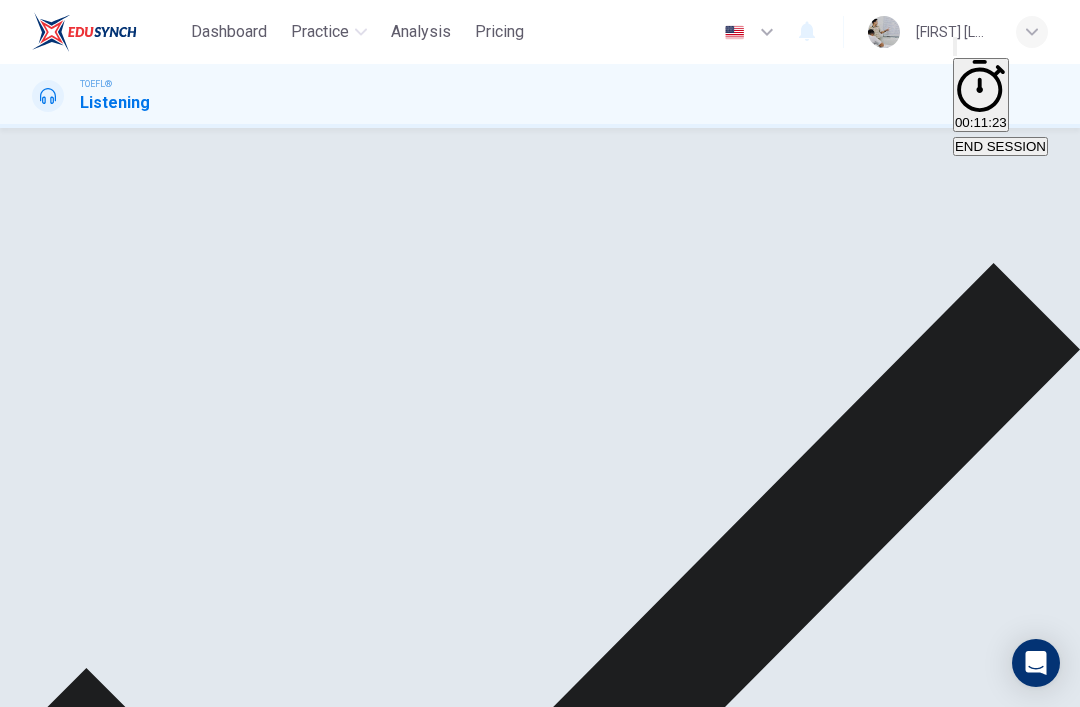 click on "NEXT" at bounding box center (20, 1366) 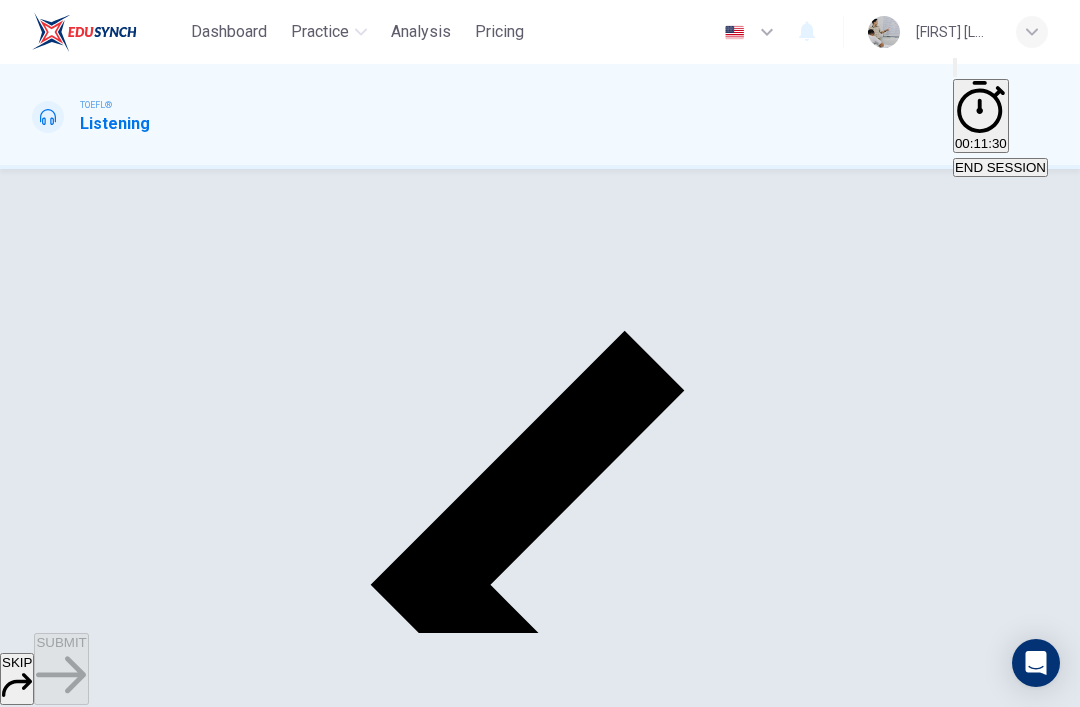 click on "B Because the professor is a stickler for attendance" at bounding box center (661, 2213) 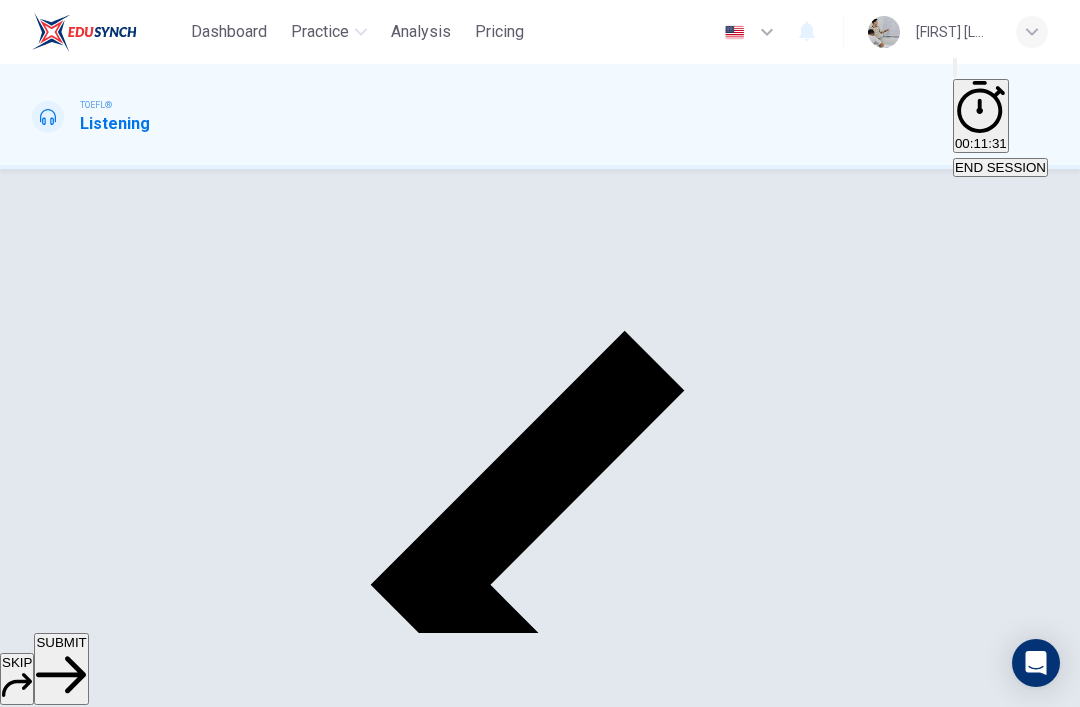 click on "Because the professor prefers that all students do the same exact work" at bounding box center [244, 2256] 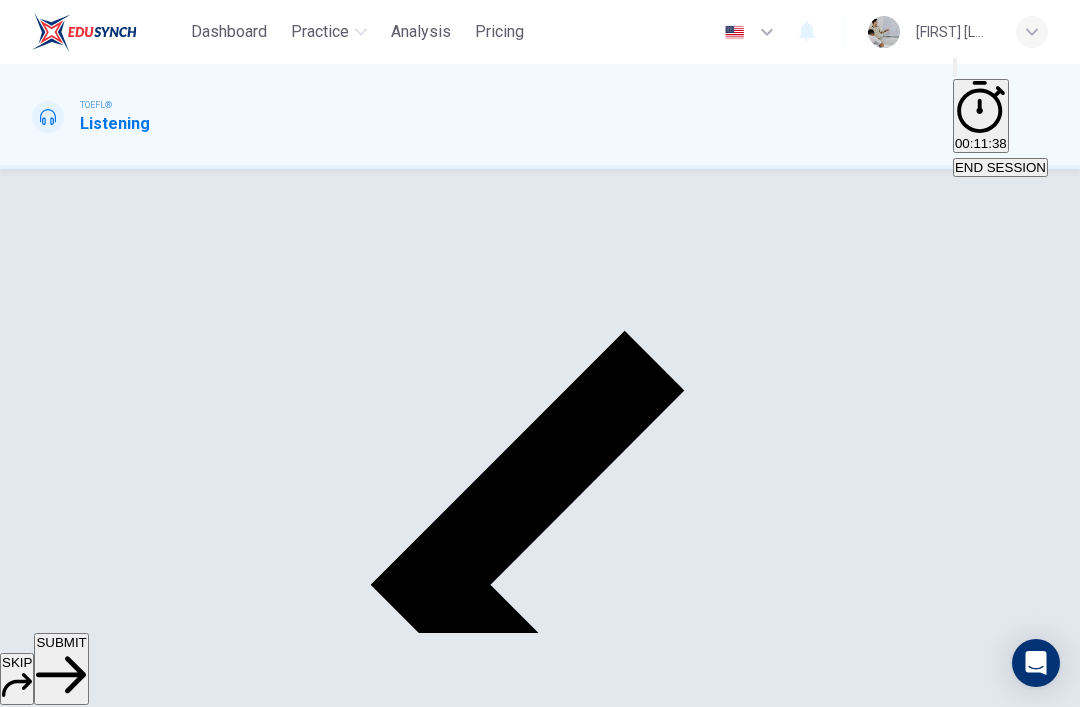 click on "D None of the above" at bounding box center [512, 2249] 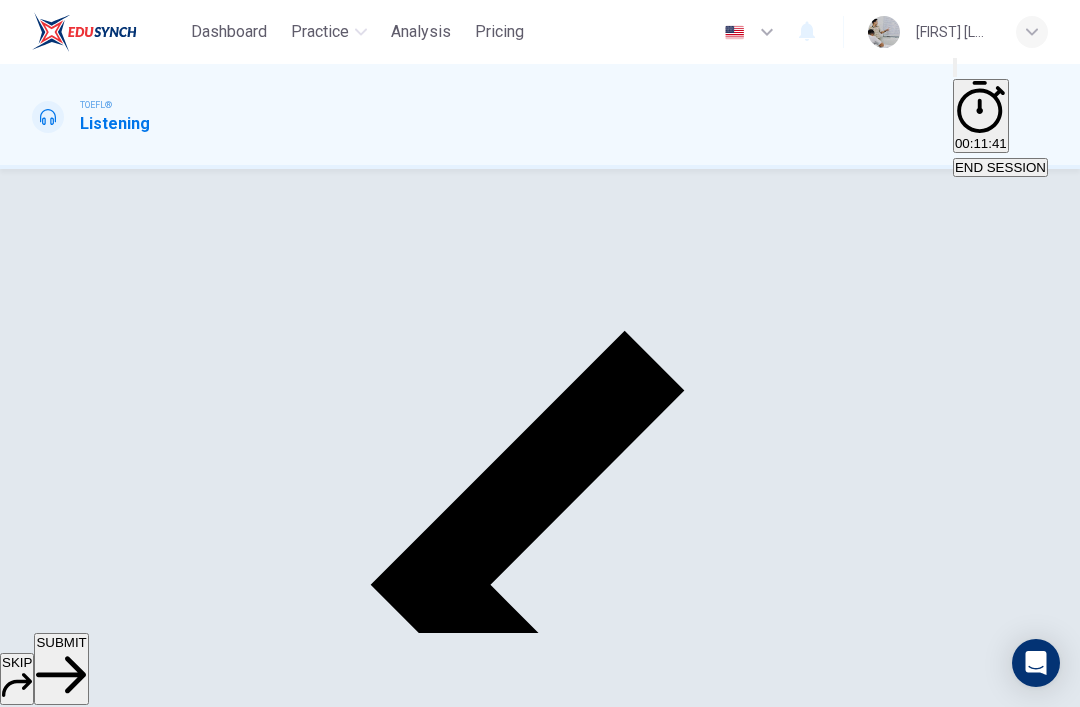click on "Because the professor prefers that all students do the same exact work" at bounding box center (244, 2256) 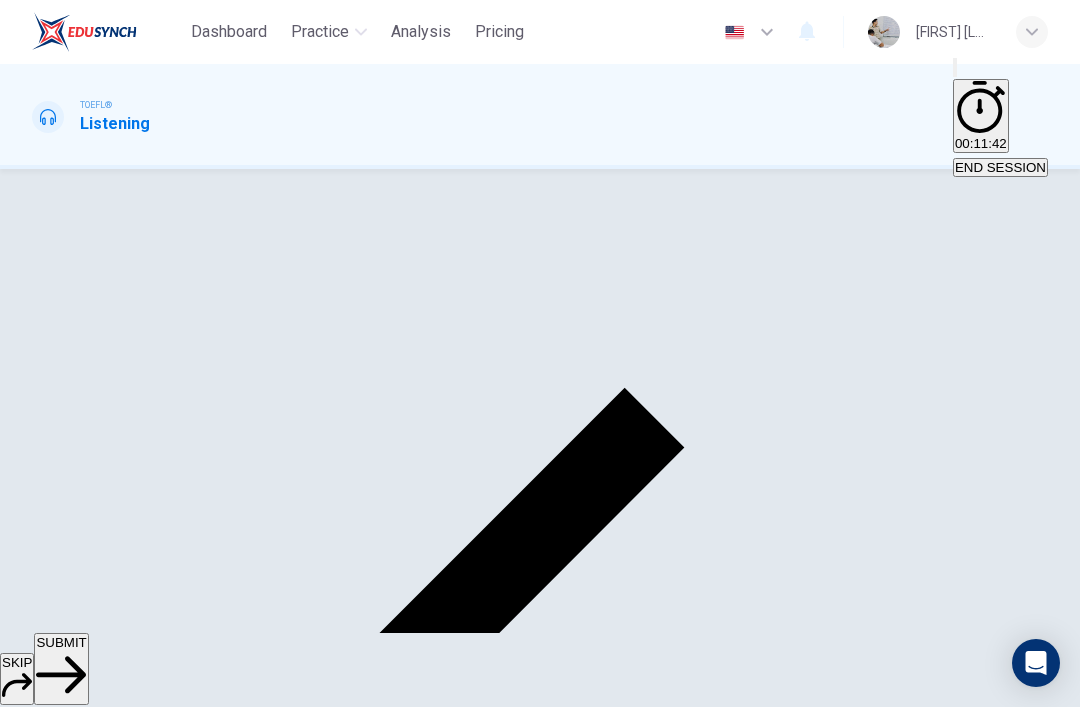 scroll, scrollTop: 70, scrollLeft: 0, axis: vertical 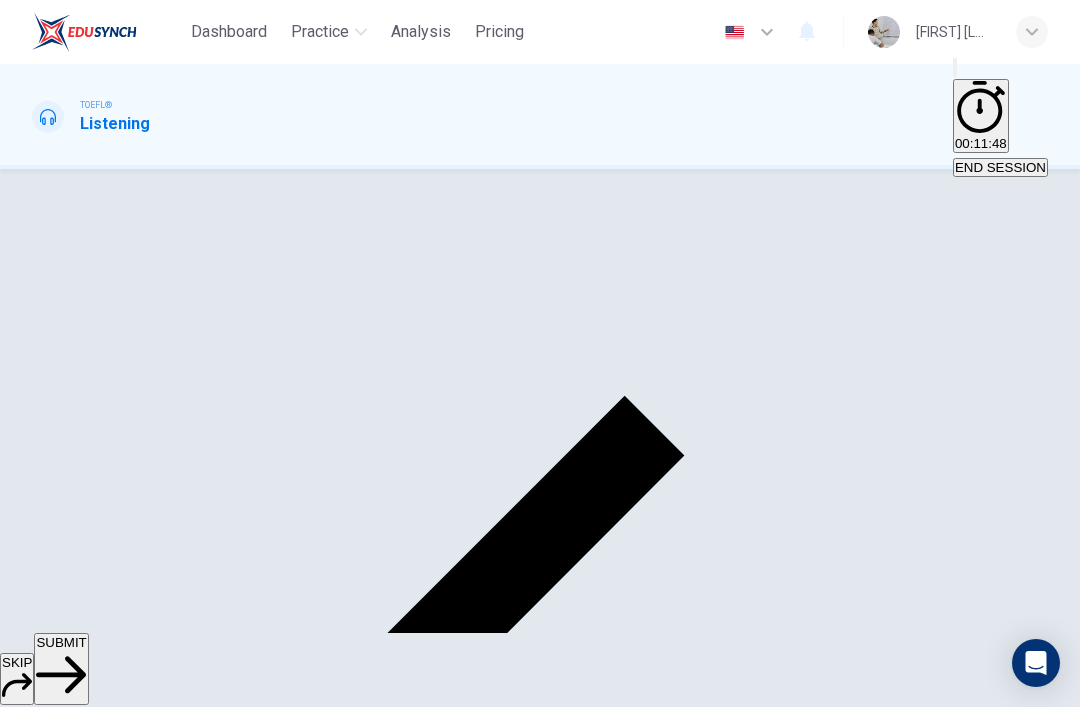 click on "SUBMIT" at bounding box center (61, 669) 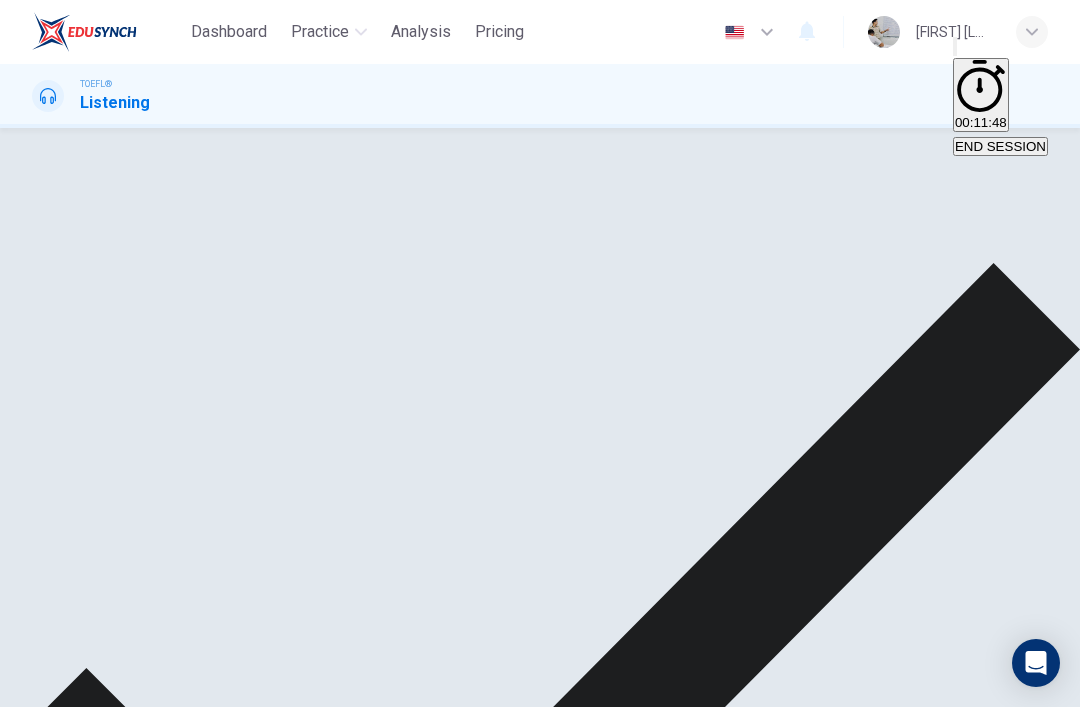 click on "NEXT" at bounding box center [20, 1366] 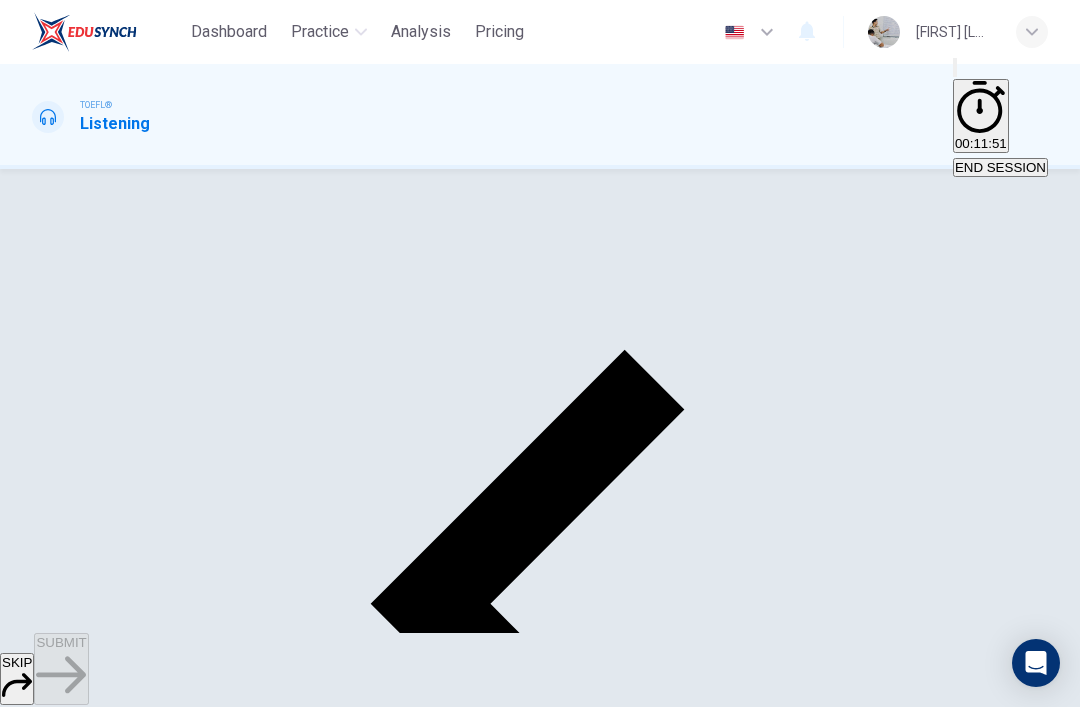scroll, scrollTop: 121, scrollLeft: 0, axis: vertical 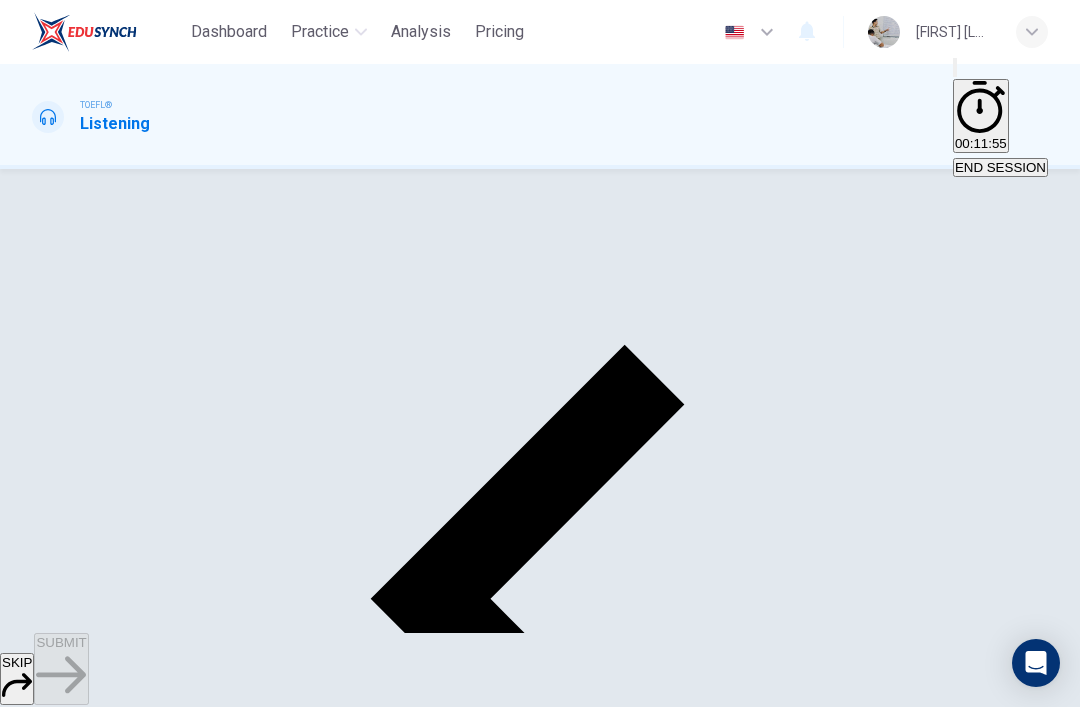 click on "To explain why he didn't attend the workshop last week" at bounding box center (450, 2234) 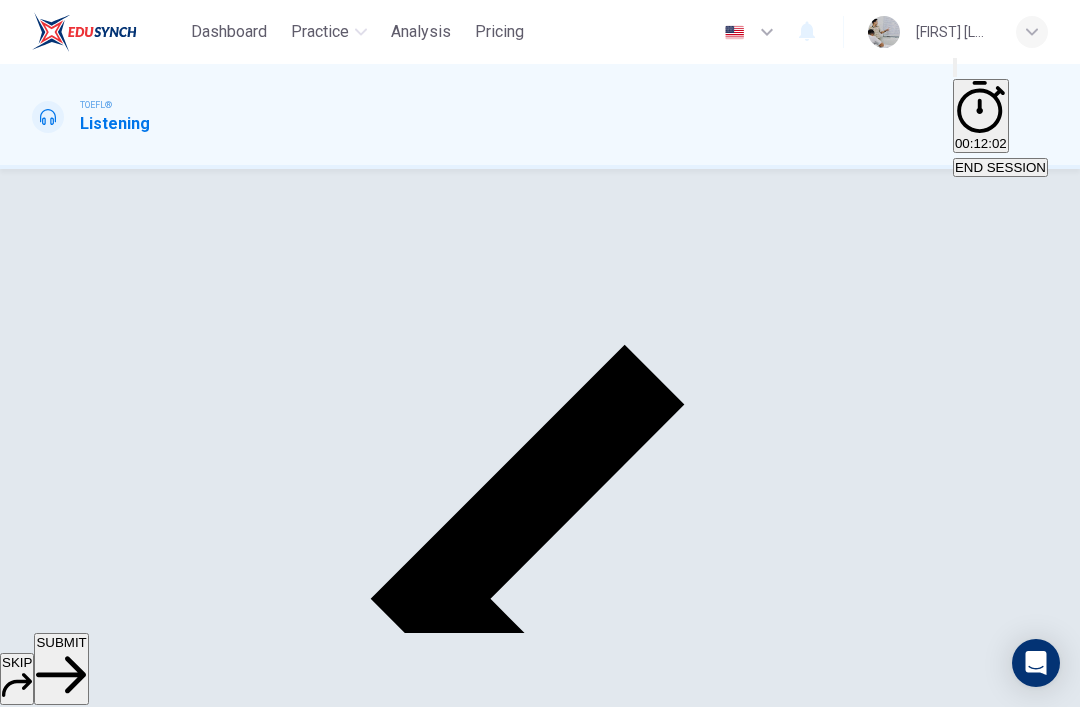 click on "SUBMIT" at bounding box center (61, 669) 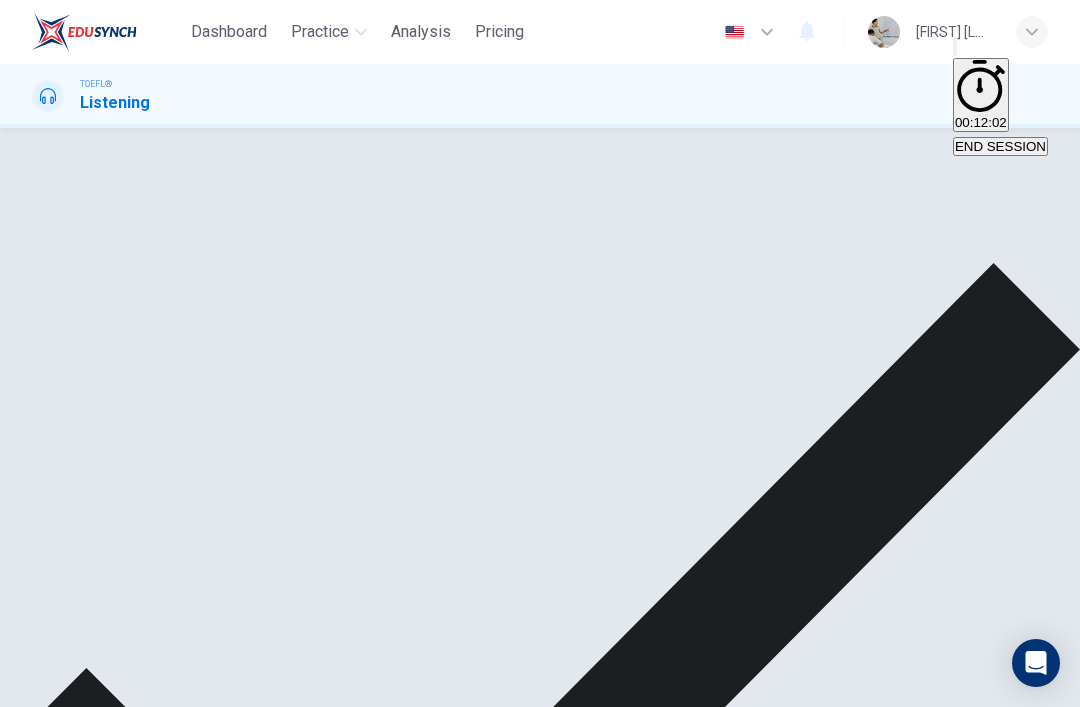 click on "NEXT" at bounding box center (20, 1366) 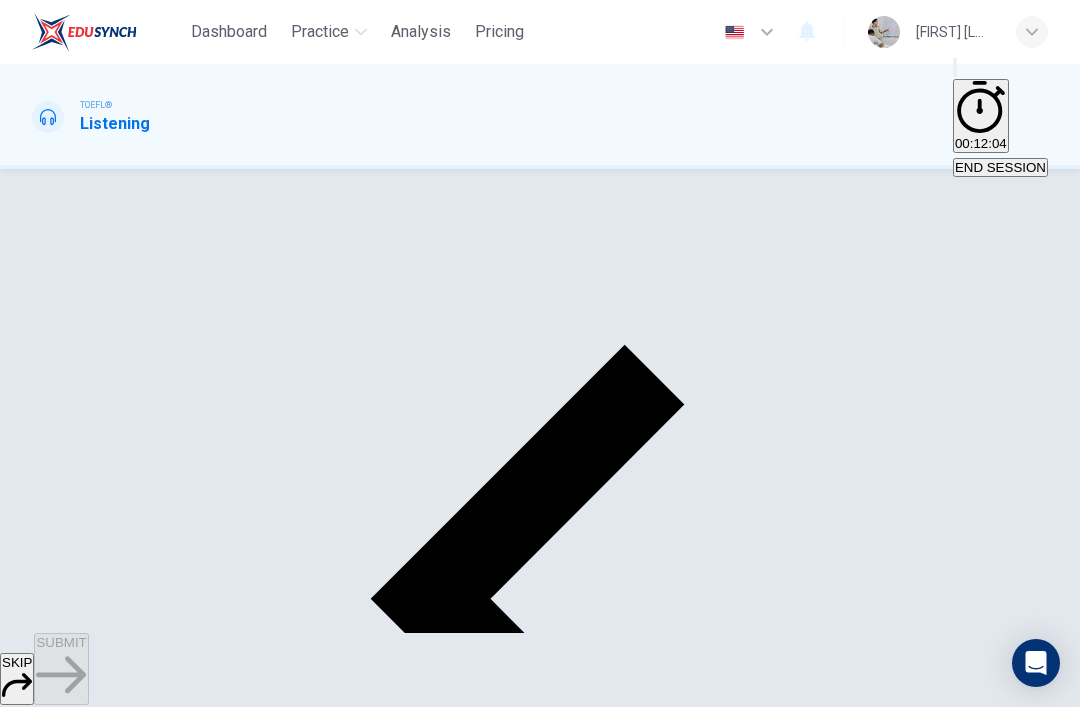 click 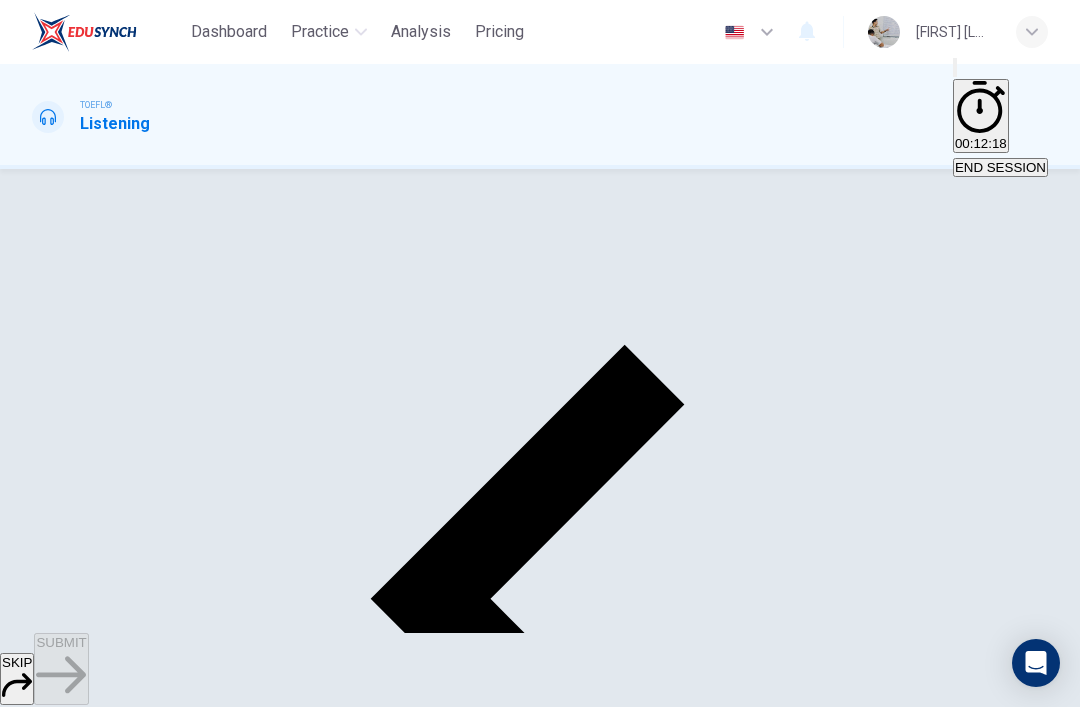 type on "0" 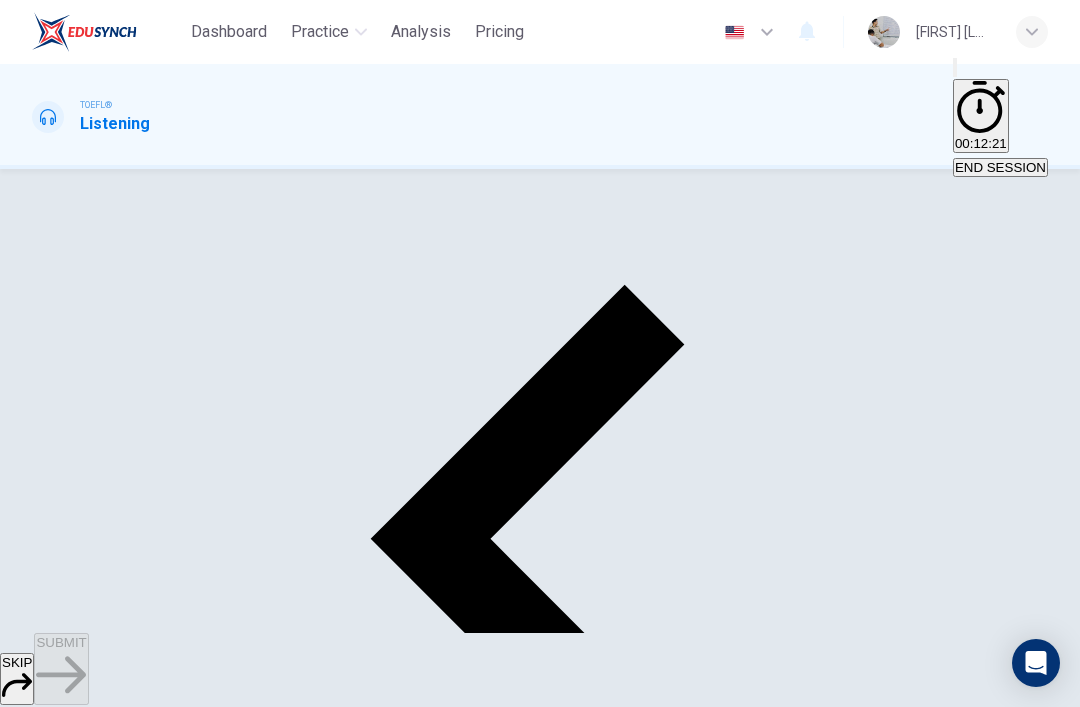 scroll, scrollTop: 185, scrollLeft: 0, axis: vertical 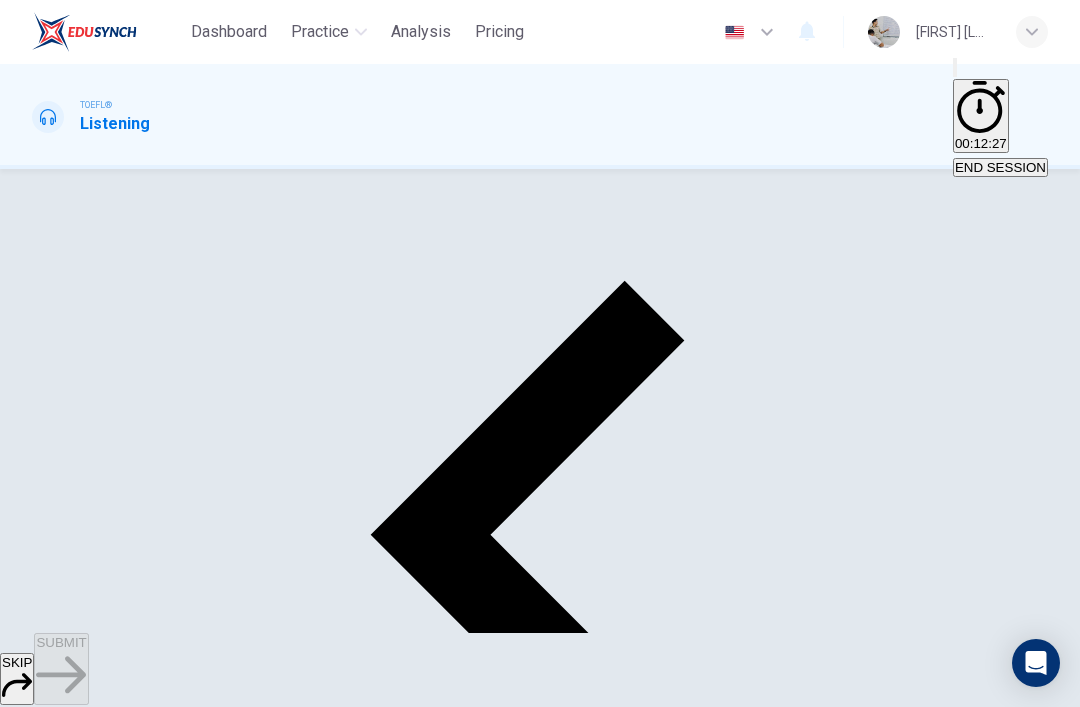 click on "D B and C" at bounding box center (492, 2301) 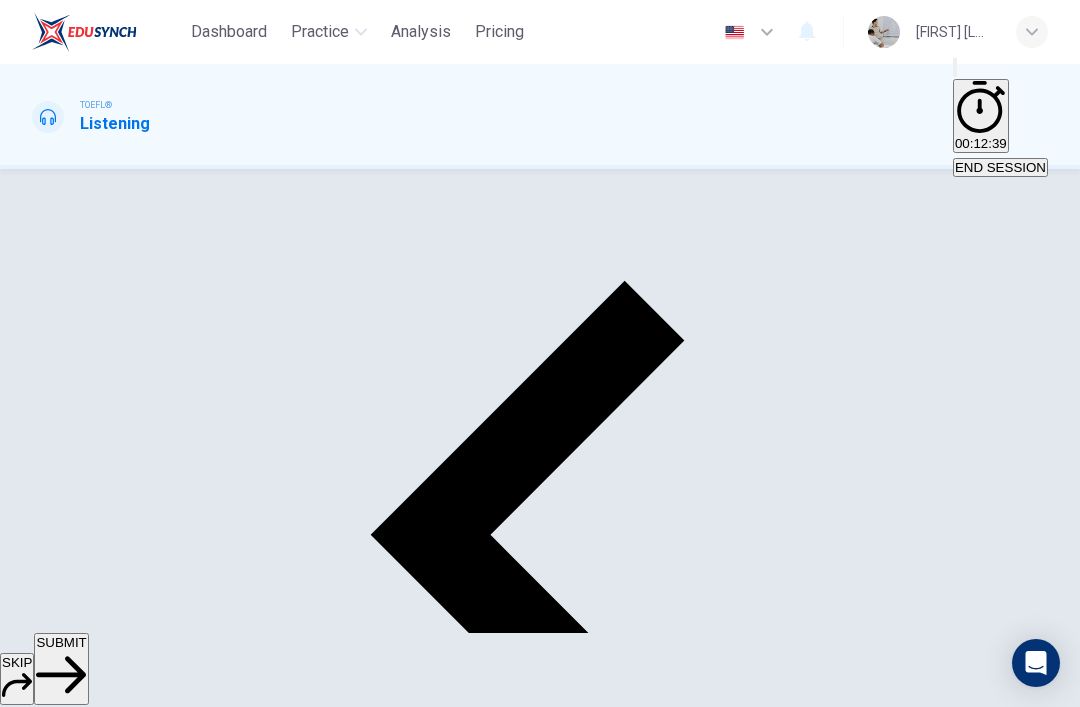 click 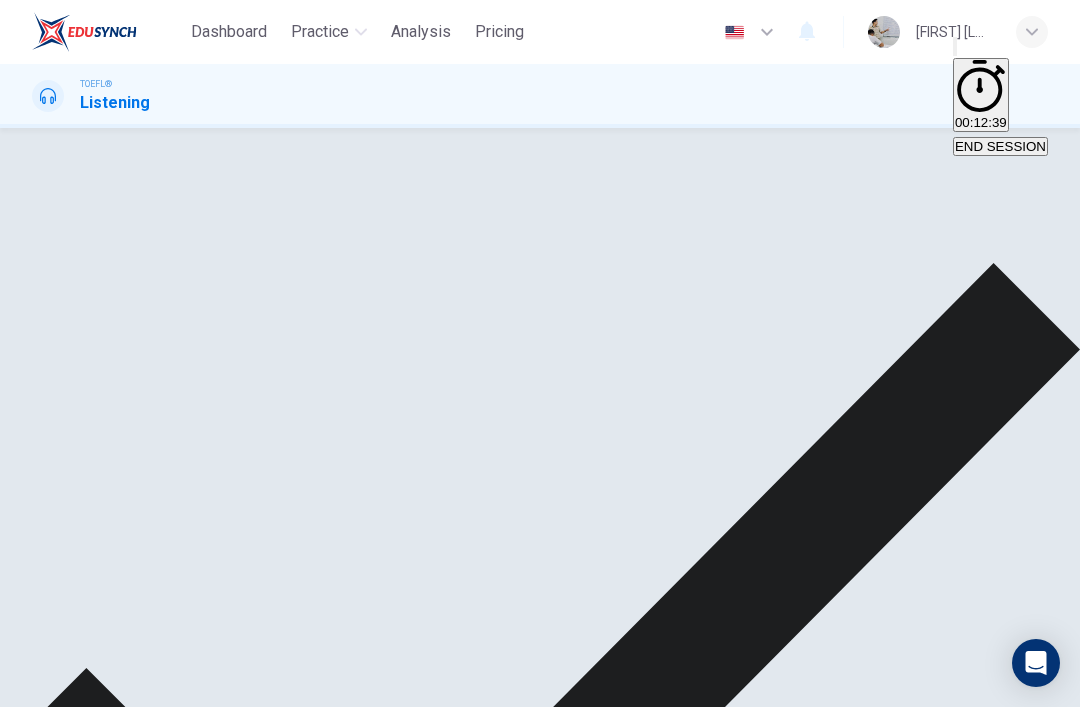 click on "NEXT" at bounding box center (20, 1366) 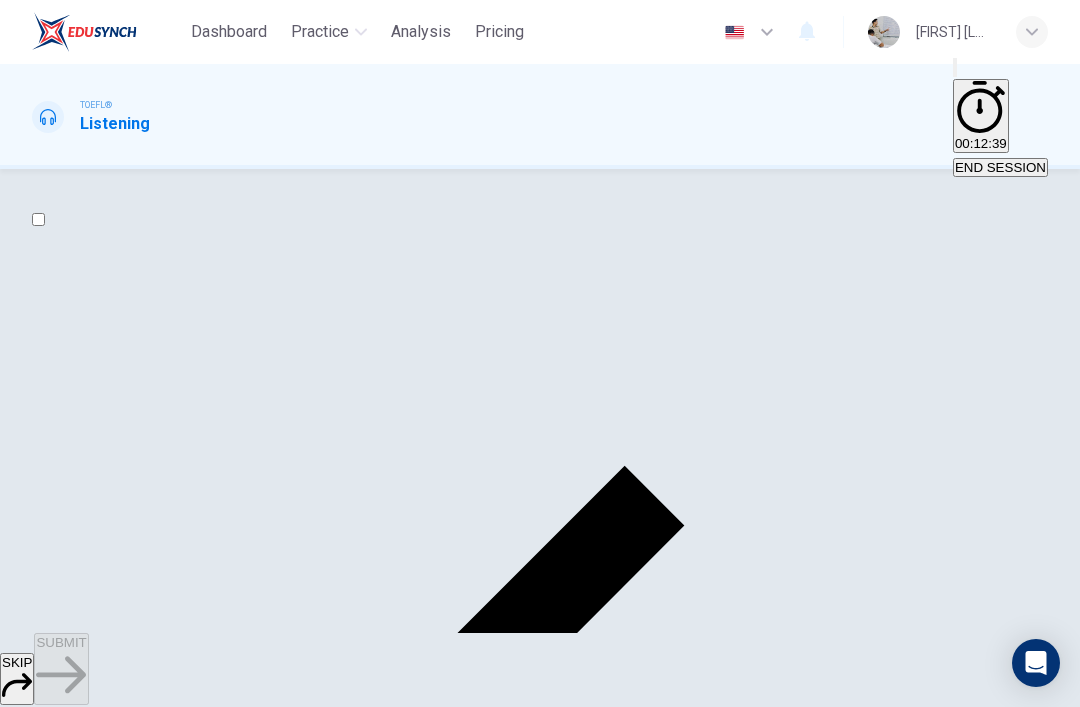 click at bounding box center [38, 219] 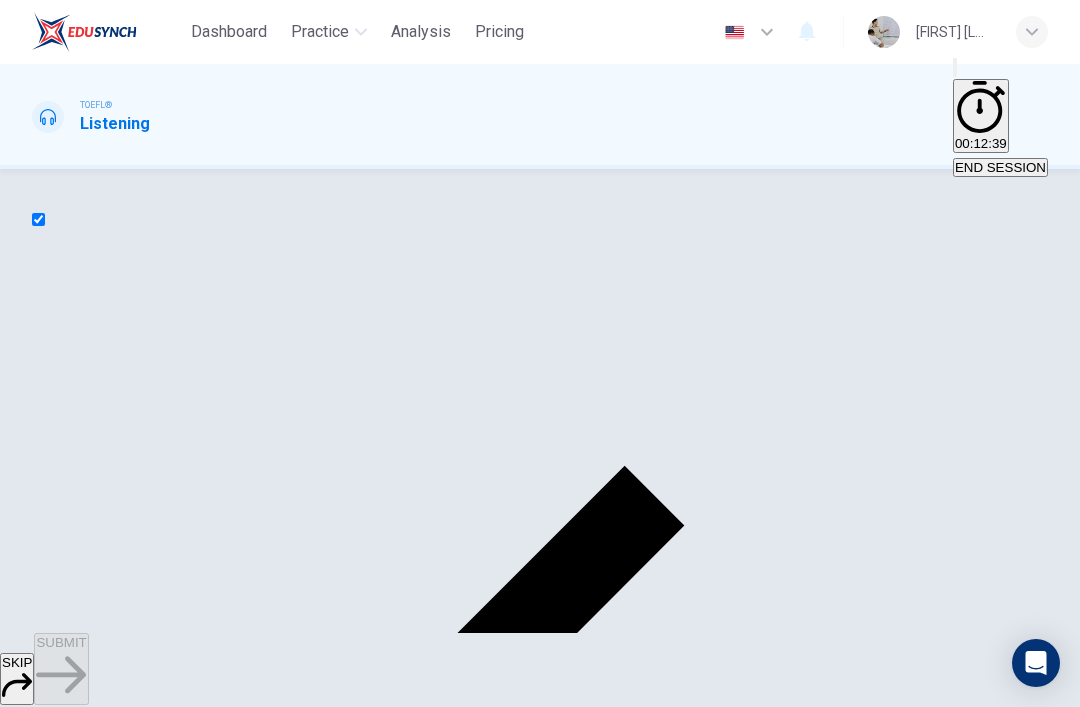 checkbox on "true" 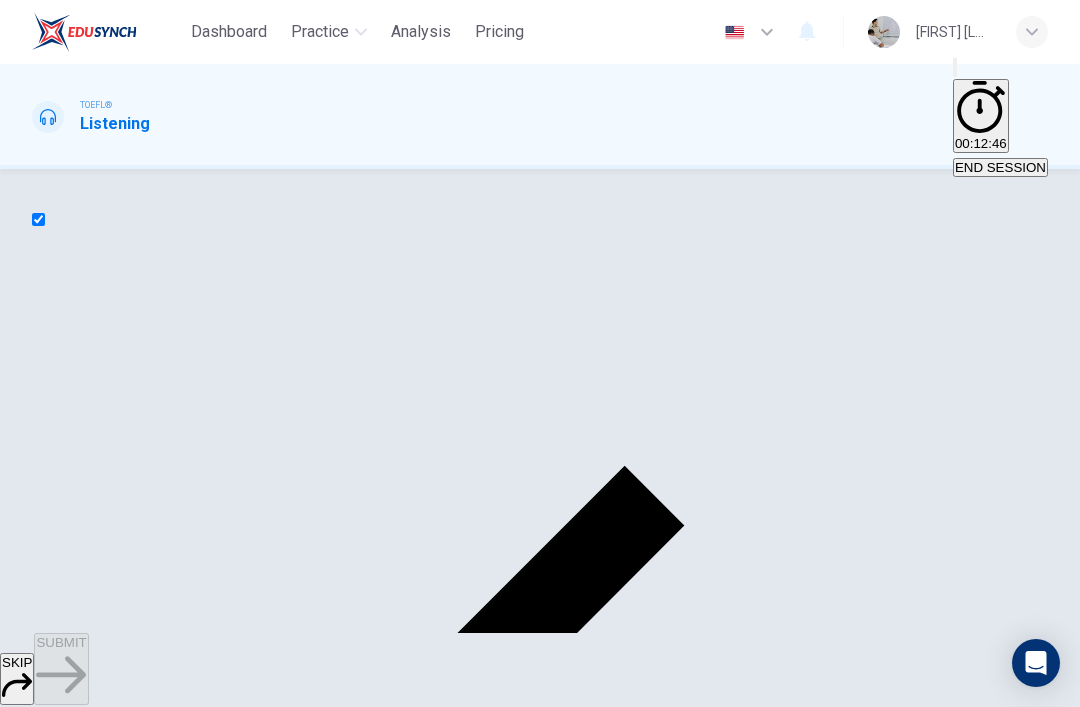 scroll, scrollTop: 0, scrollLeft: 0, axis: both 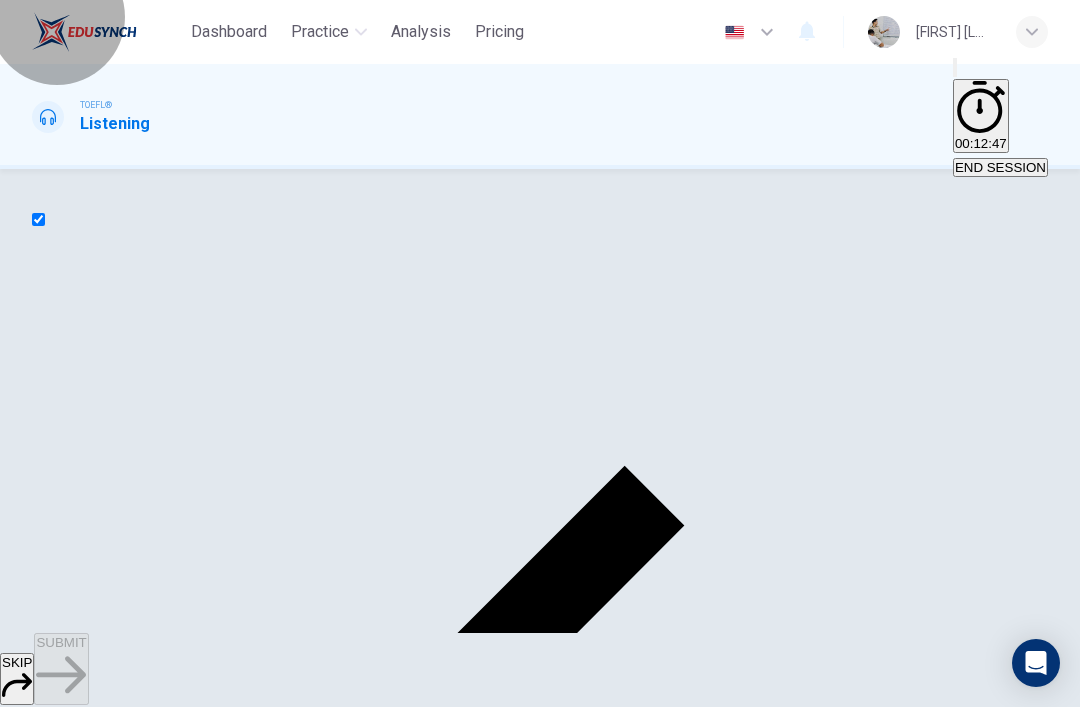 click on "END SESSION" at bounding box center [1000, 167] 